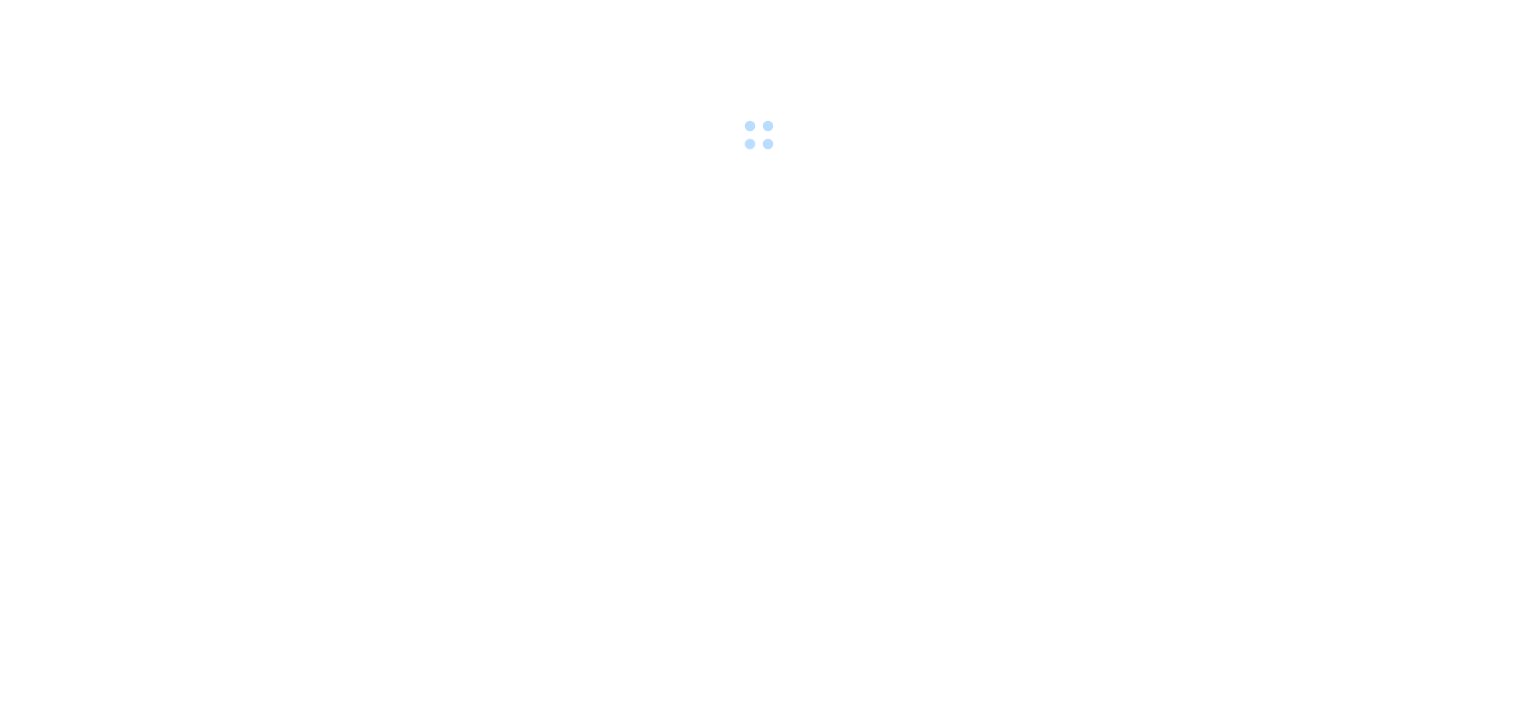 scroll, scrollTop: 0, scrollLeft: 0, axis: both 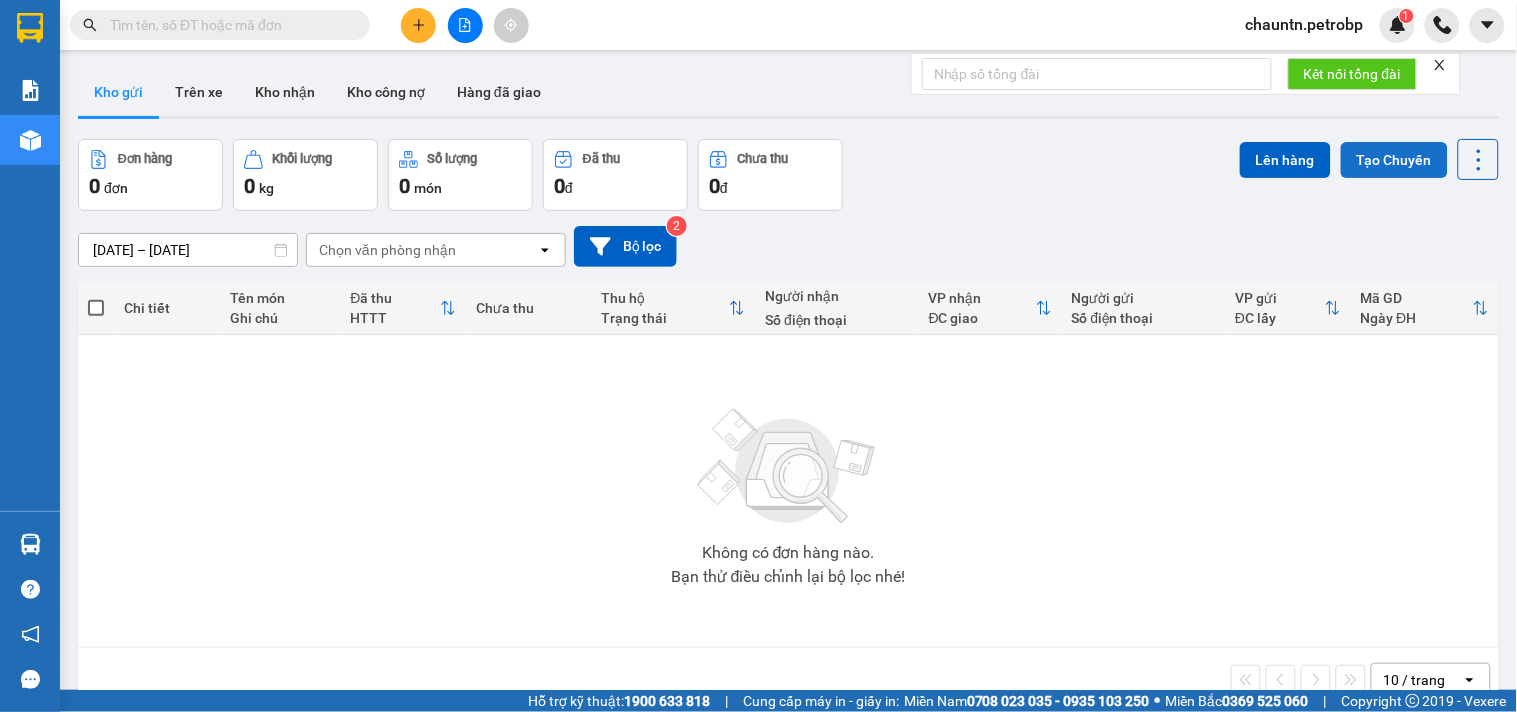 click on "Tạo Chuyến" at bounding box center [1394, 160] 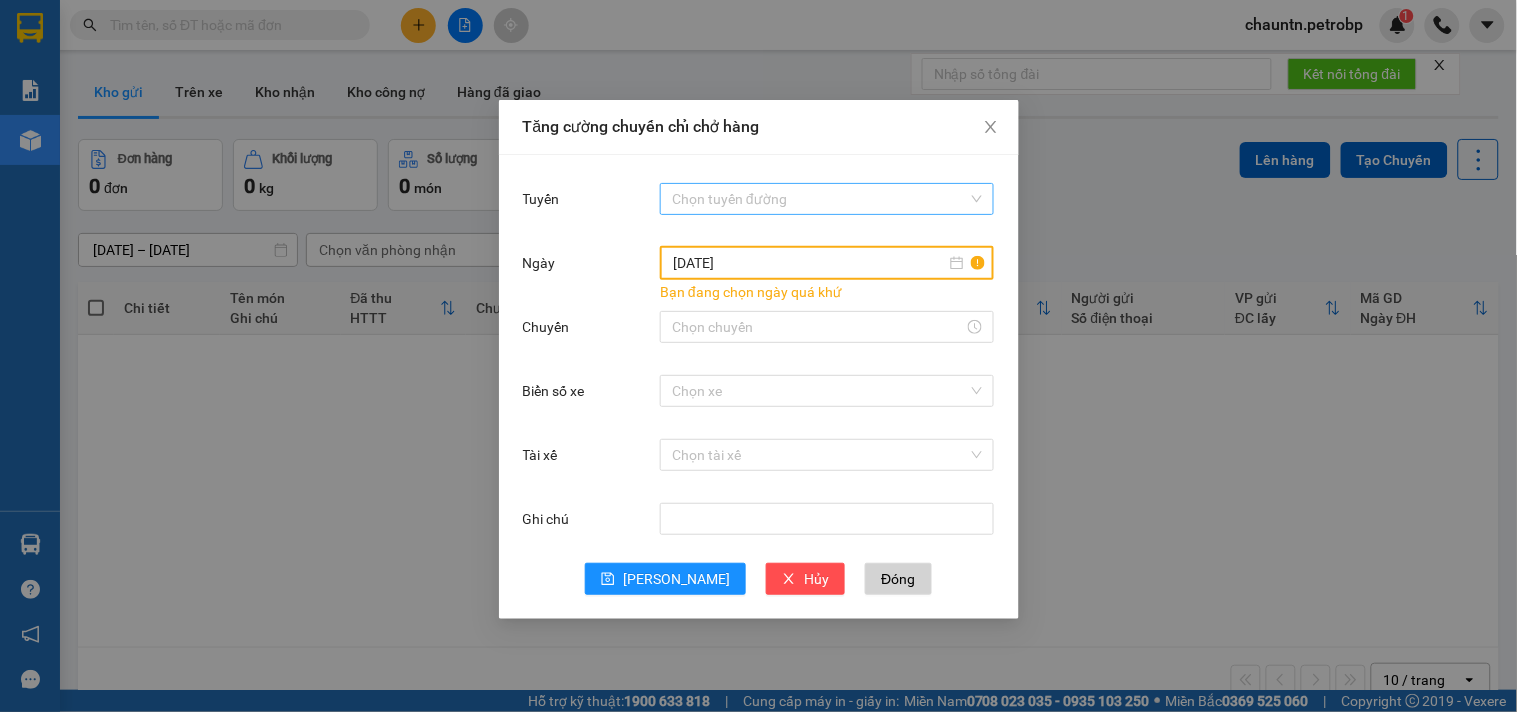 click on "Tuyến" at bounding box center (820, 199) 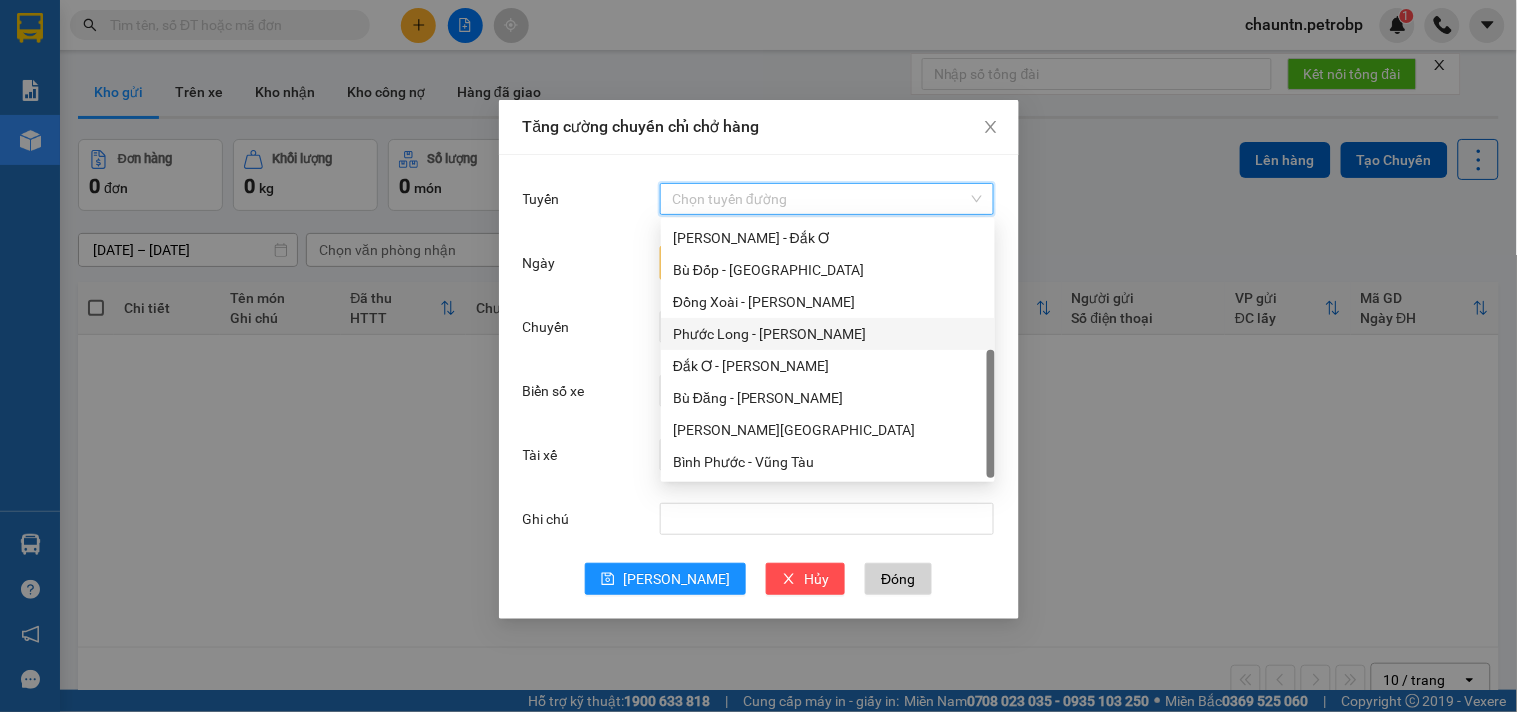 scroll, scrollTop: 224, scrollLeft: 0, axis: vertical 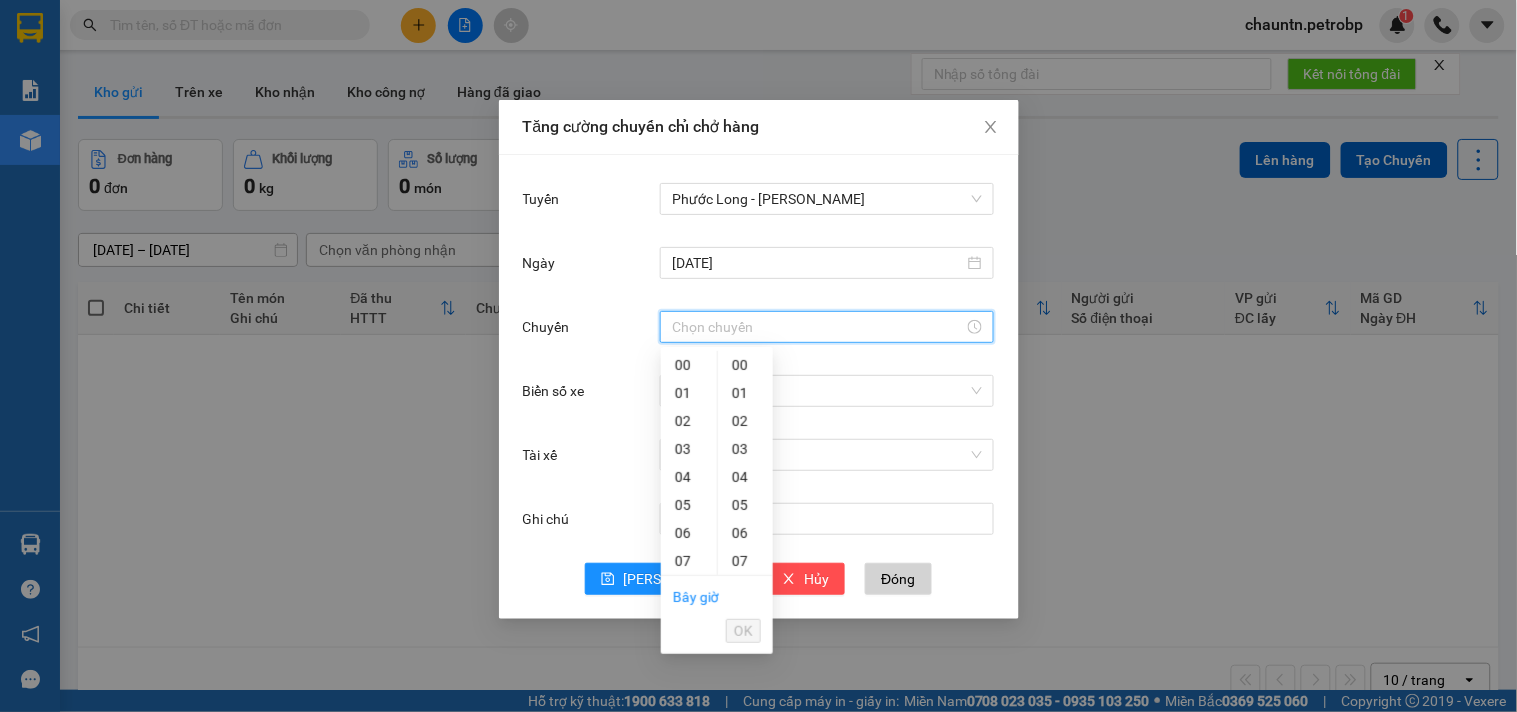 click on "Chuyến" at bounding box center [818, 327] 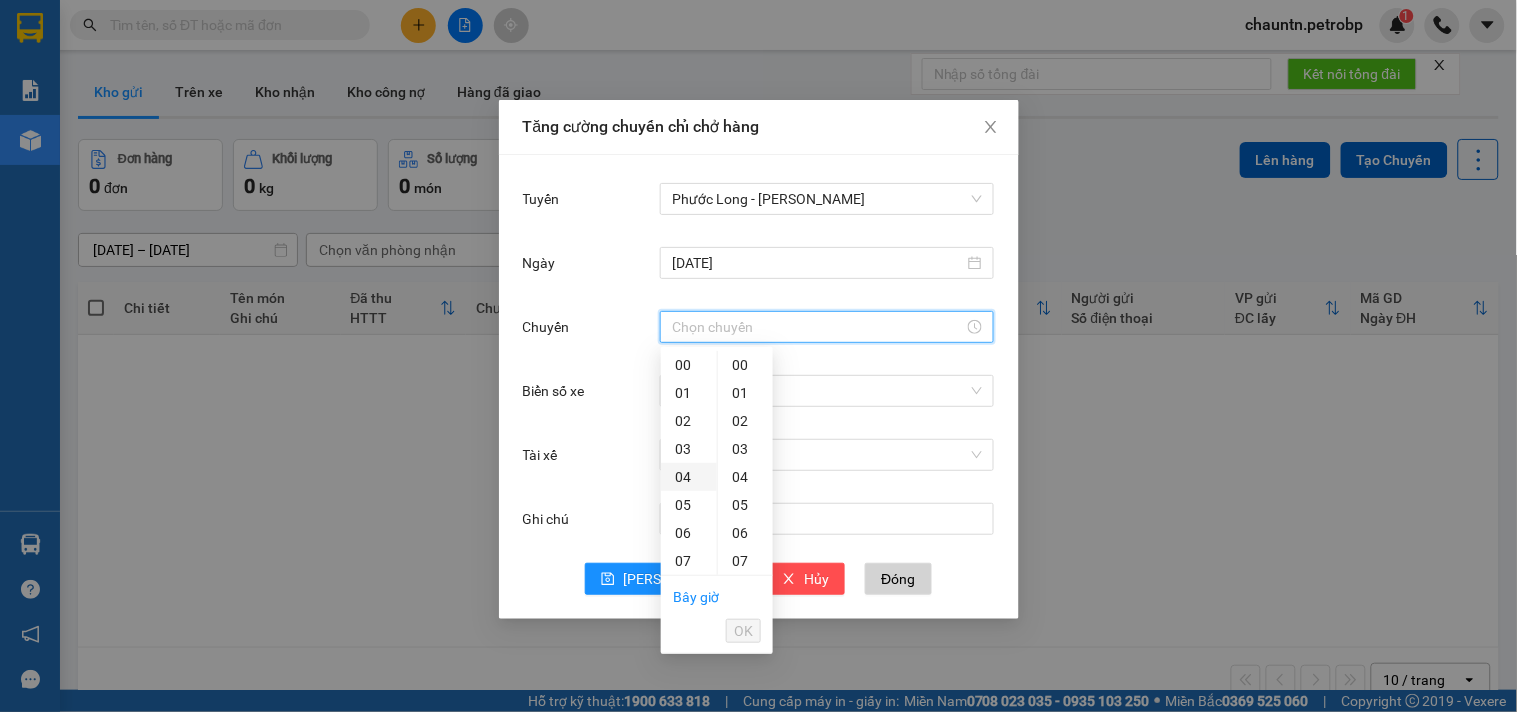 scroll, scrollTop: 111, scrollLeft: 0, axis: vertical 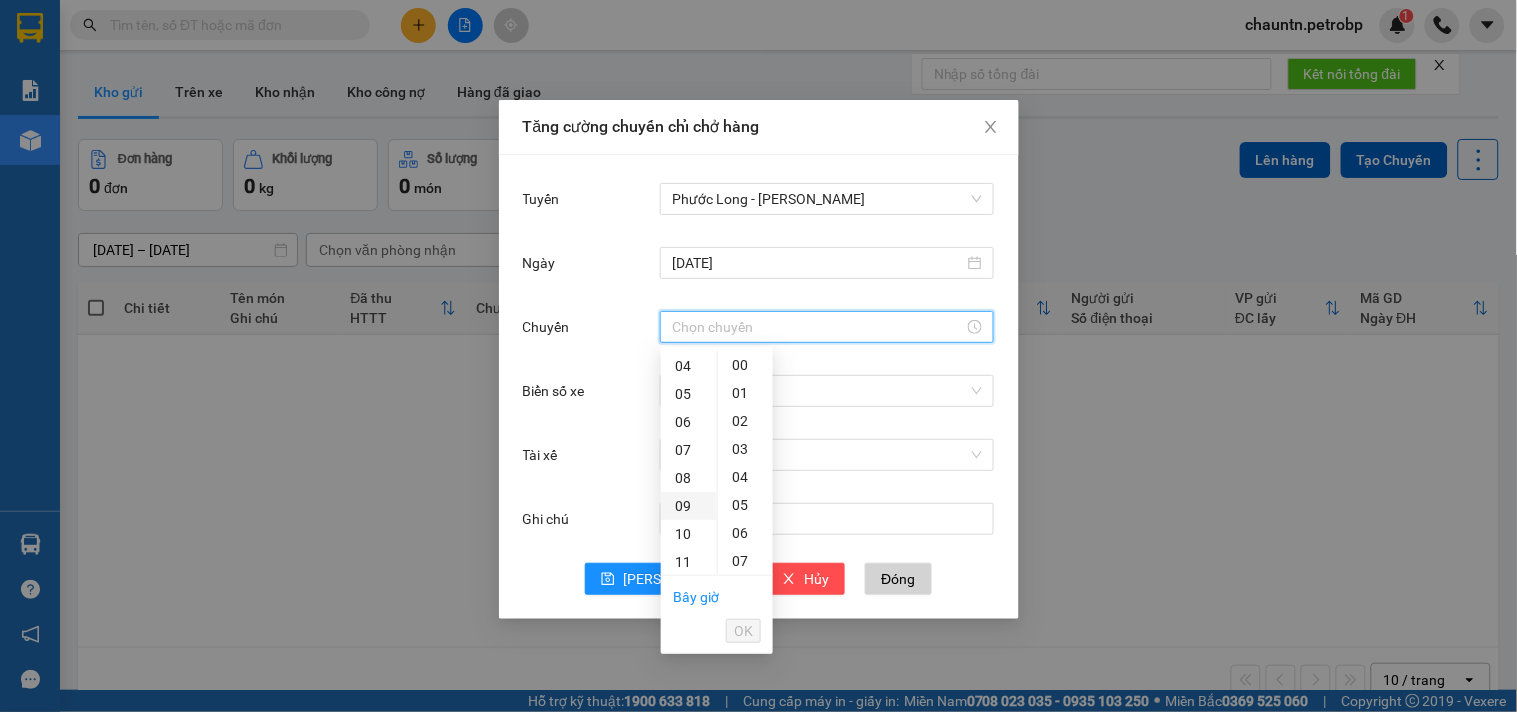 click on "09" at bounding box center (689, 506) 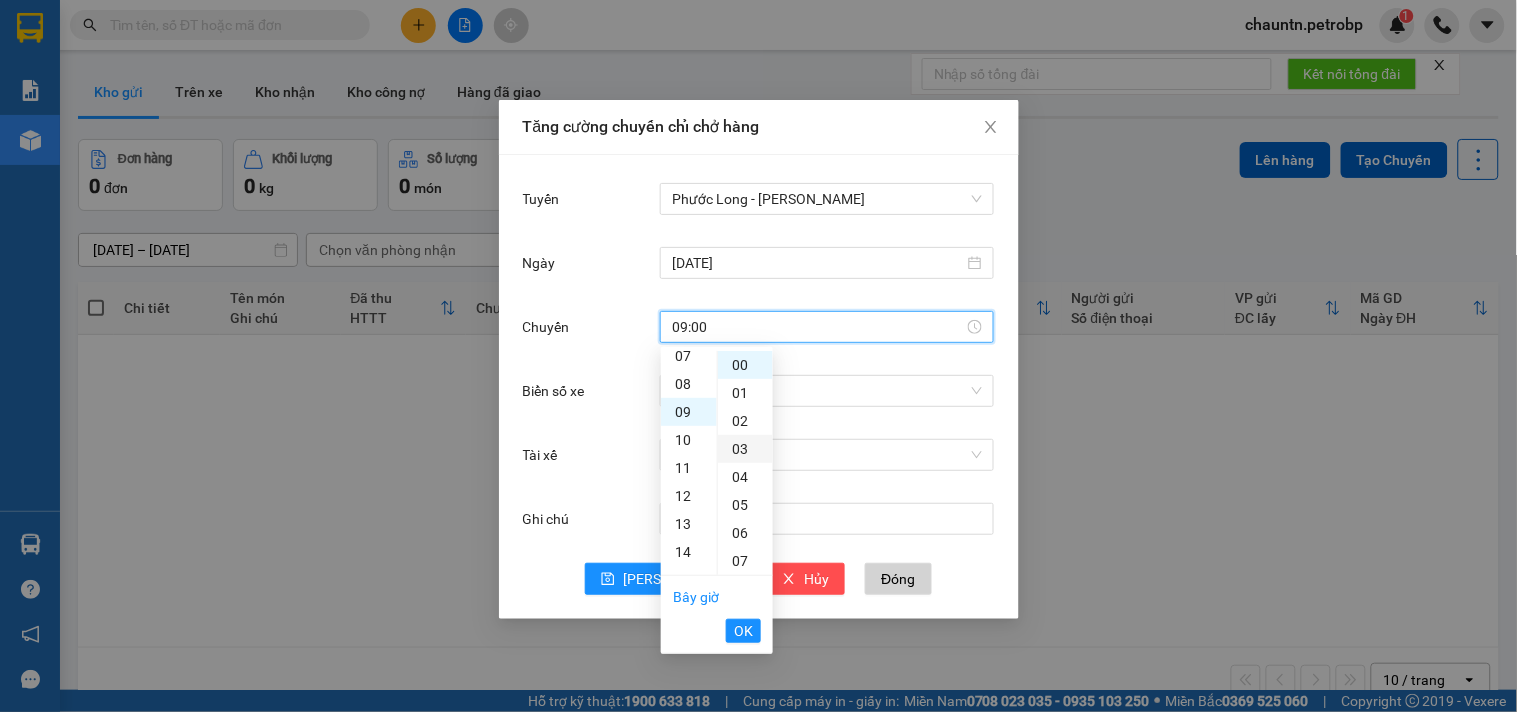 scroll, scrollTop: 252, scrollLeft: 0, axis: vertical 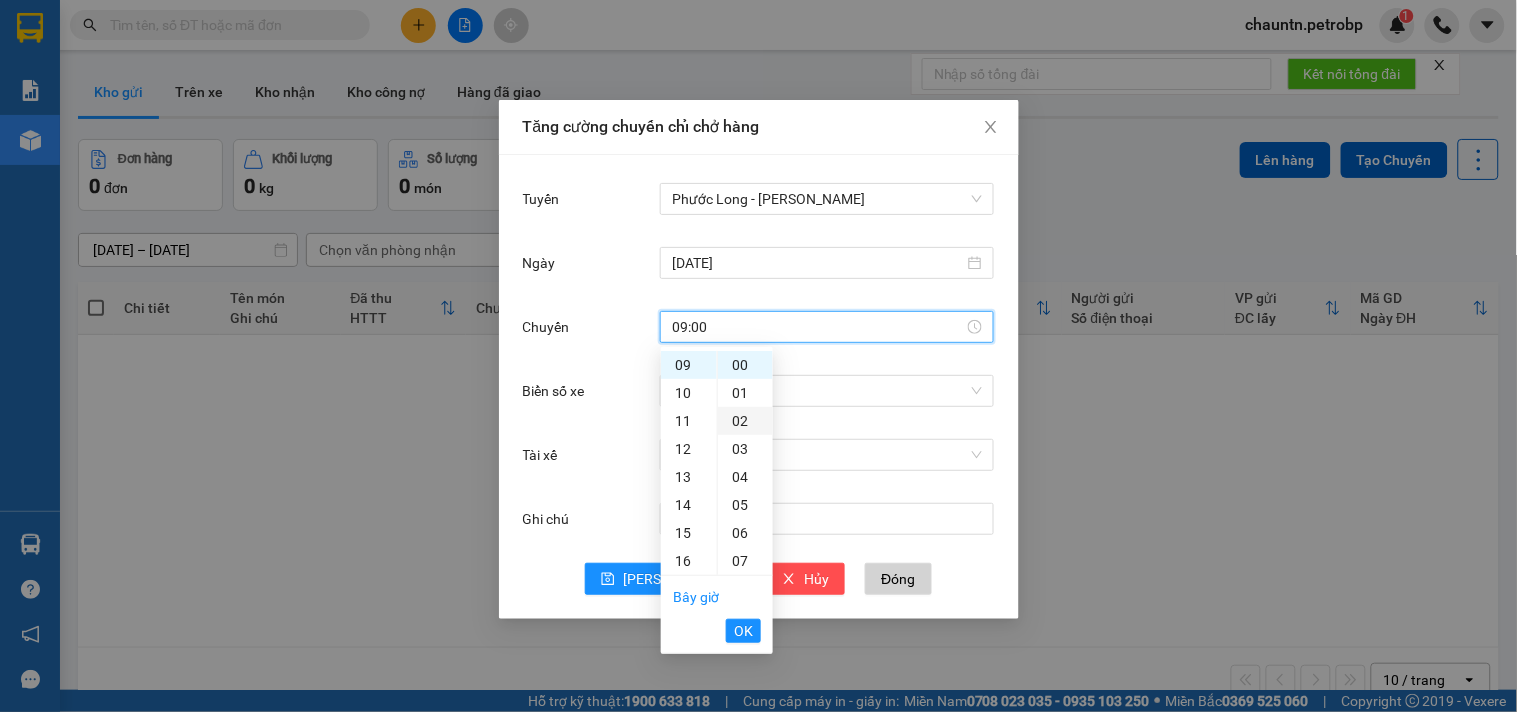 click on "02" at bounding box center [745, 421] 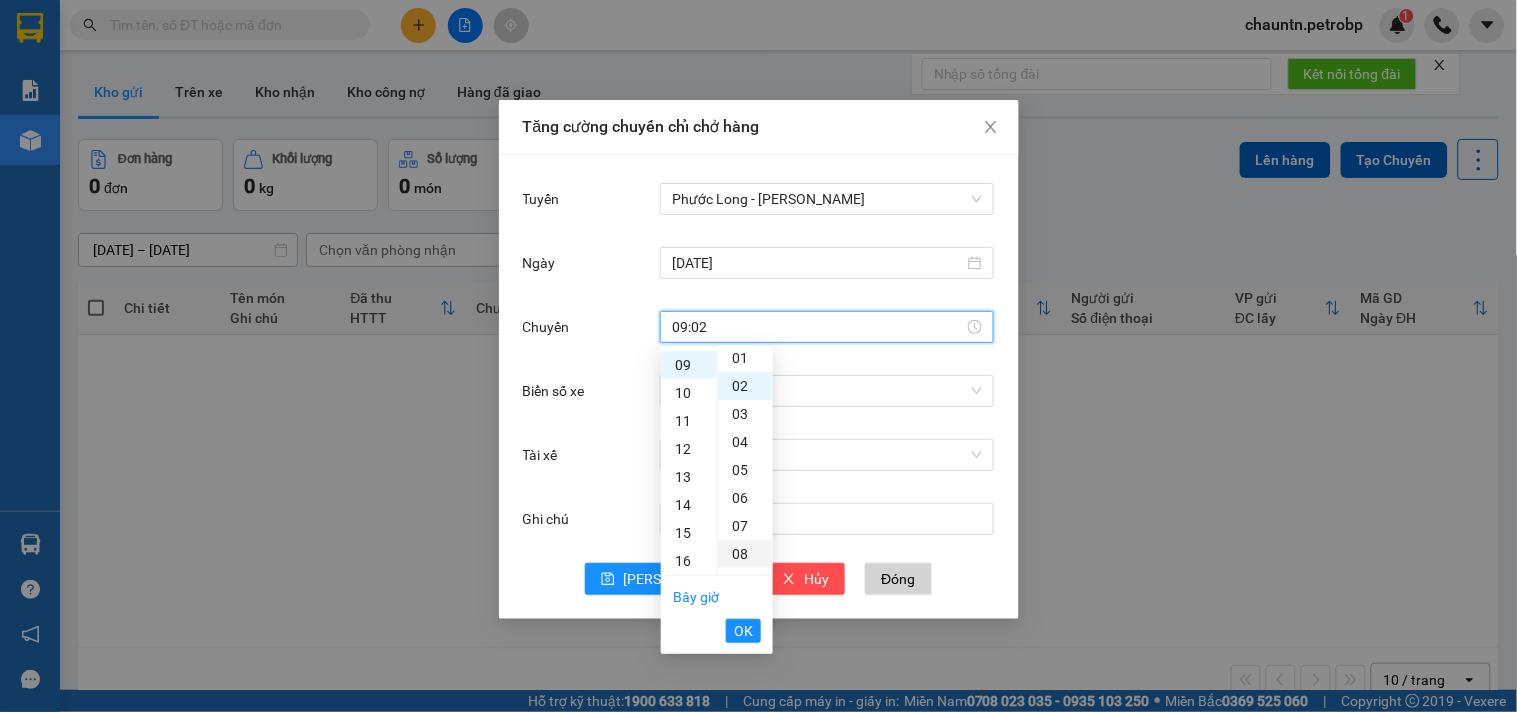 scroll, scrollTop: 55, scrollLeft: 0, axis: vertical 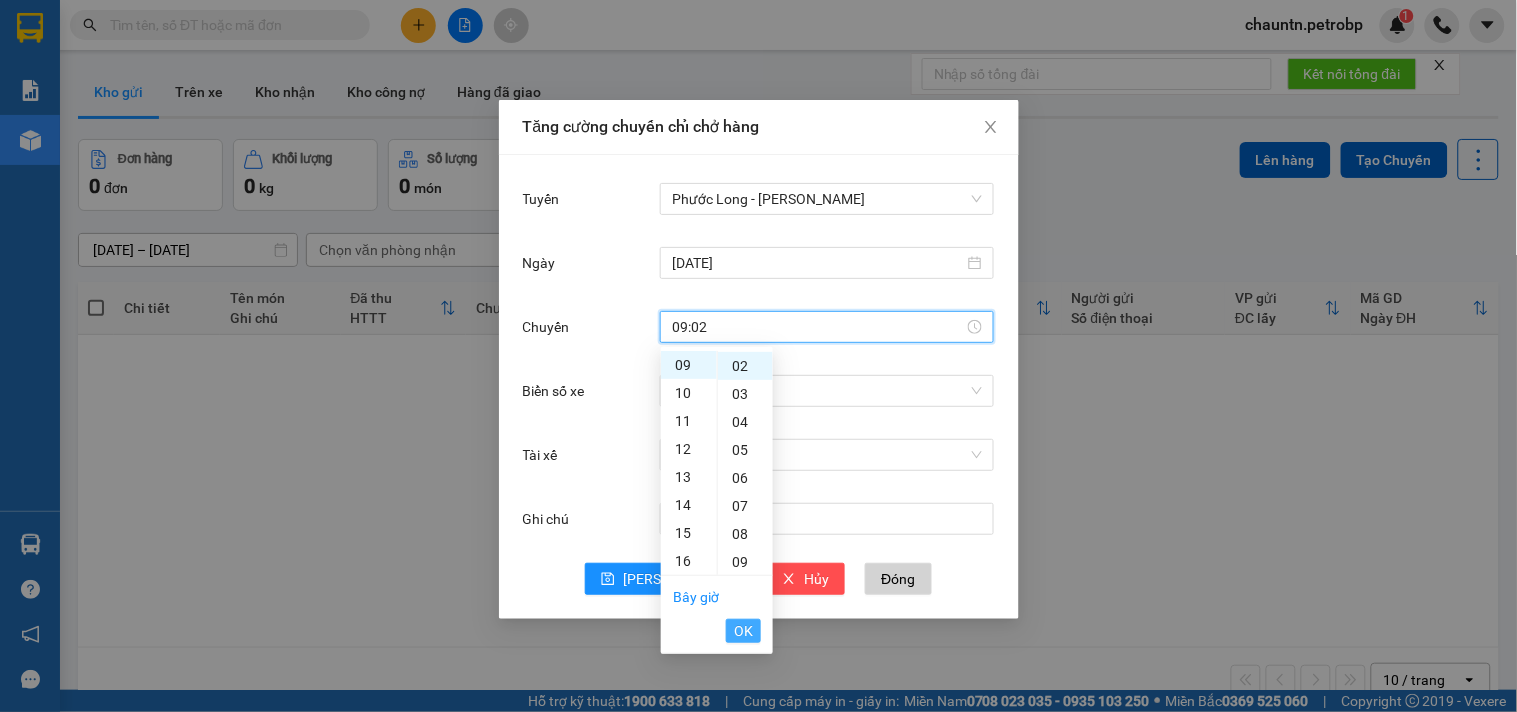 click on "OK" at bounding box center (743, 631) 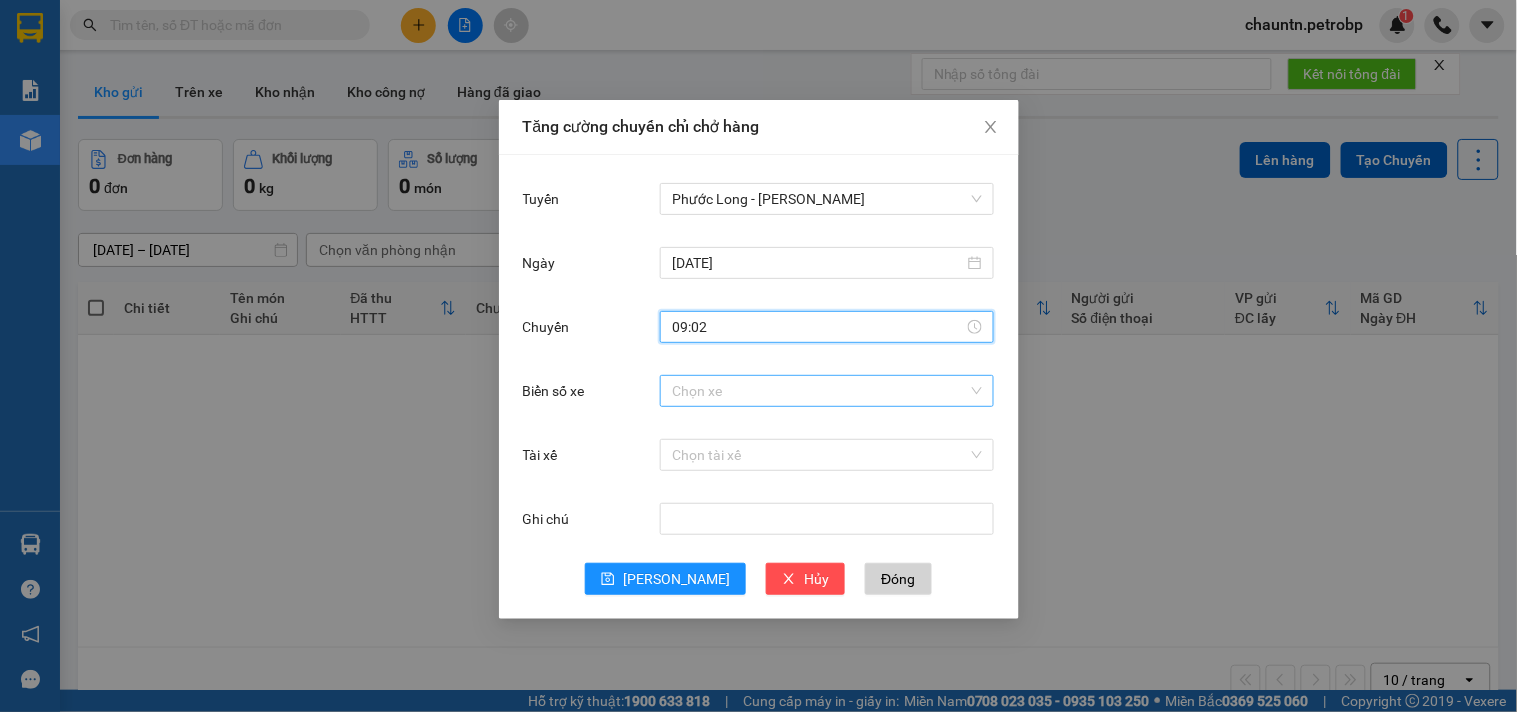click on "Biển số xe" at bounding box center (820, 391) 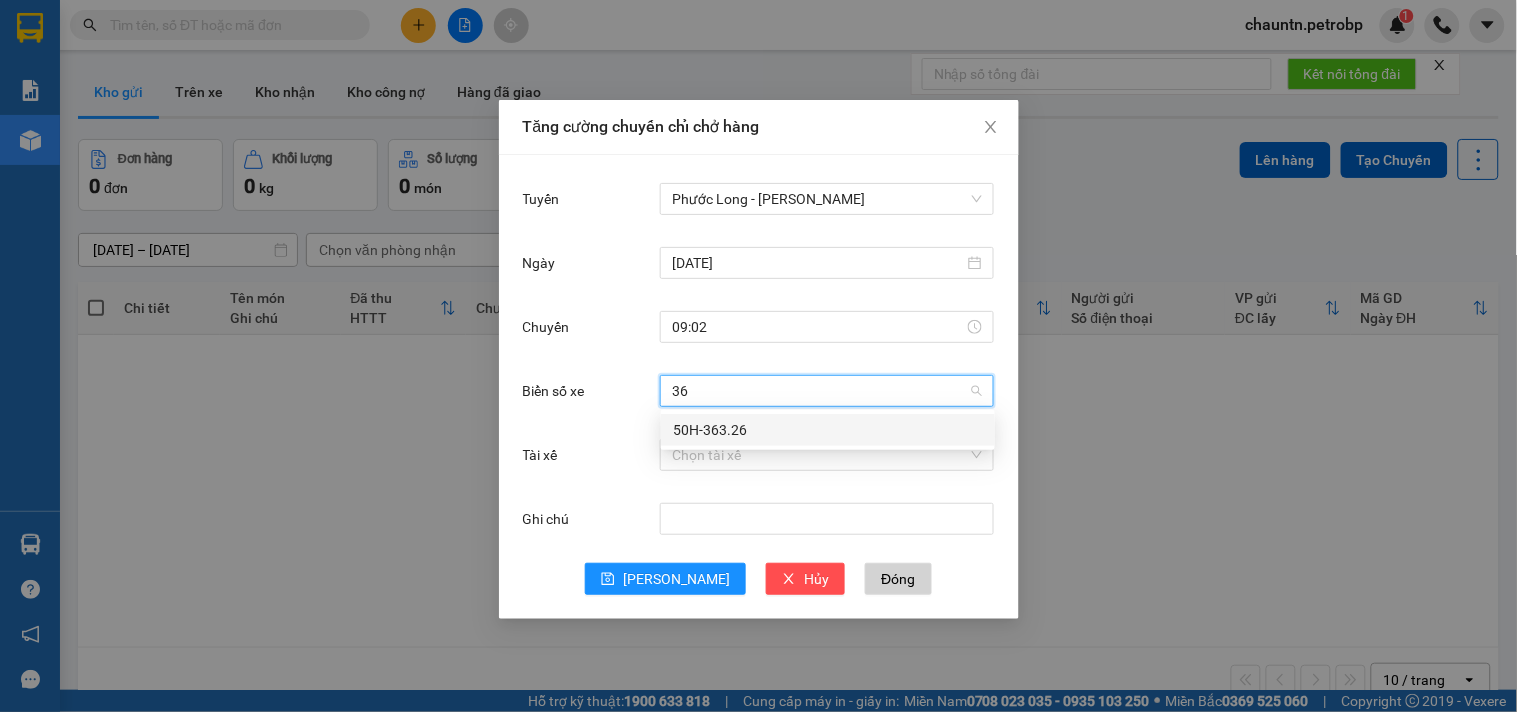 type on "363" 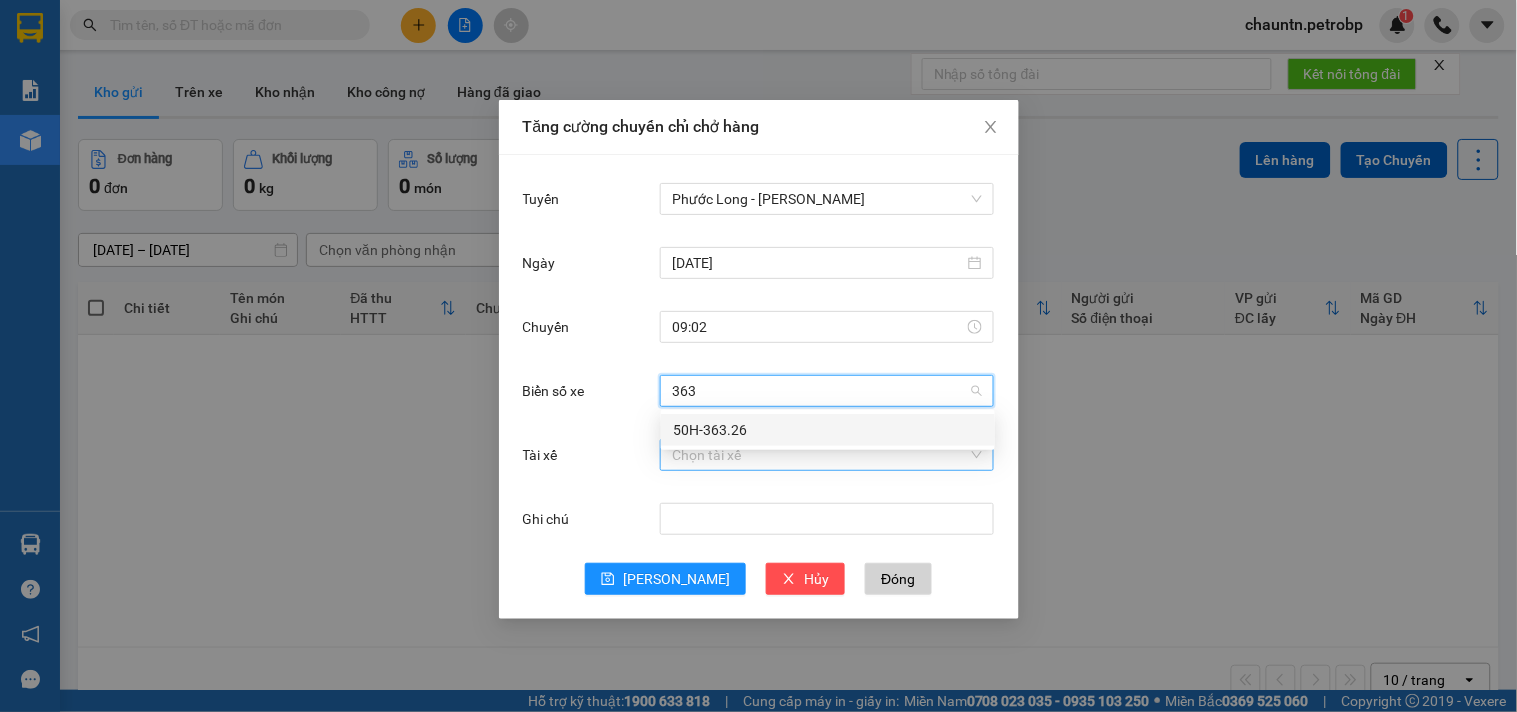 drag, startPoint x: 890, startPoint y: 424, endPoint x: 877, endPoint y: 440, distance: 20.615528 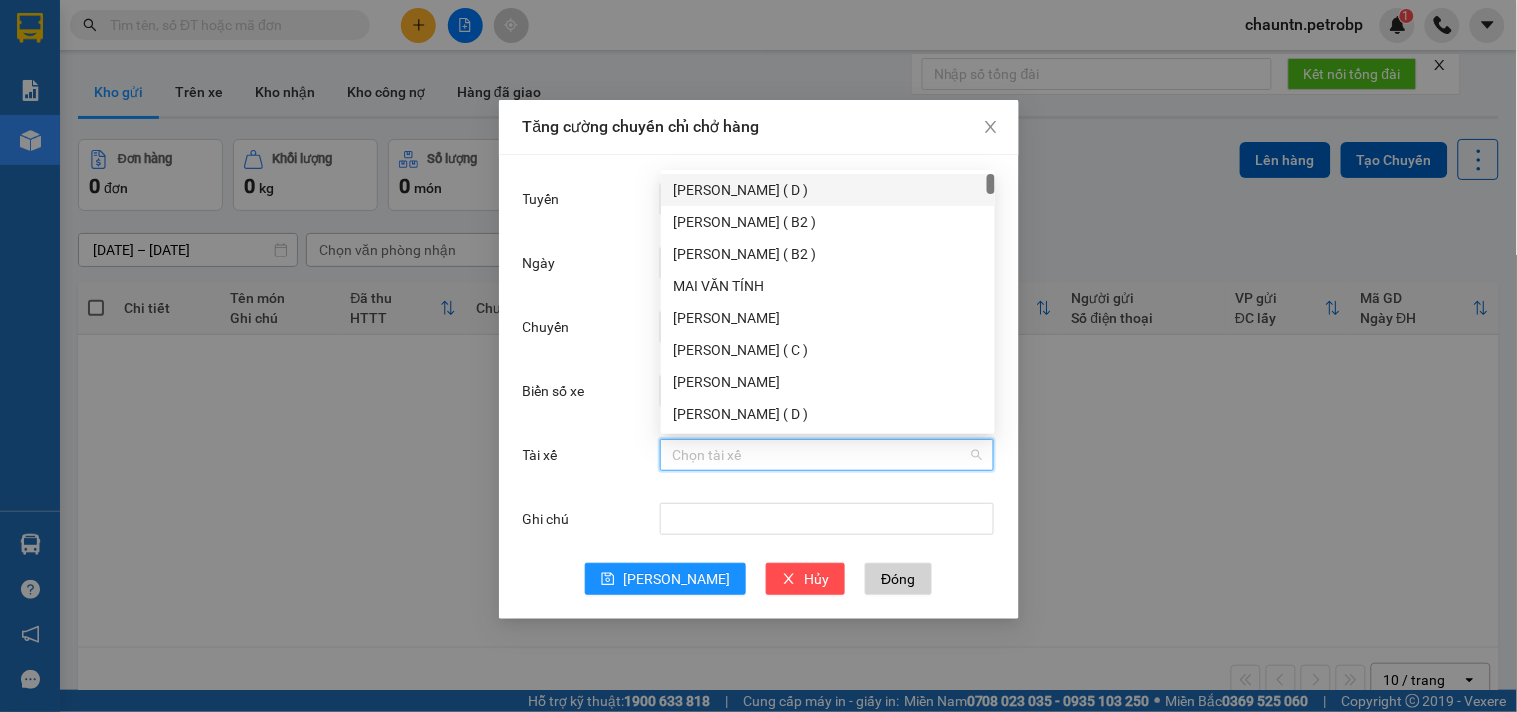 click on "Tài xế" at bounding box center (820, 455) 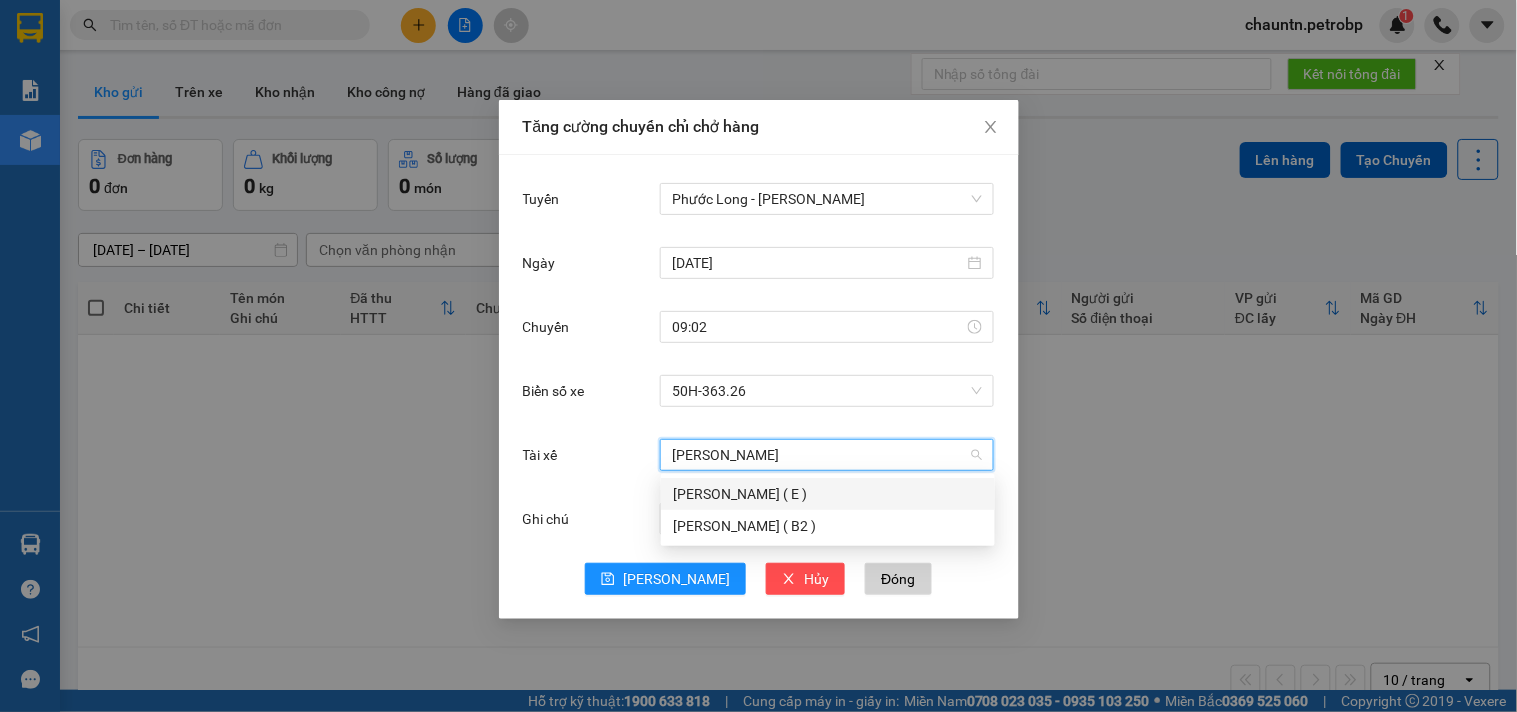 type on "trần thanh" 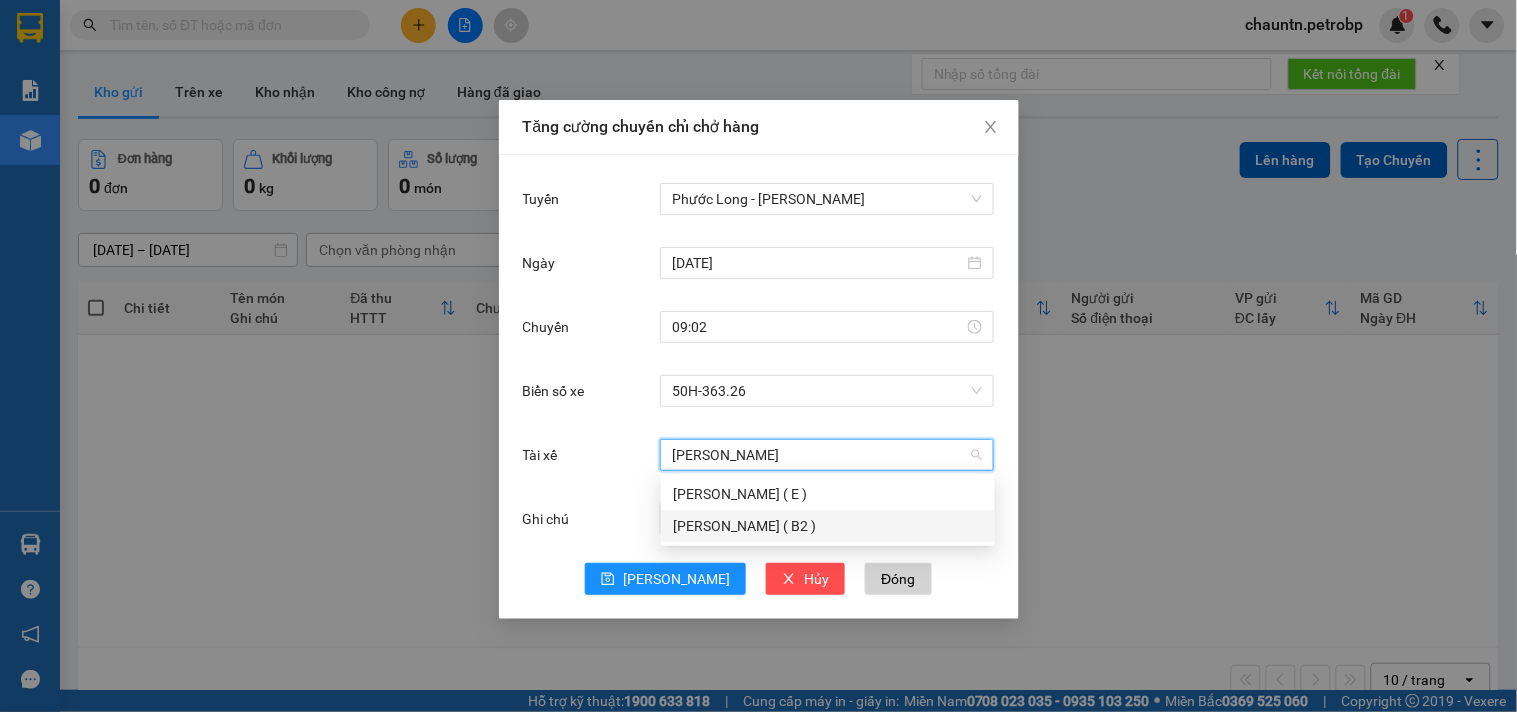 click on "Trần Thanh Tuấn ( B2 )" at bounding box center [828, 526] 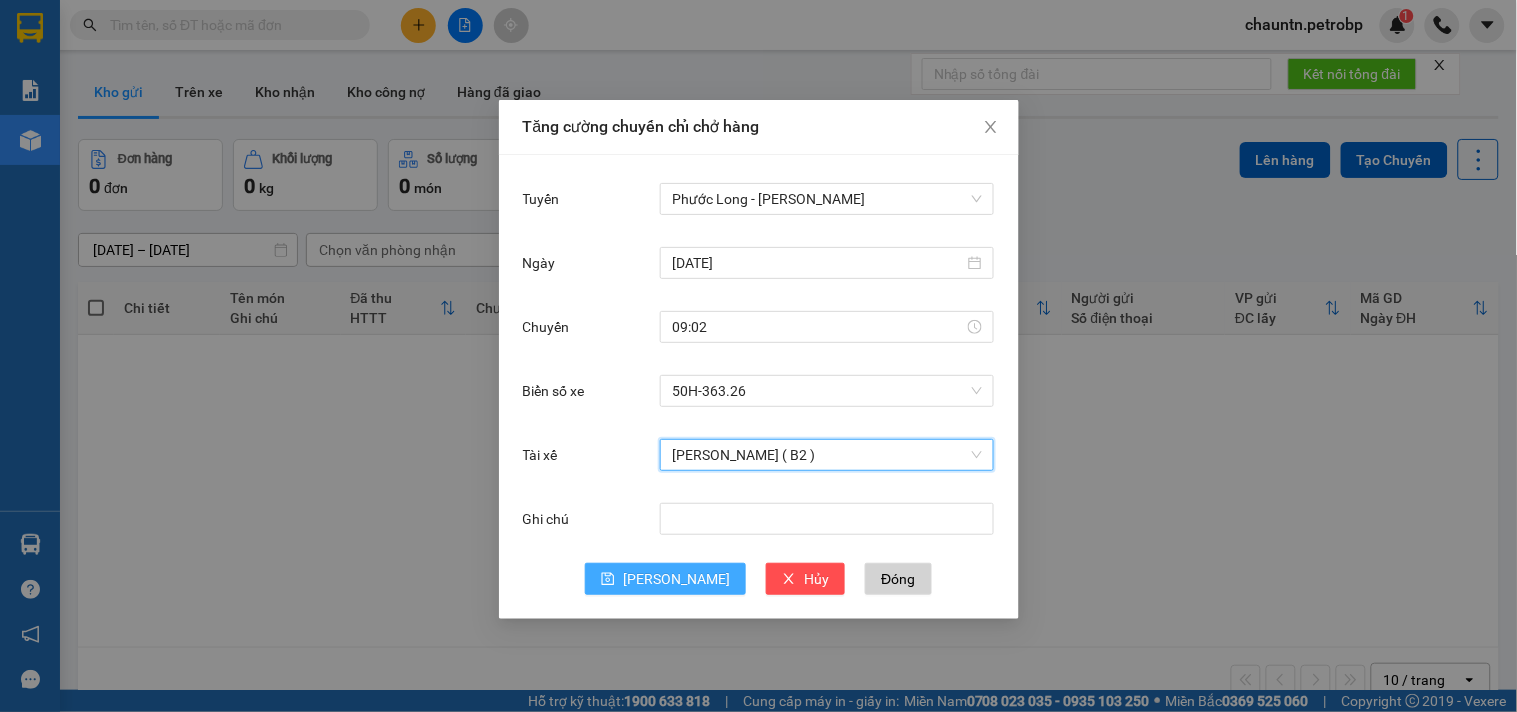 click on "Lưu" at bounding box center [665, 579] 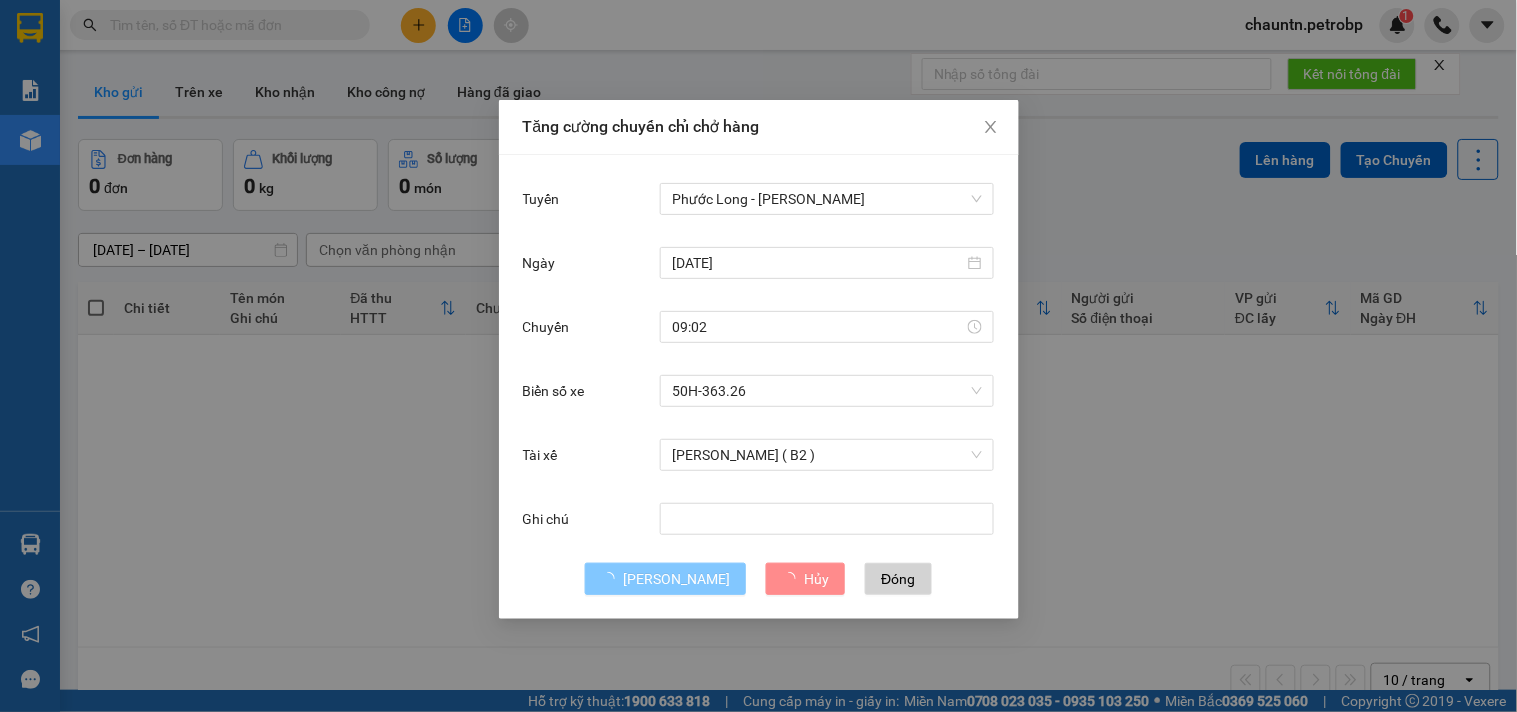 type 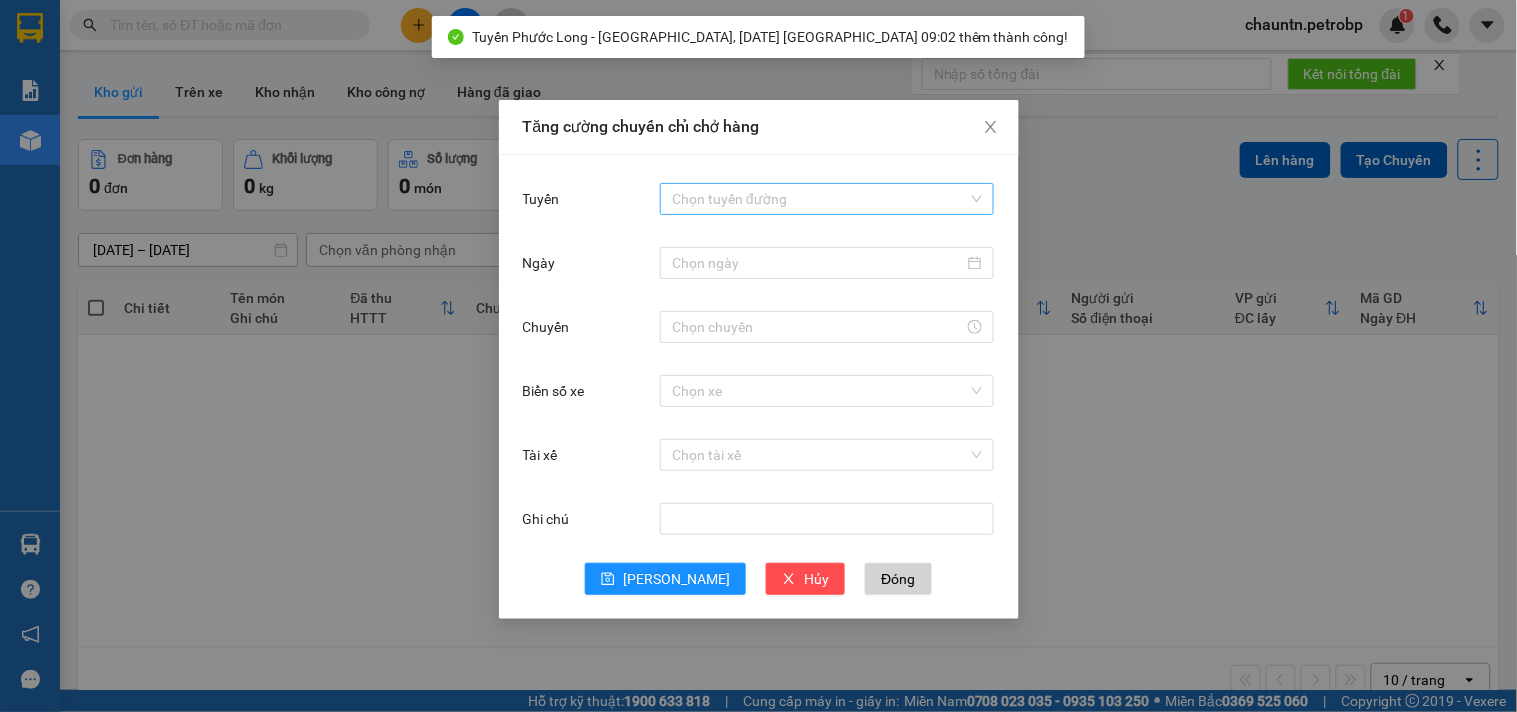 click on "Tuyến" at bounding box center (820, 199) 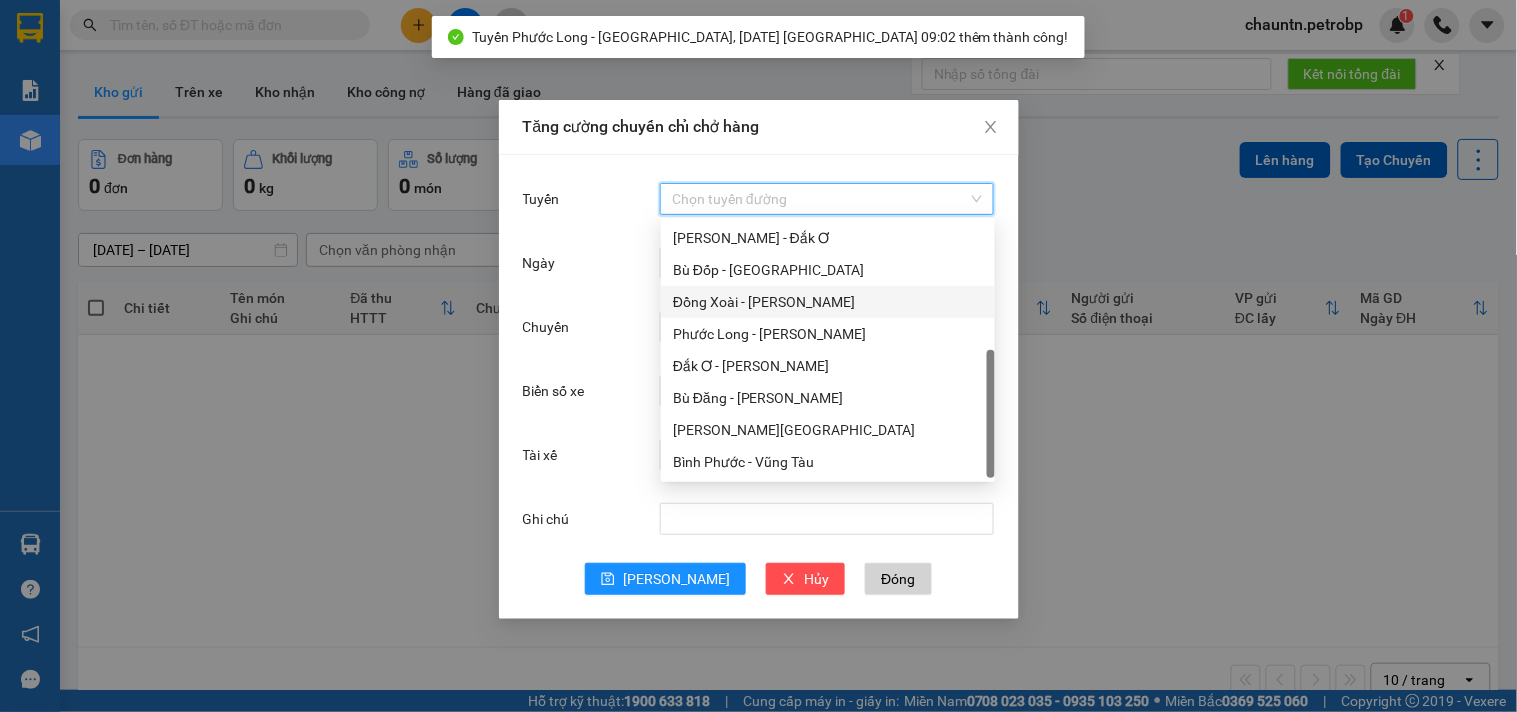 scroll, scrollTop: 2, scrollLeft: 0, axis: vertical 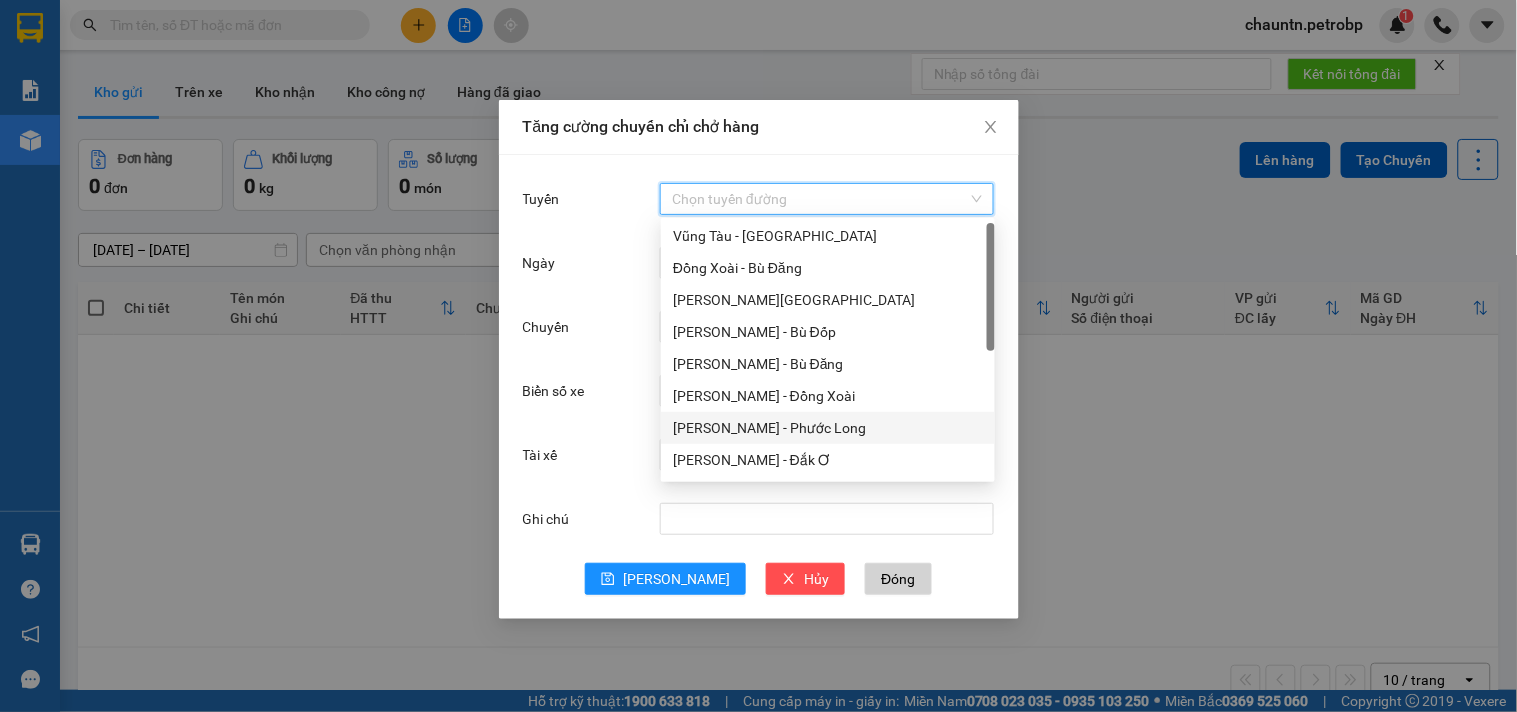 click on "Hồ Chí Minh - Phước Long" at bounding box center [828, 428] 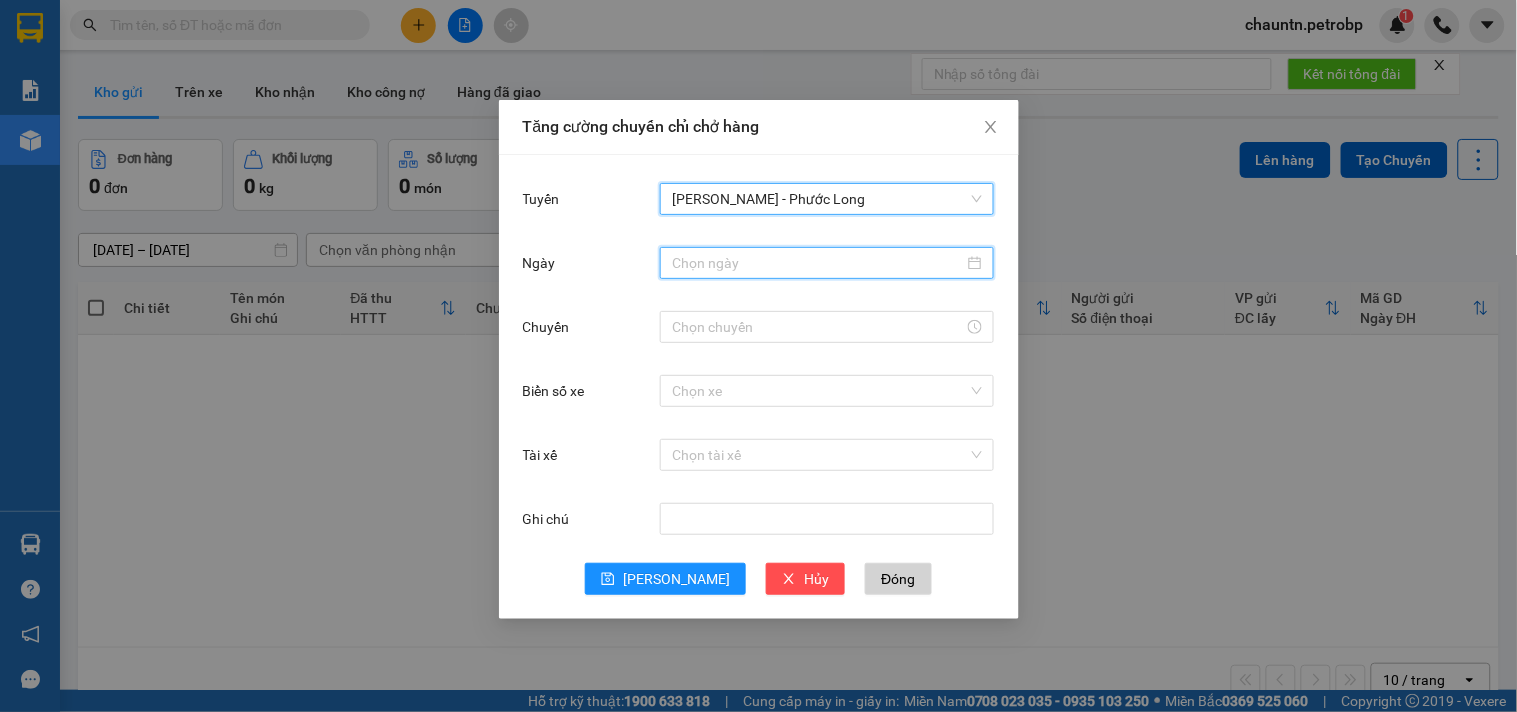 click on "Ngày" at bounding box center (818, 263) 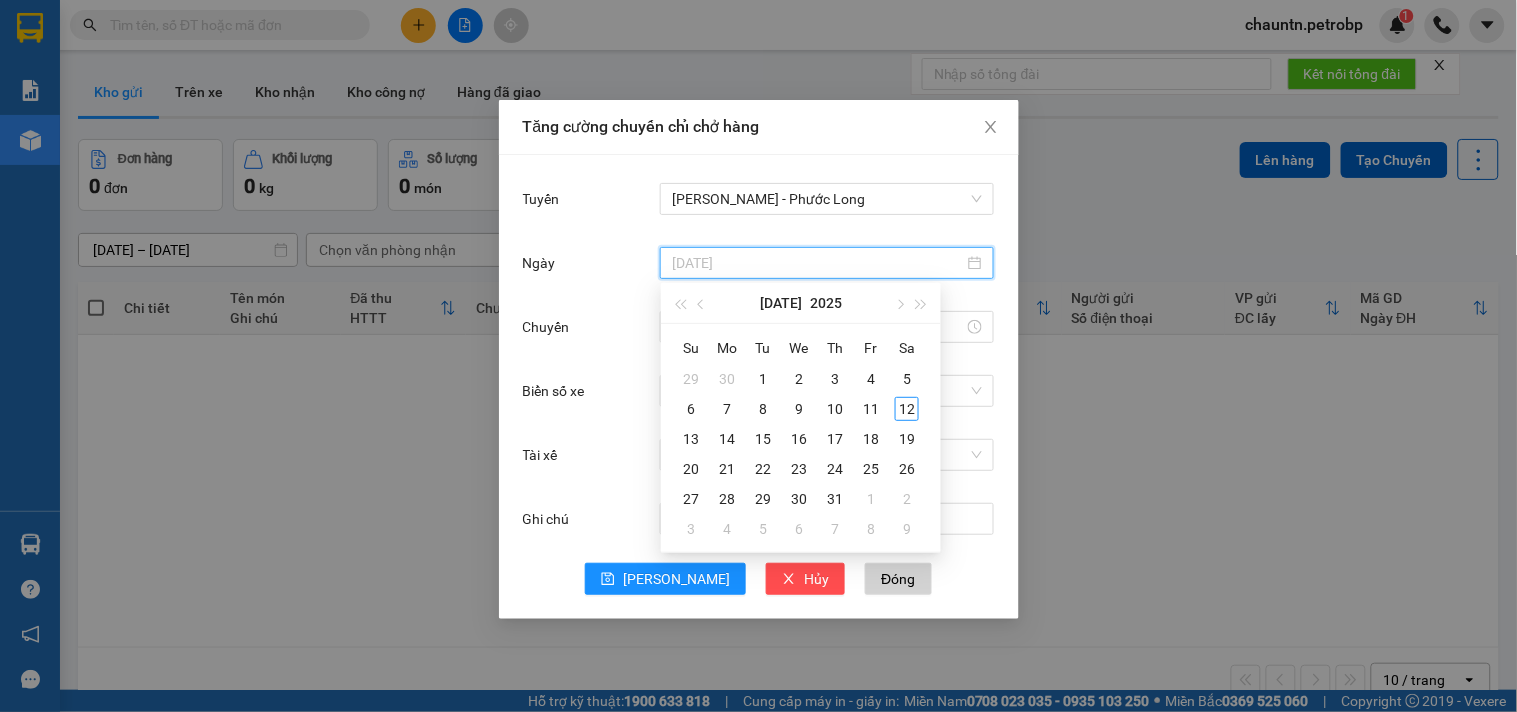type on "12/07/2025" 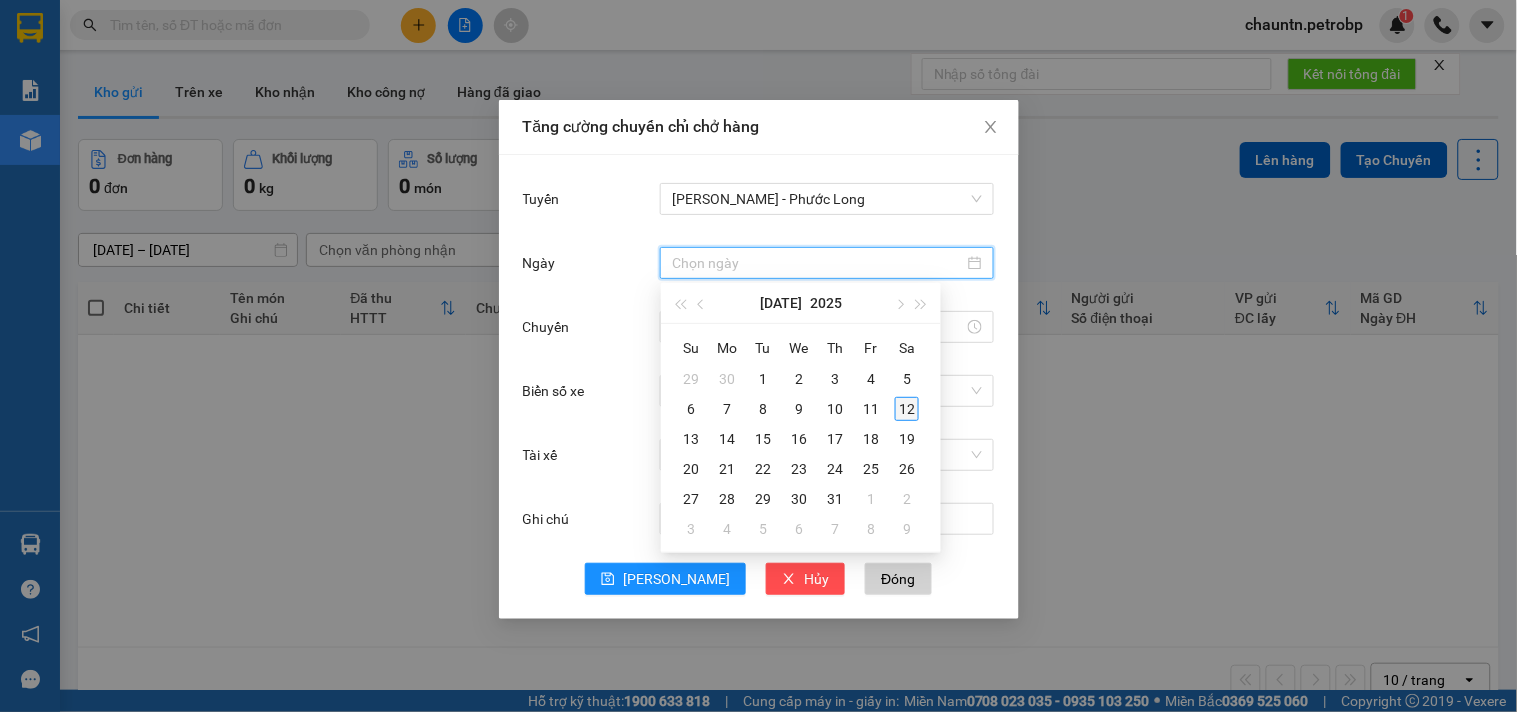 type on "12/07/2025" 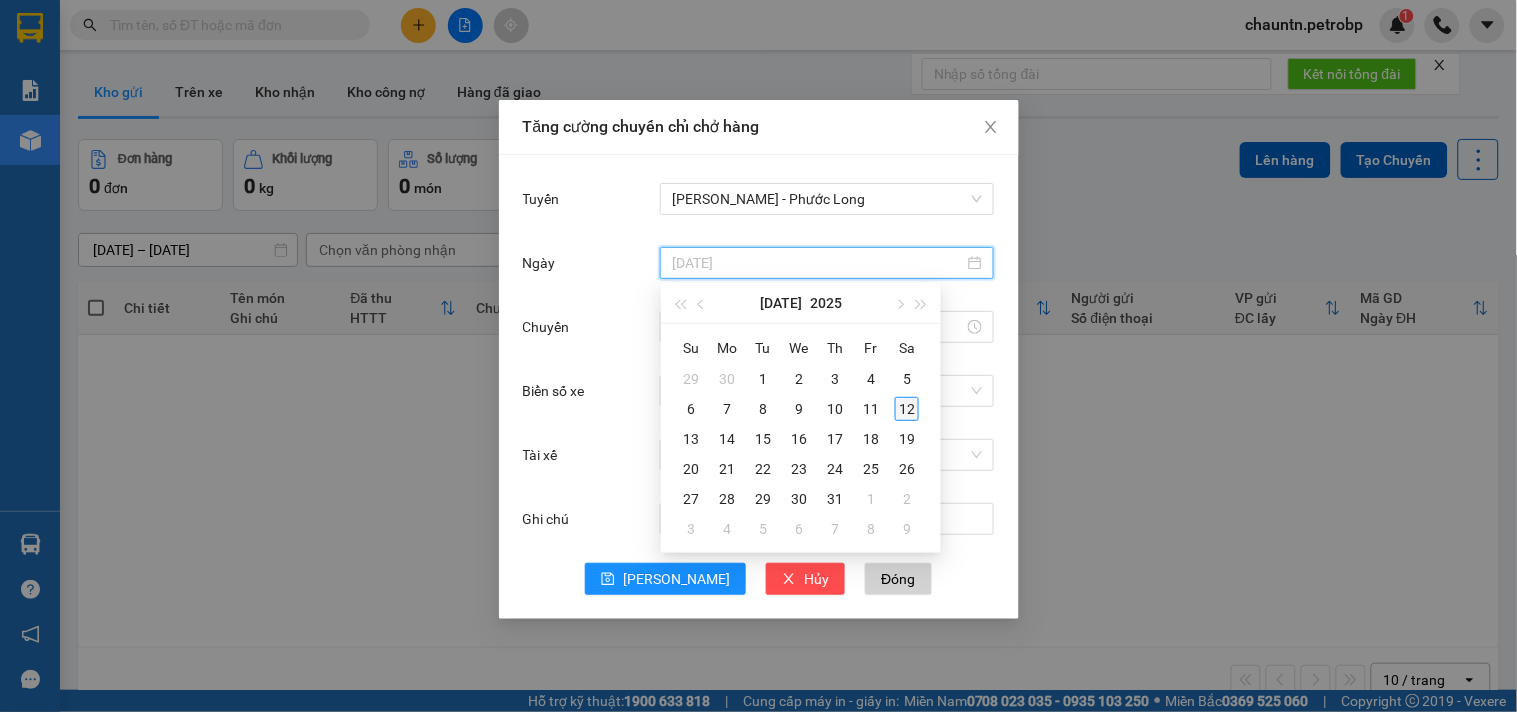 click on "12" at bounding box center (907, 409) 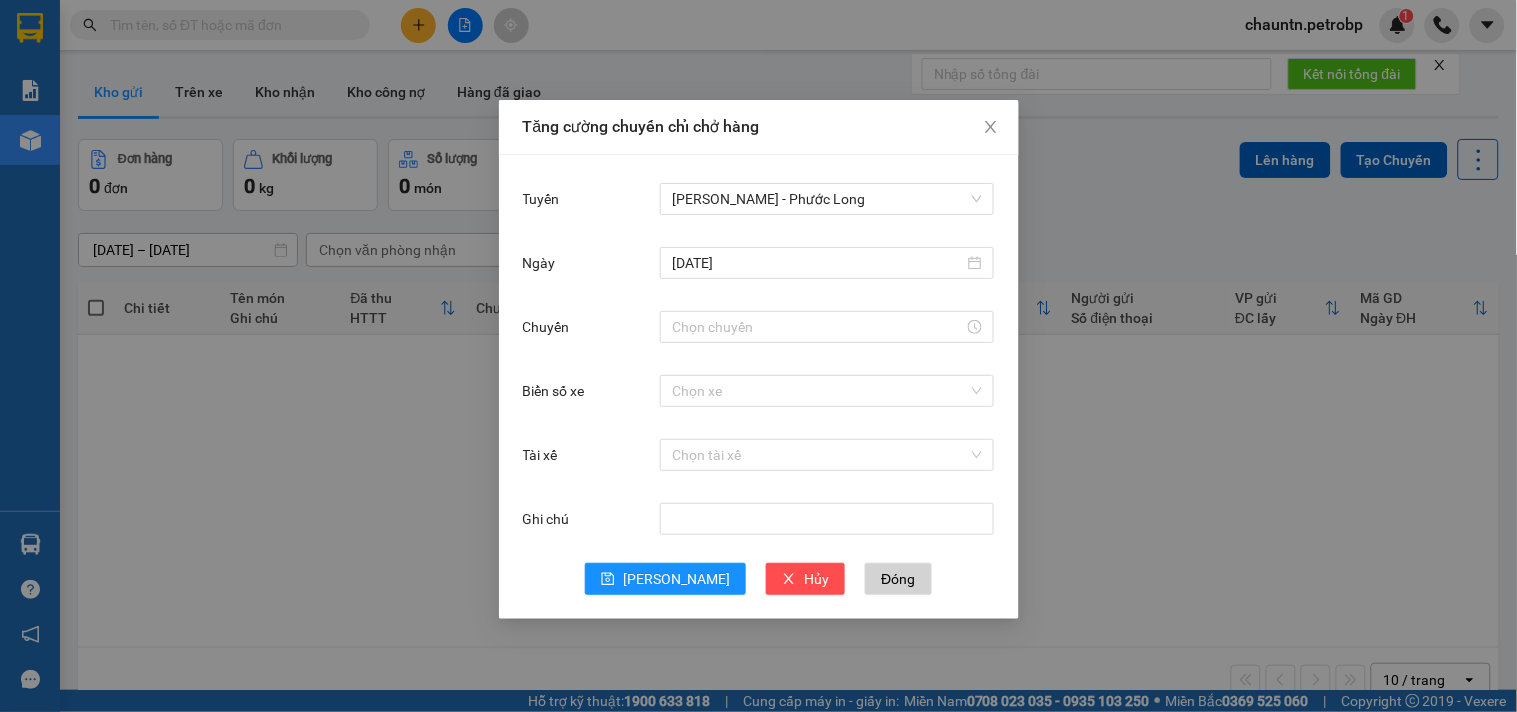 click on "Chọn xe" at bounding box center (827, 391) 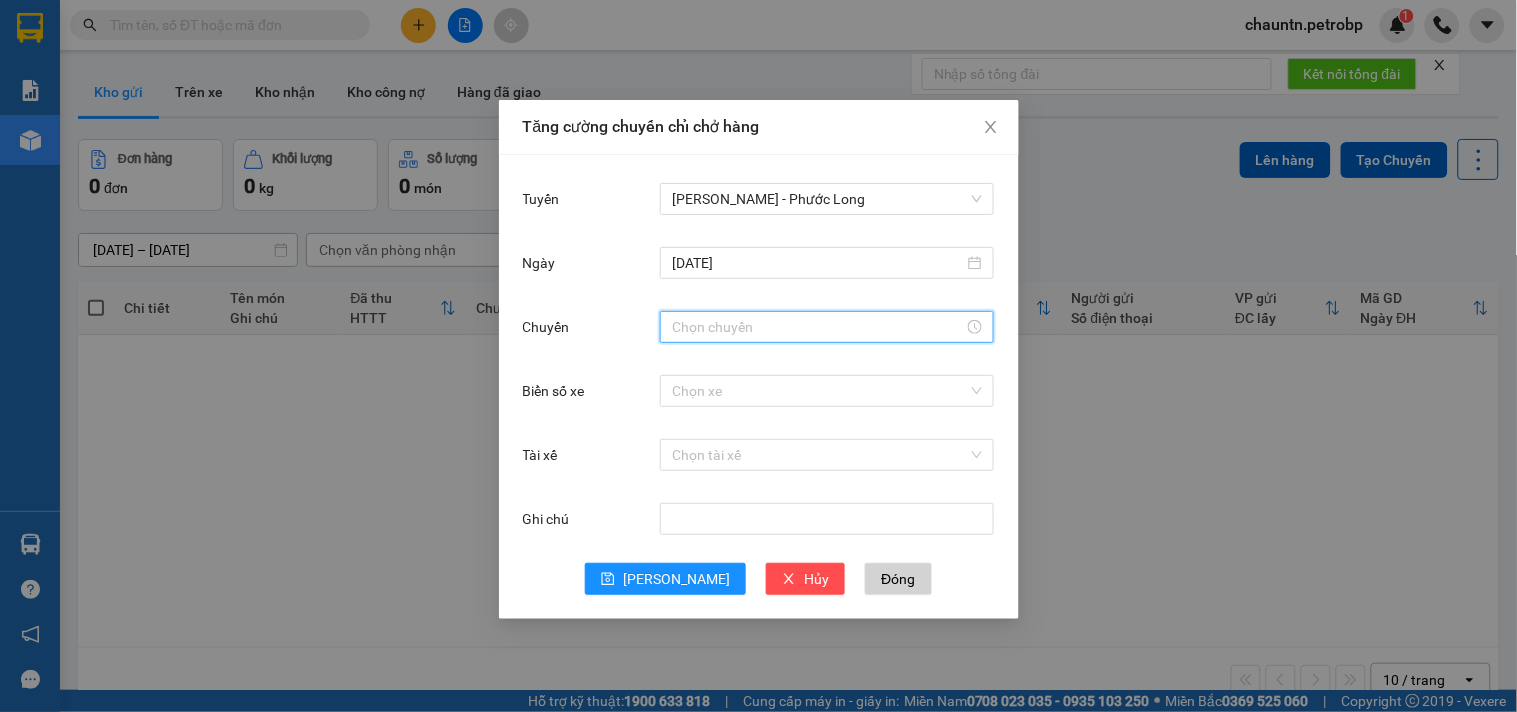 click on "Chuyến" at bounding box center (818, 327) 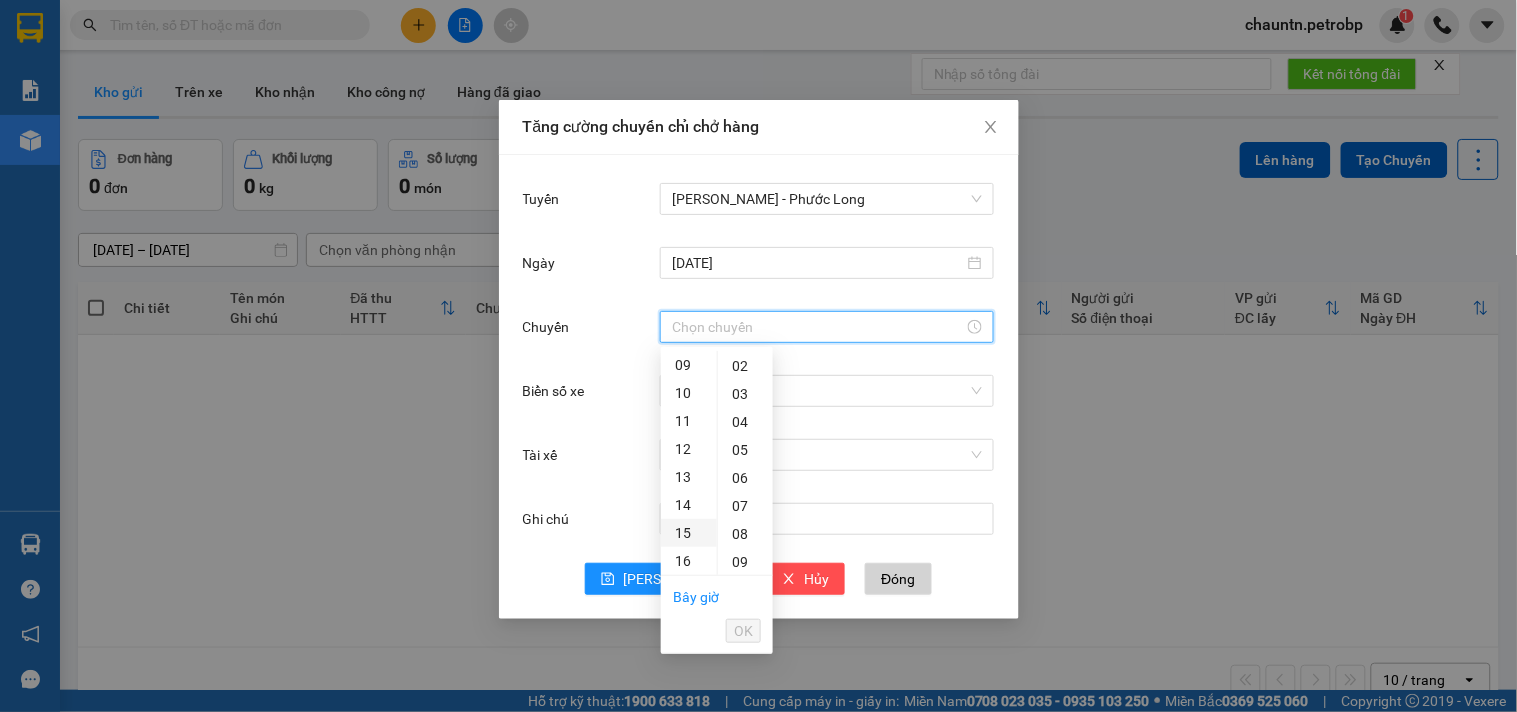 click on "14" at bounding box center (689, 505) 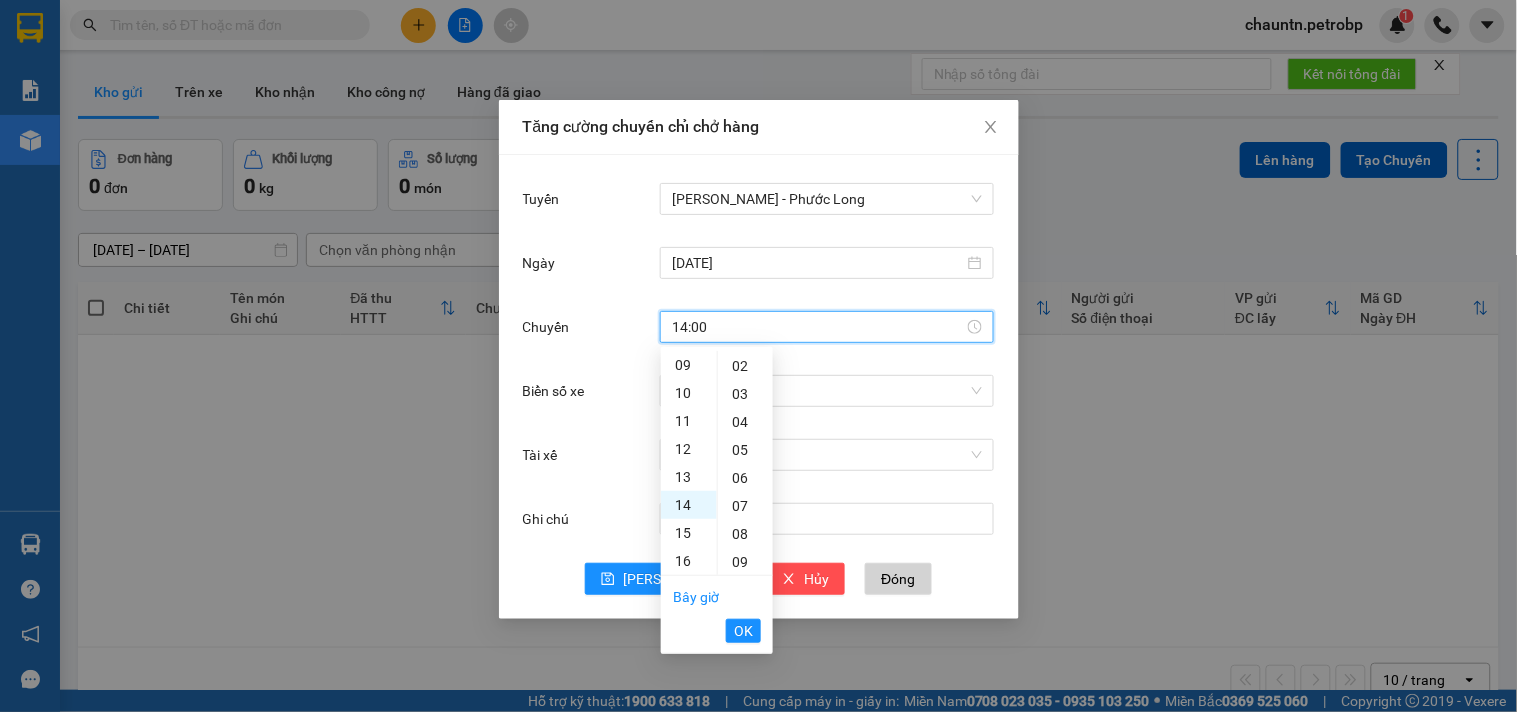 scroll, scrollTop: 345, scrollLeft: 0, axis: vertical 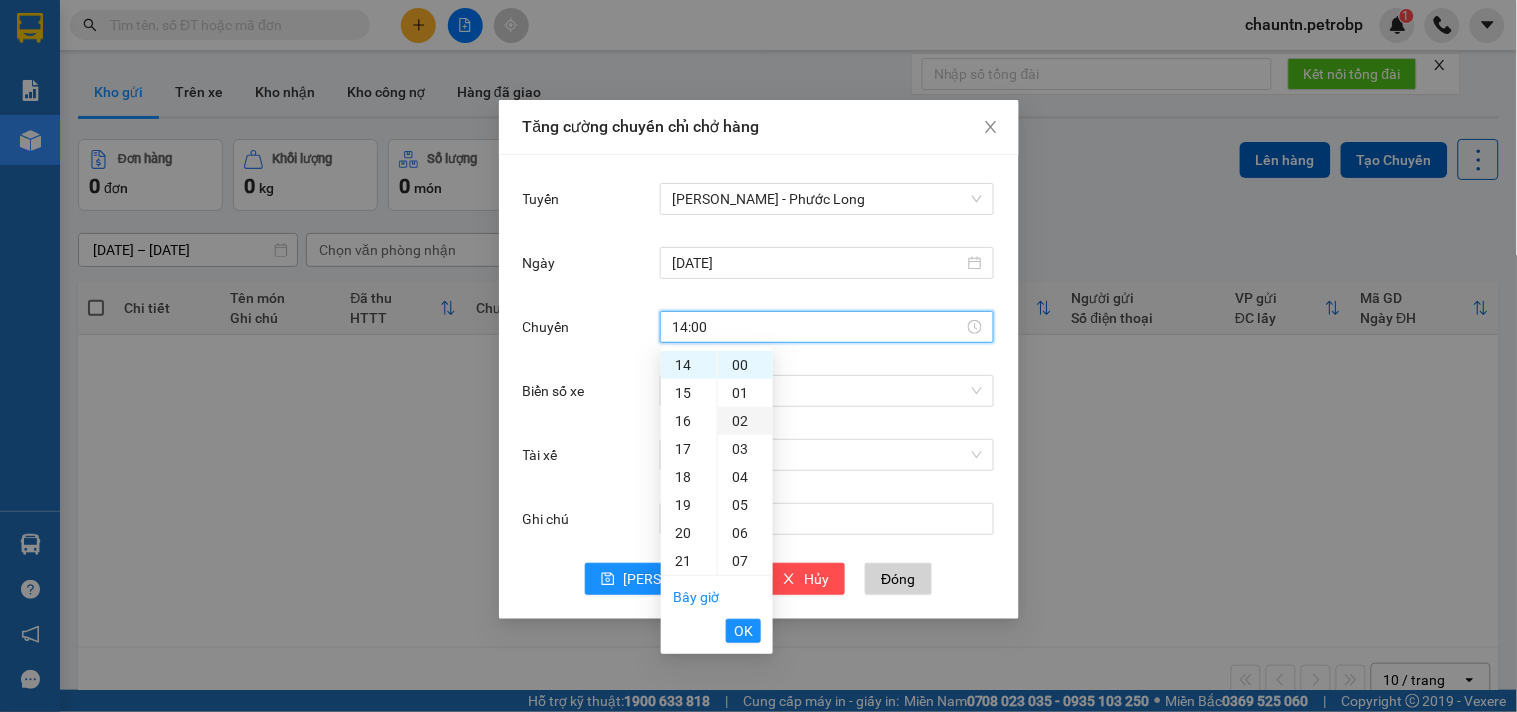 click on "02" at bounding box center (745, 421) 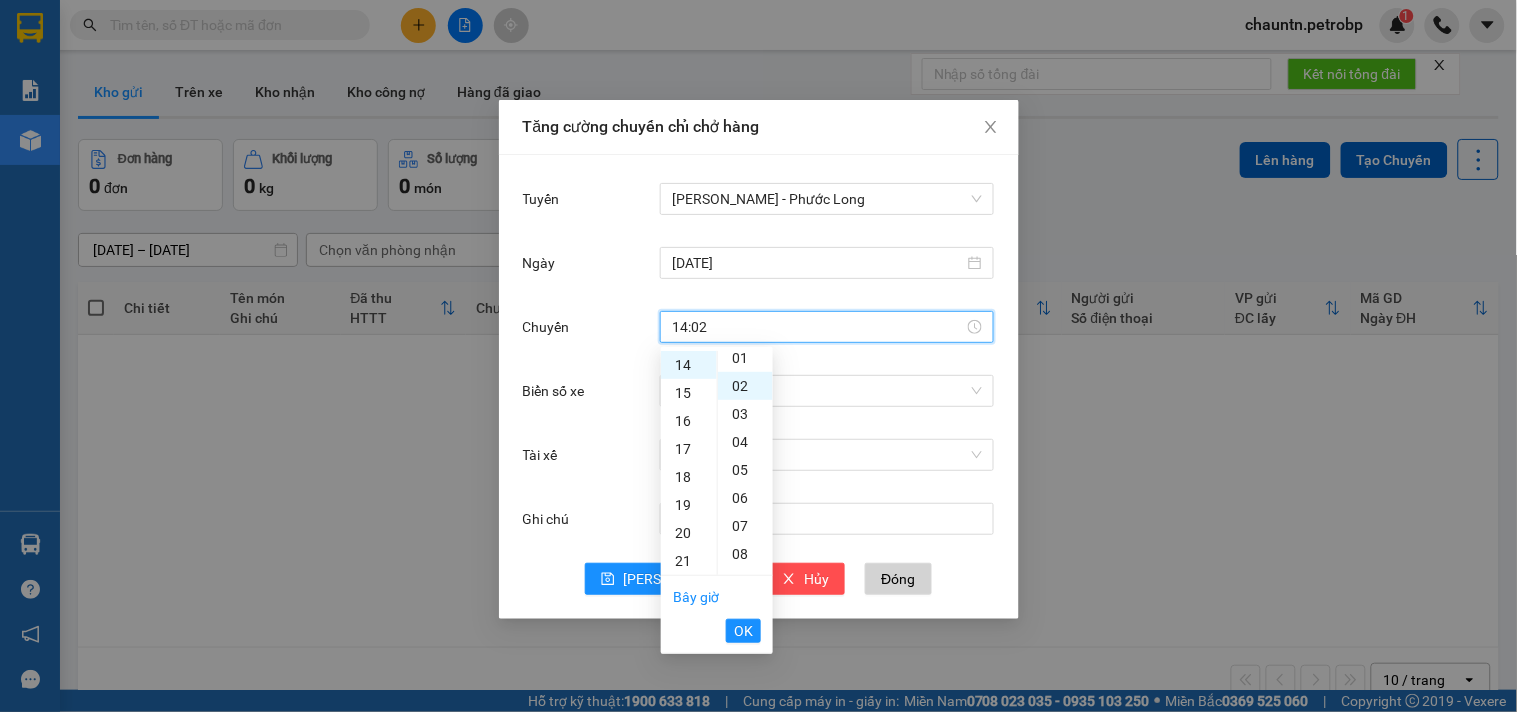 scroll, scrollTop: 55, scrollLeft: 0, axis: vertical 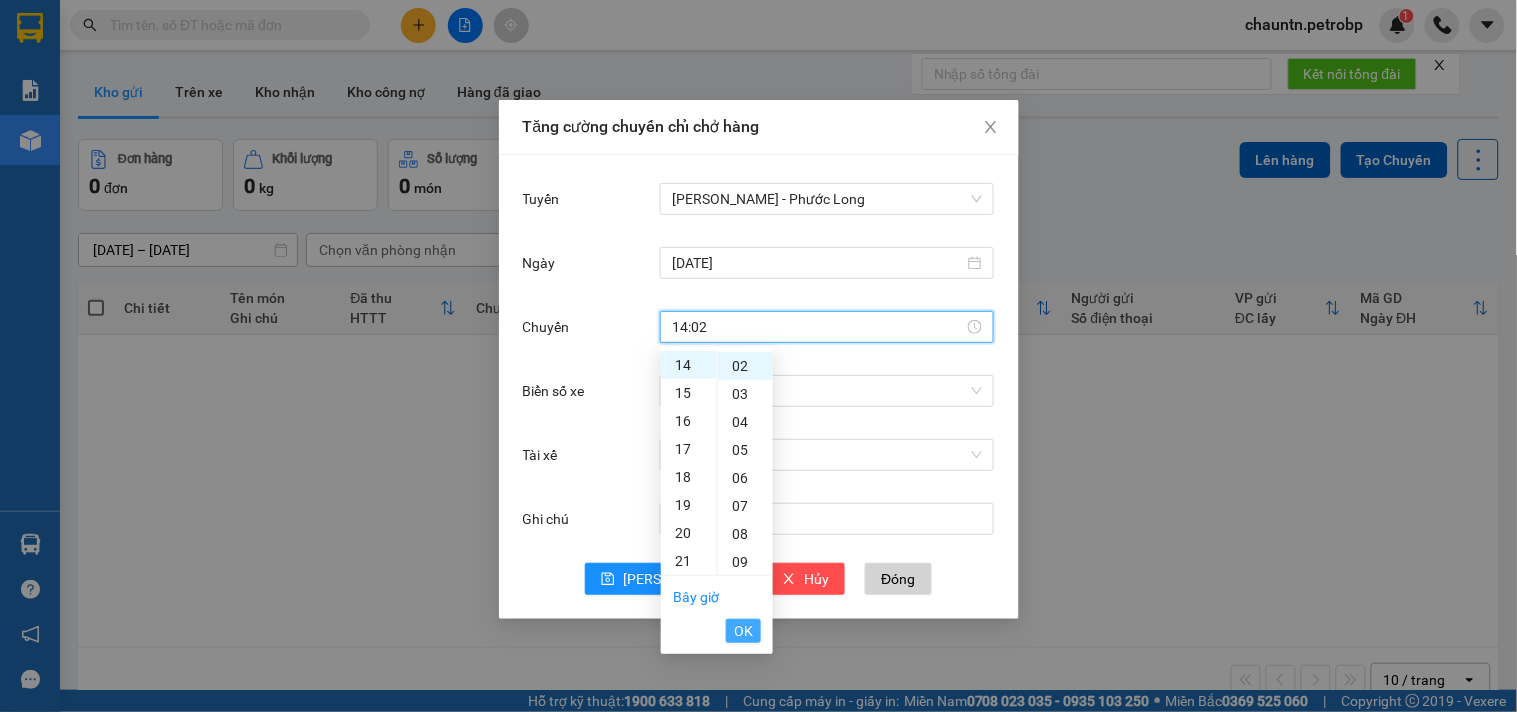 click on "OK" at bounding box center [743, 631] 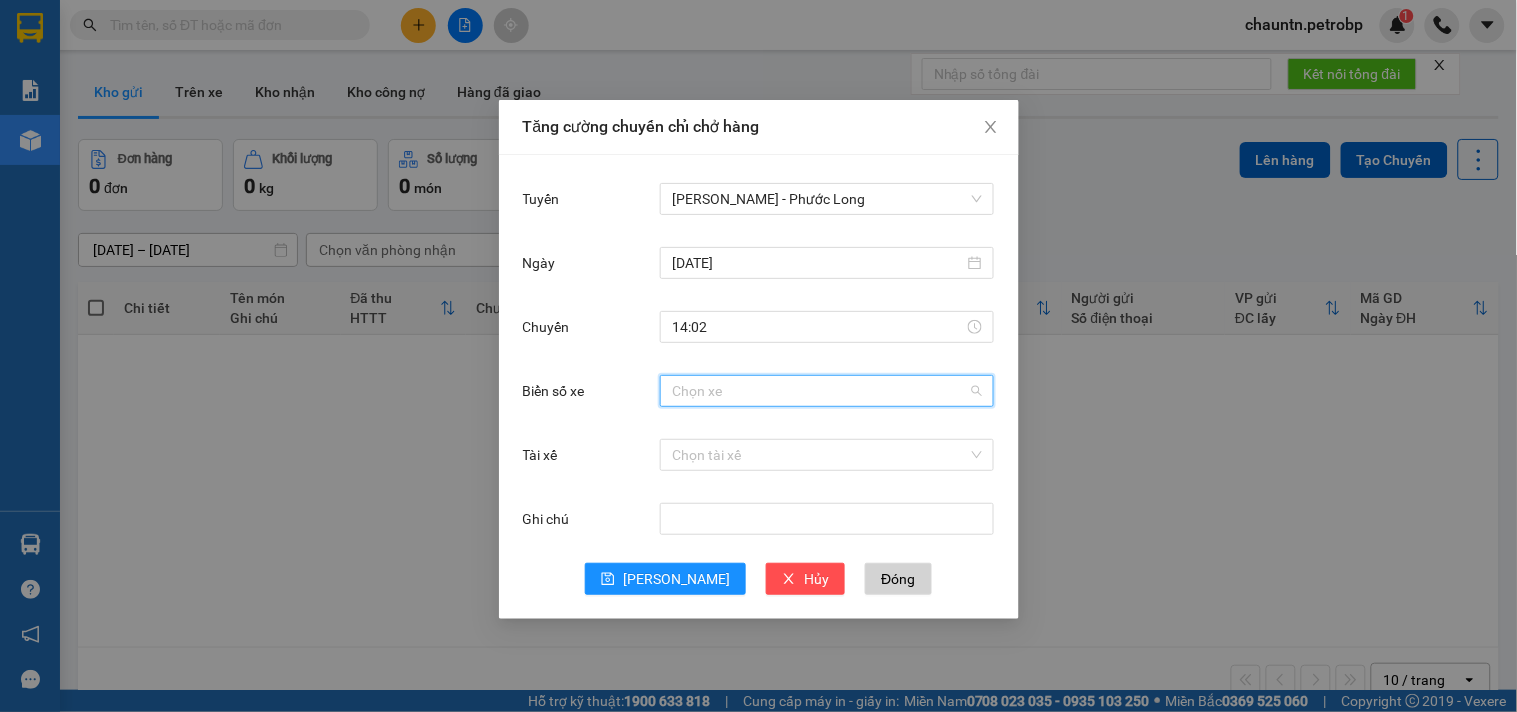 drag, startPoint x: 768, startPoint y: 392, endPoint x: 786, endPoint y: 384, distance: 19.697716 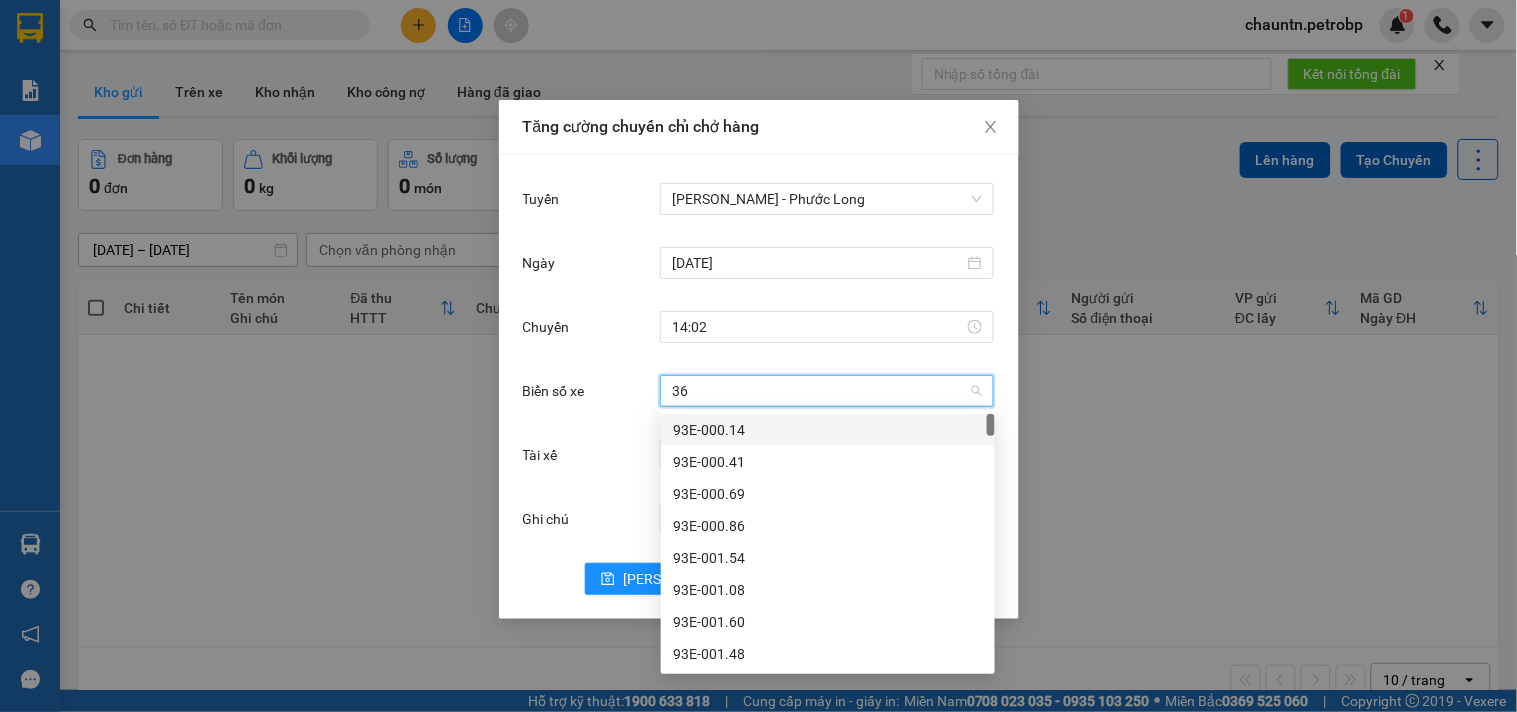 type on "363" 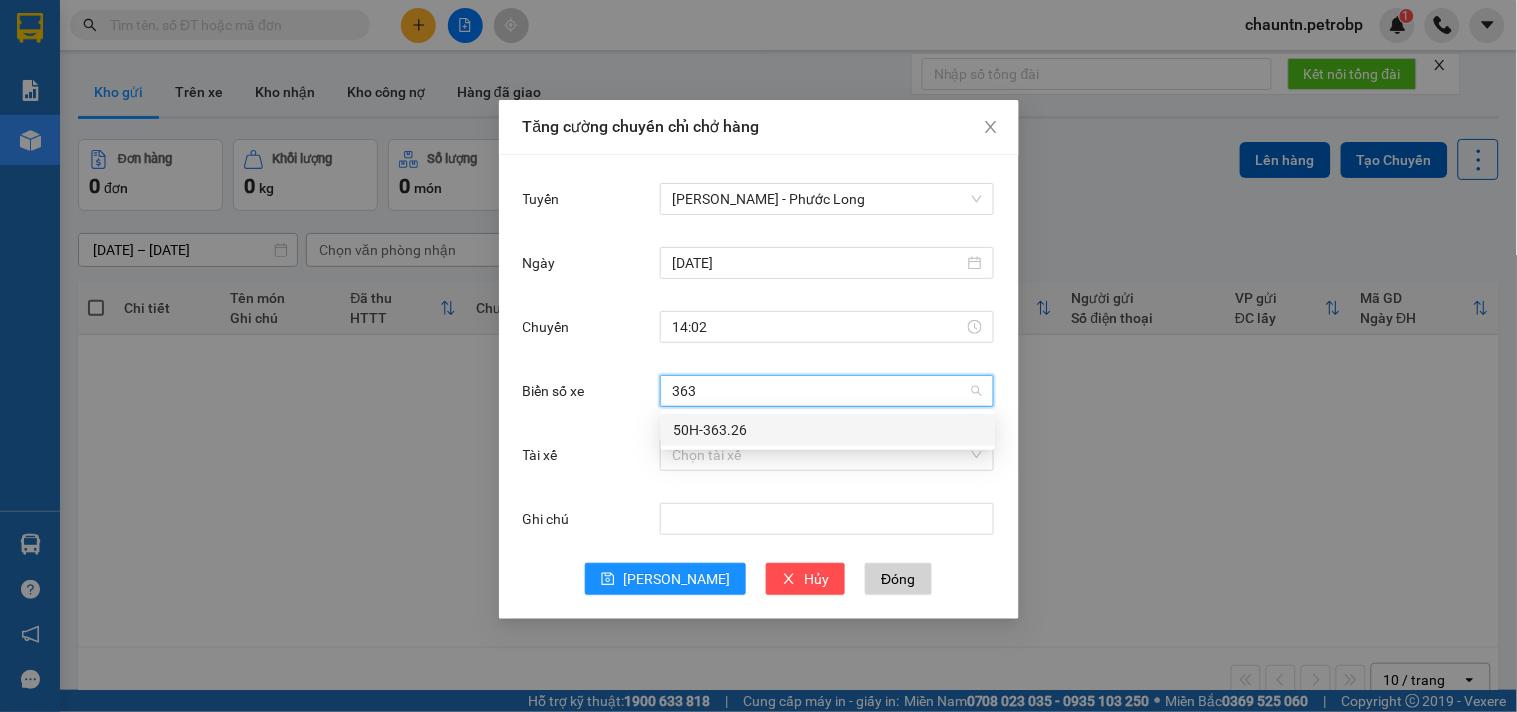 drag, startPoint x: 803, startPoint y: 425, endPoint x: 790, endPoint y: 450, distance: 28.178005 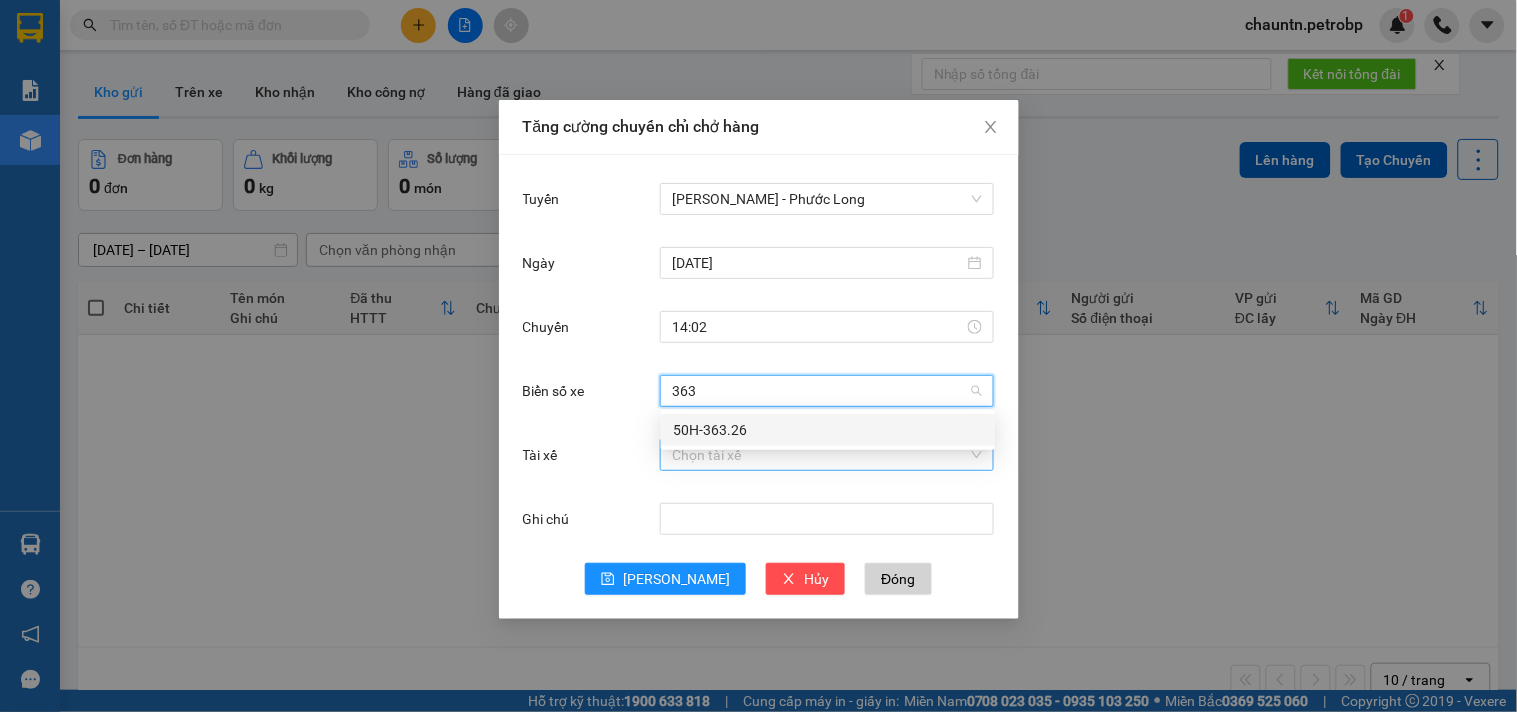 type 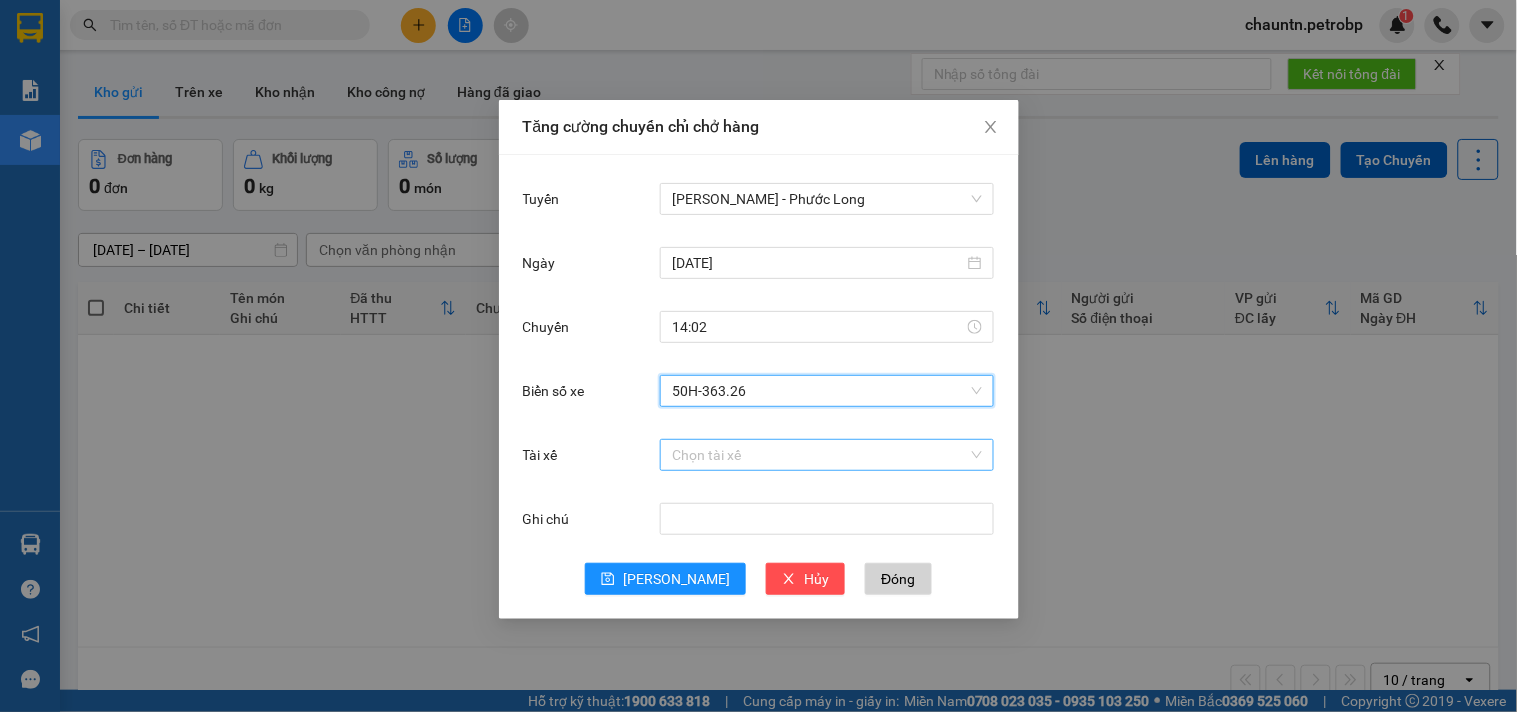 click on "Tài xế" at bounding box center [820, 455] 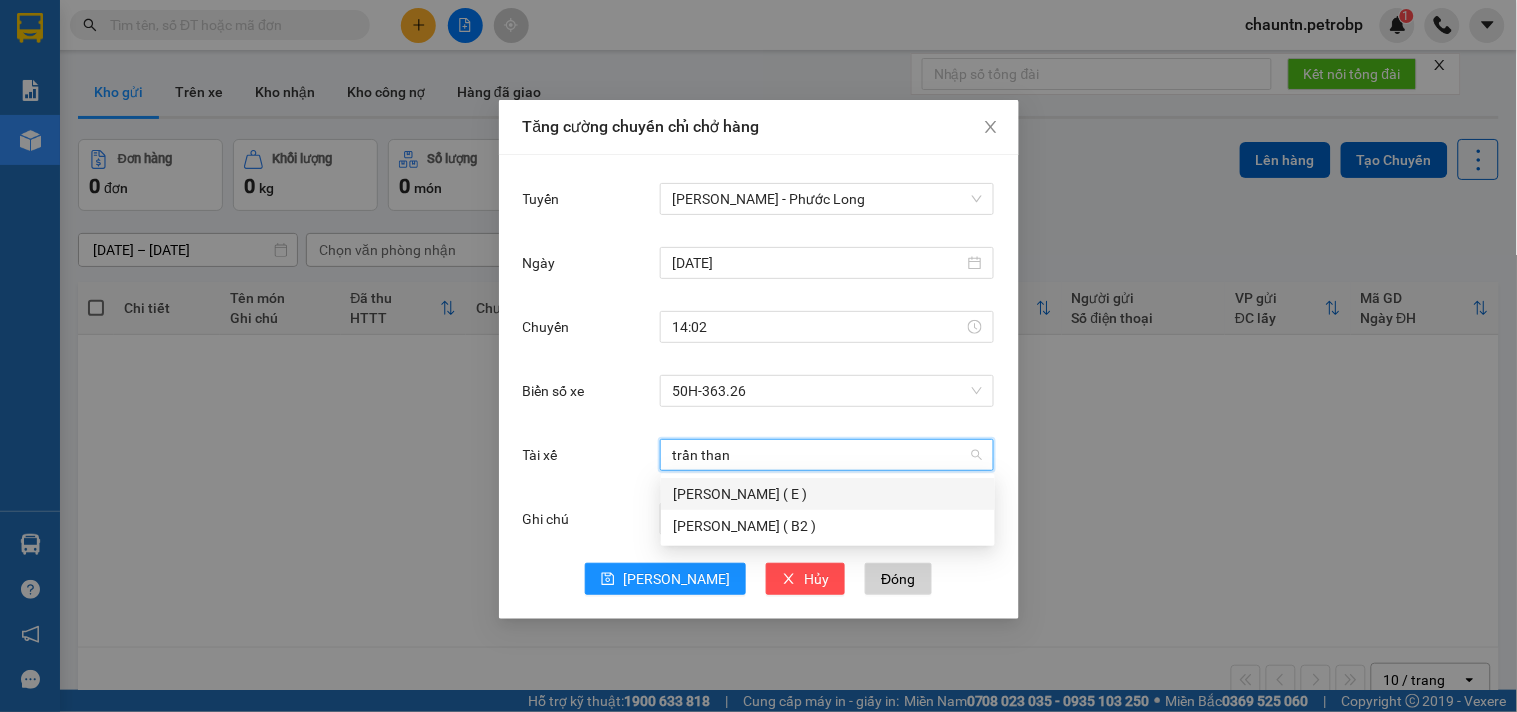 type on "trần thanh" 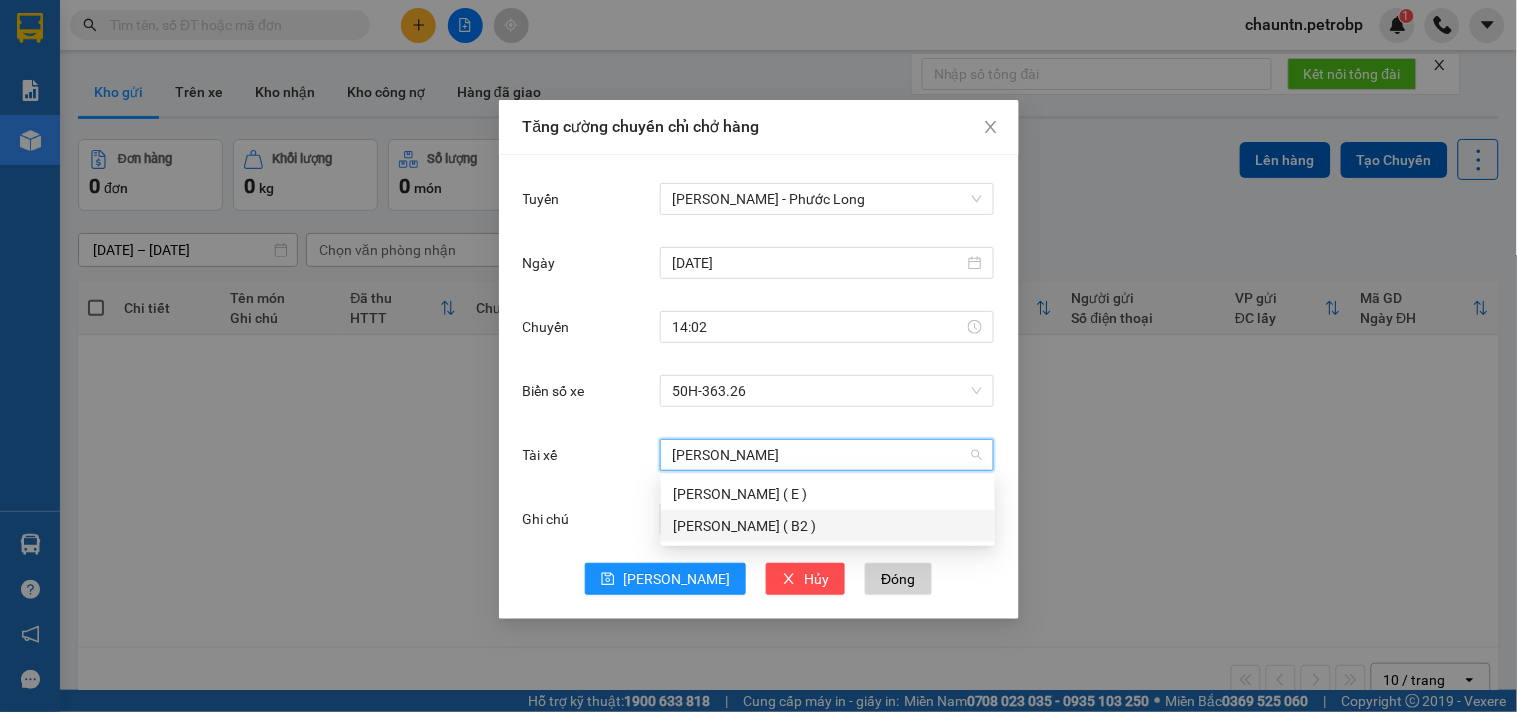 drag, startPoint x: 772, startPoint y: 517, endPoint x: 756, endPoint y: 545, distance: 32.24903 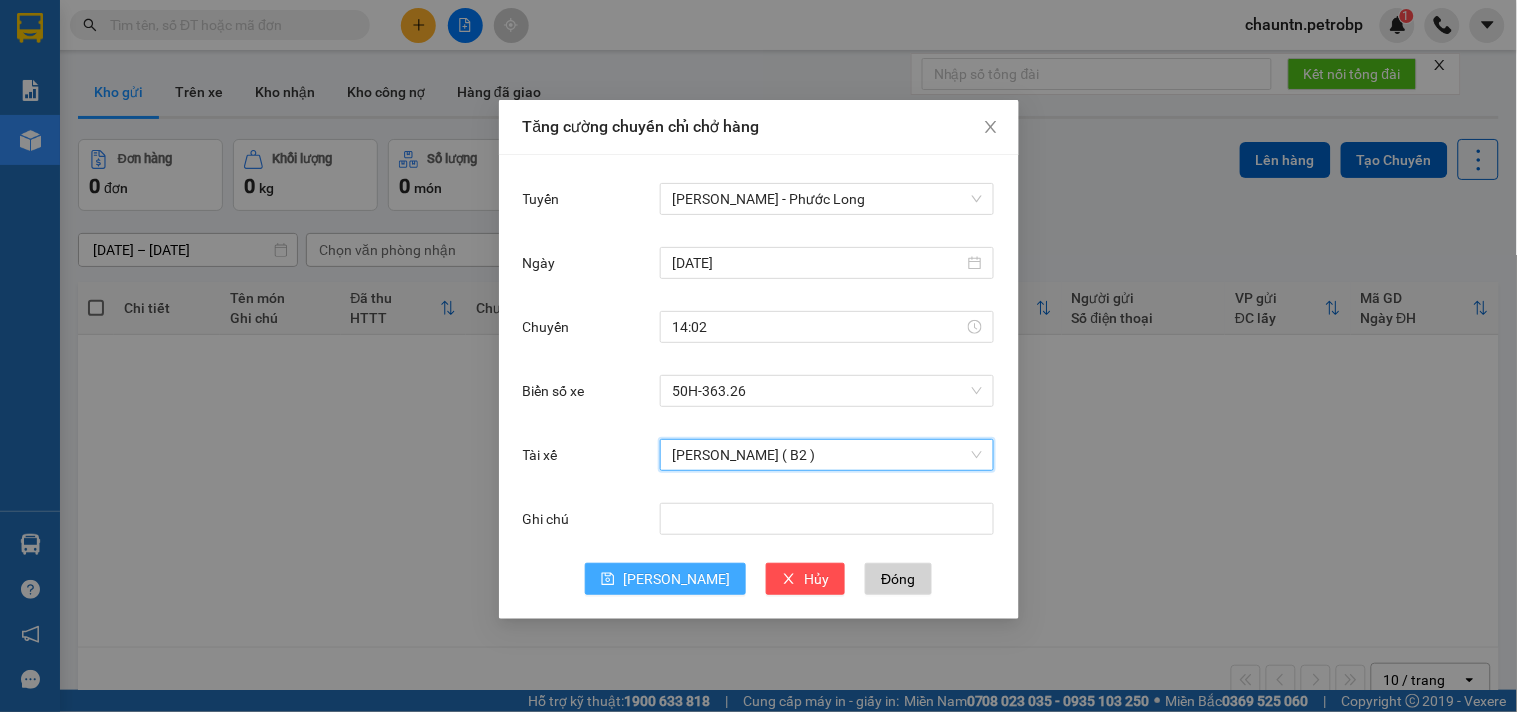 click on "Lưu" at bounding box center [665, 579] 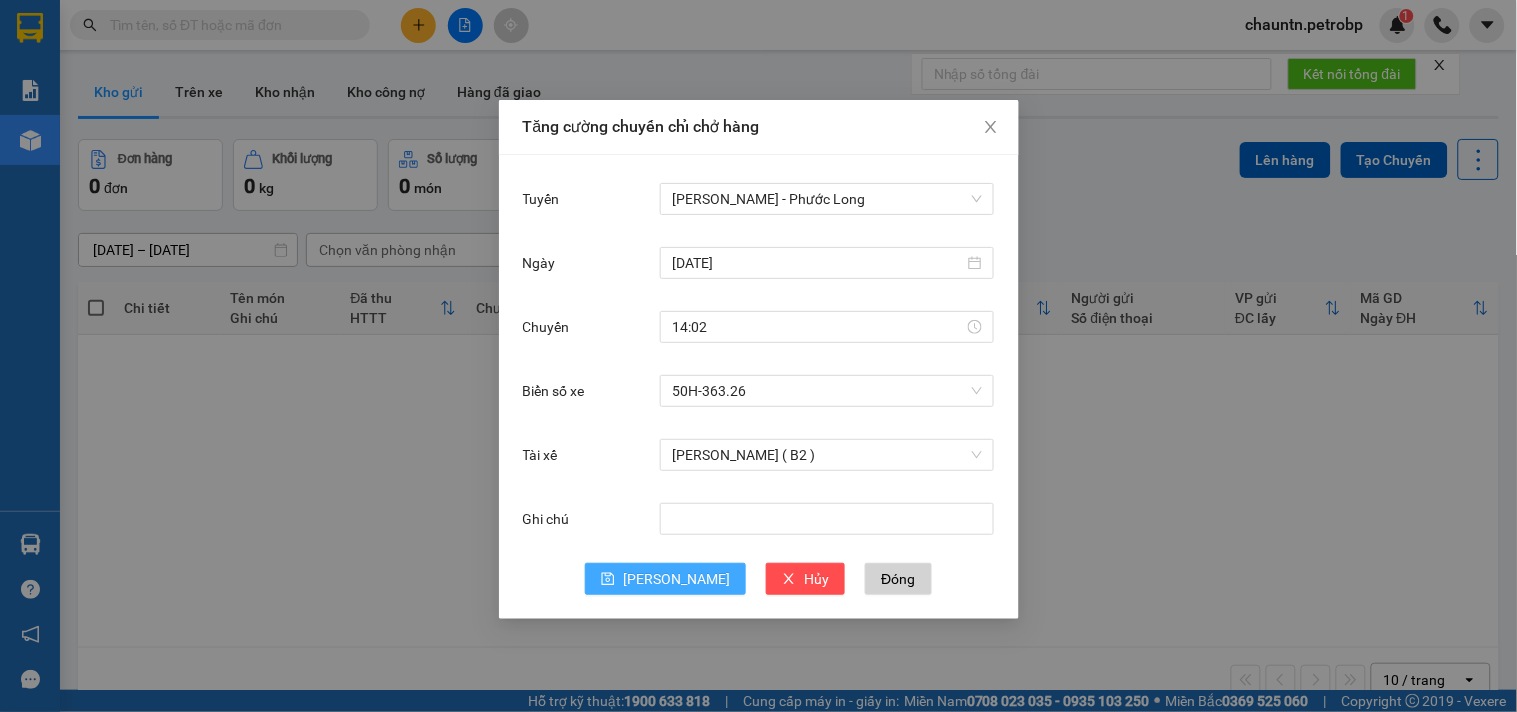 type 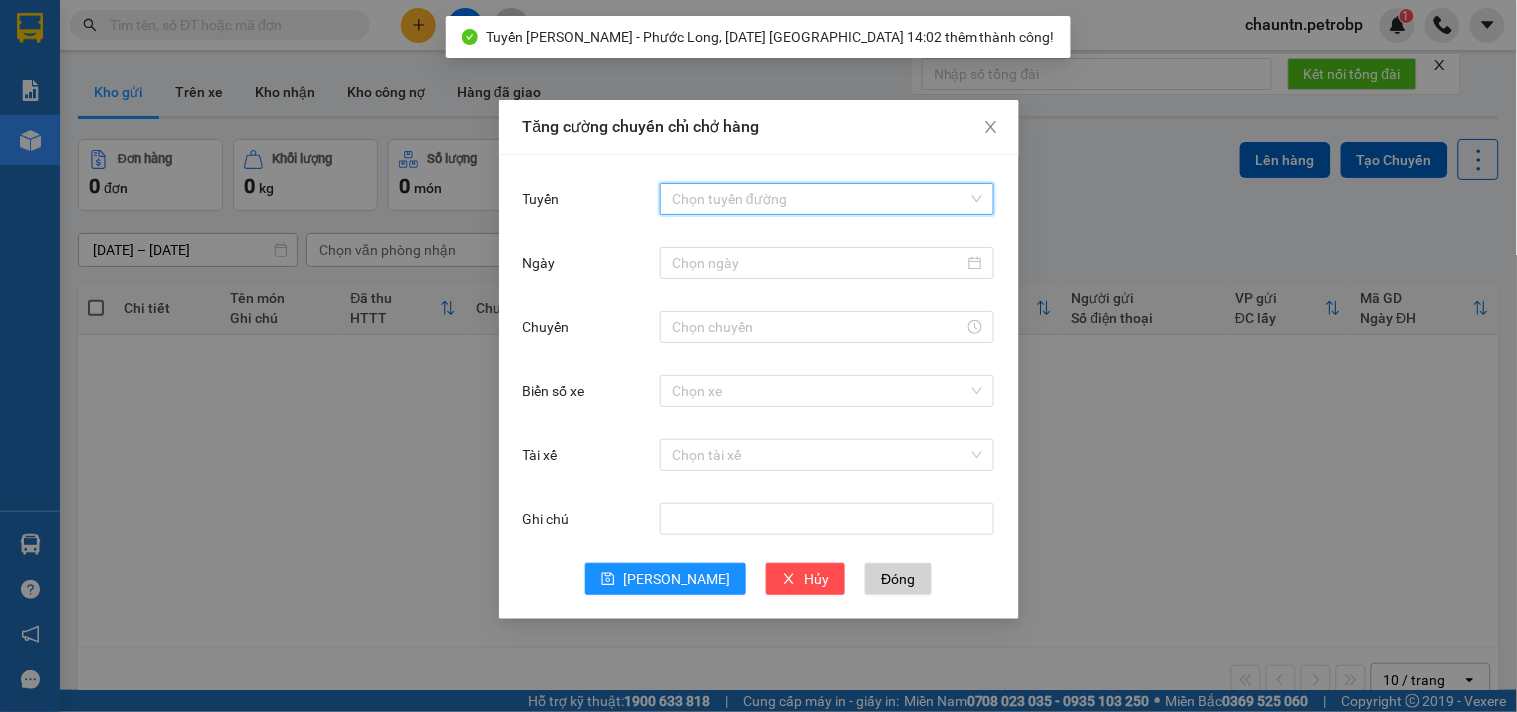 click on "Tuyến" at bounding box center (820, 199) 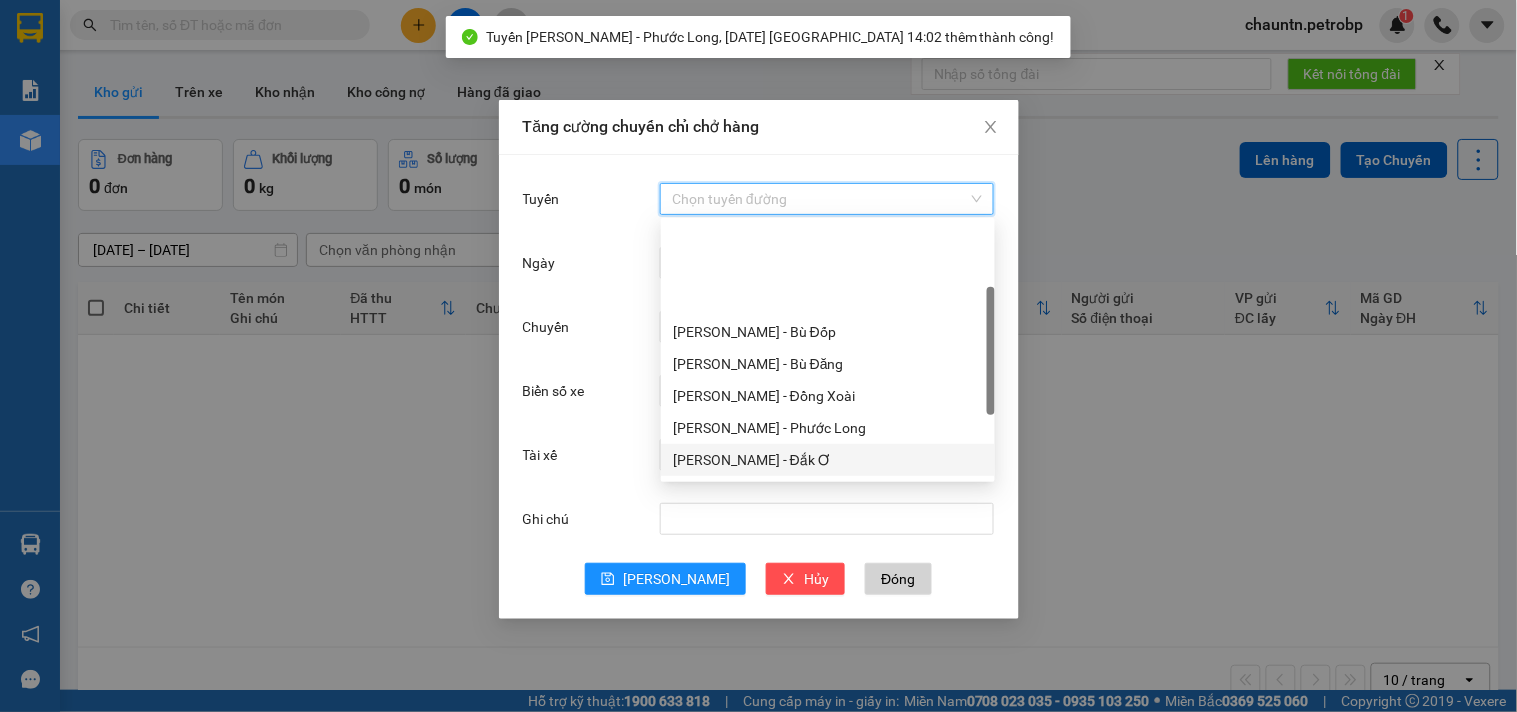 scroll, scrollTop: 224, scrollLeft: 0, axis: vertical 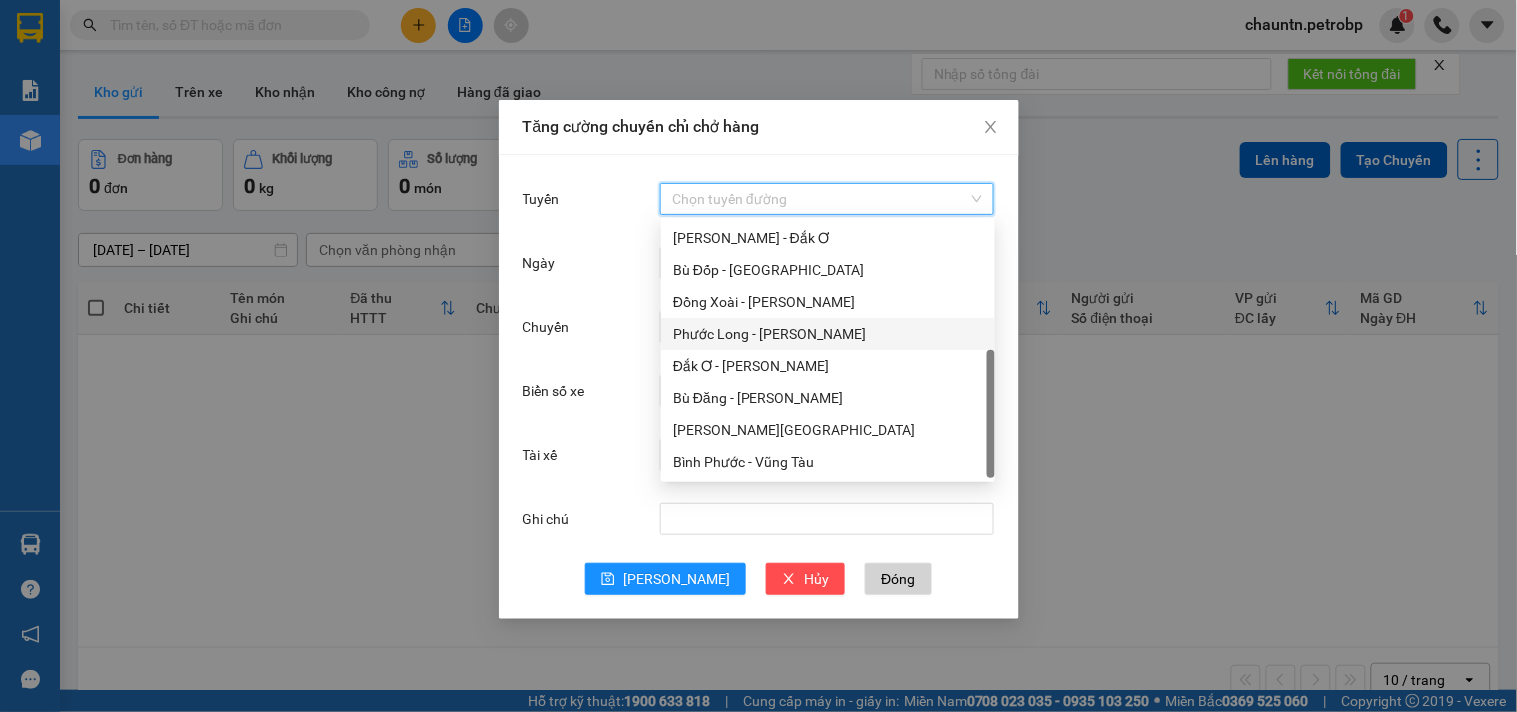 click on "Phước Long - Hồ Chí Minh" at bounding box center [828, 334] 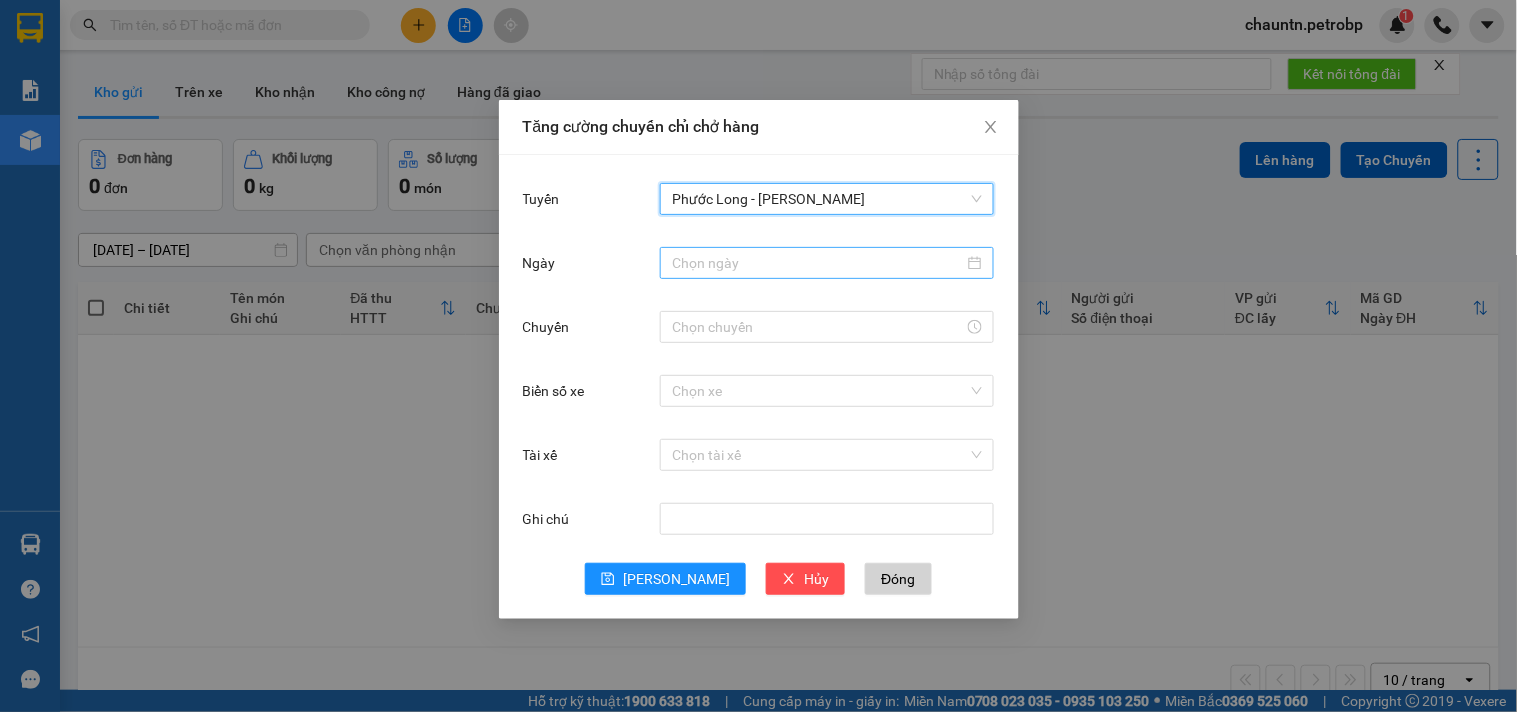 click at bounding box center [827, 263] 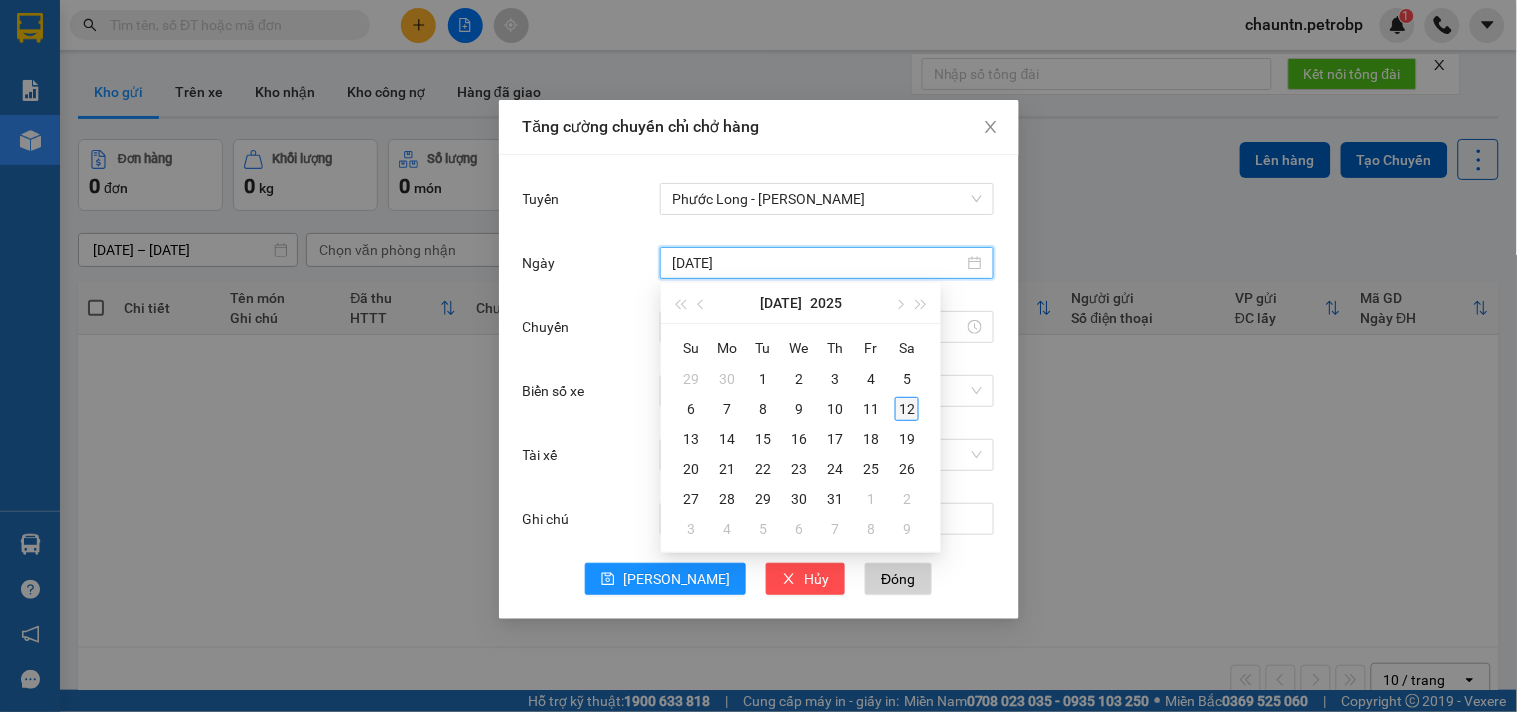 type on "12/07/2025" 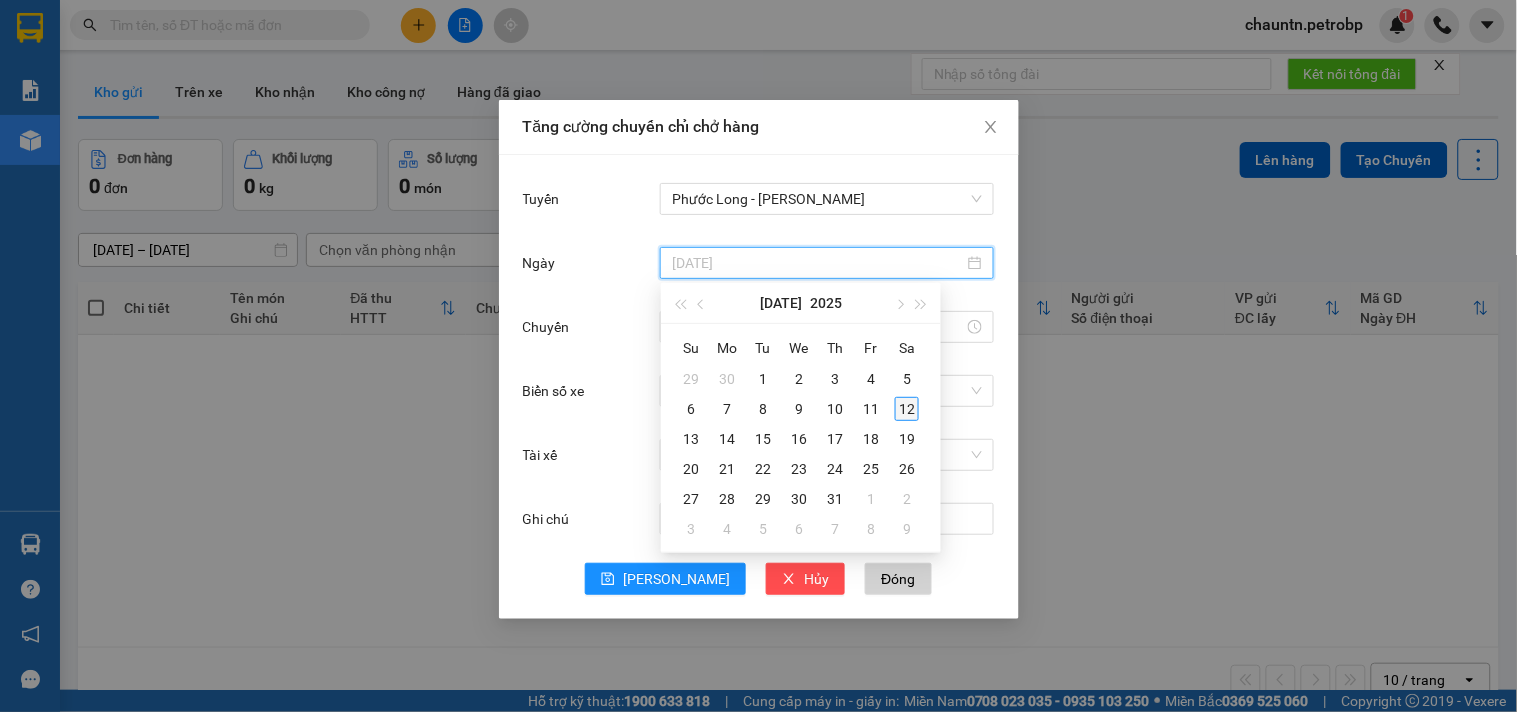 click on "12" at bounding box center [907, 409] 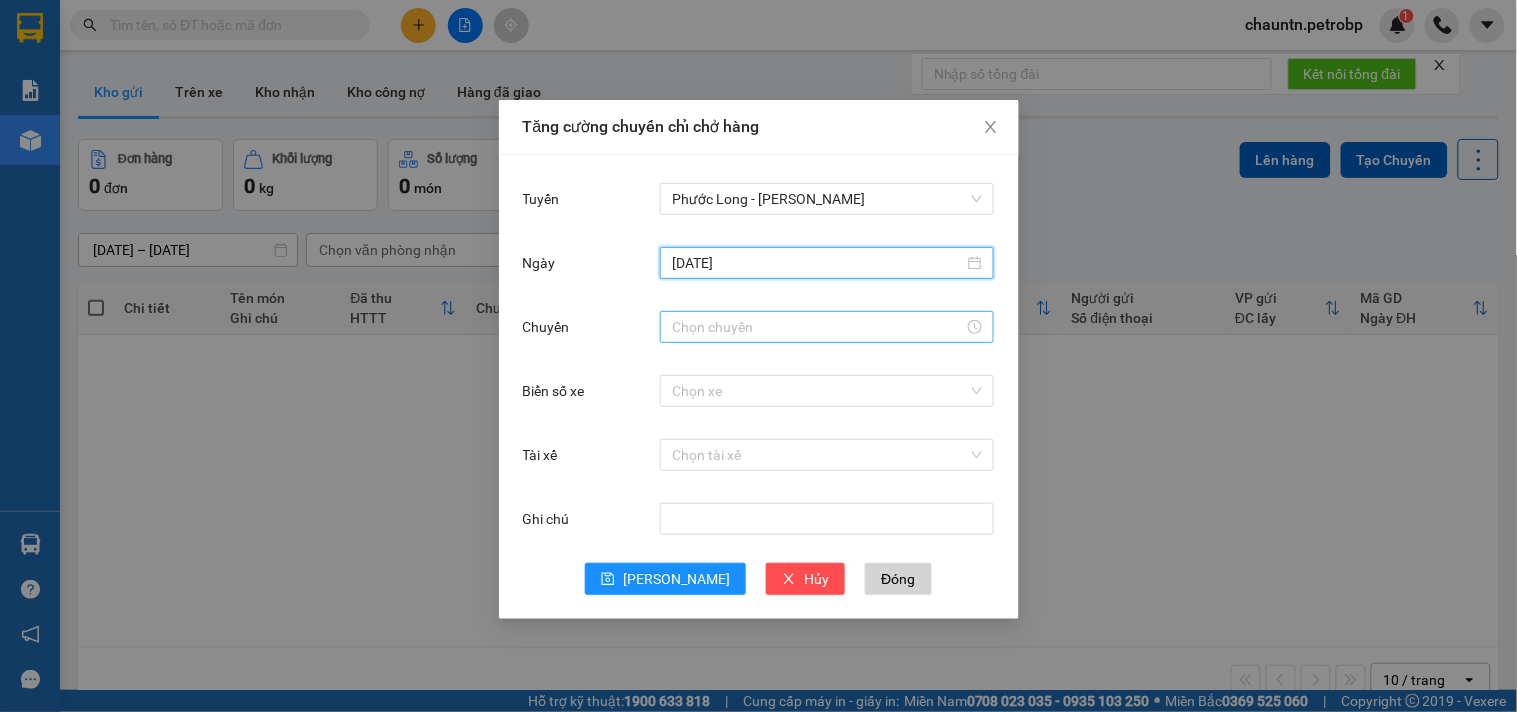 click on "Chuyến" at bounding box center (818, 327) 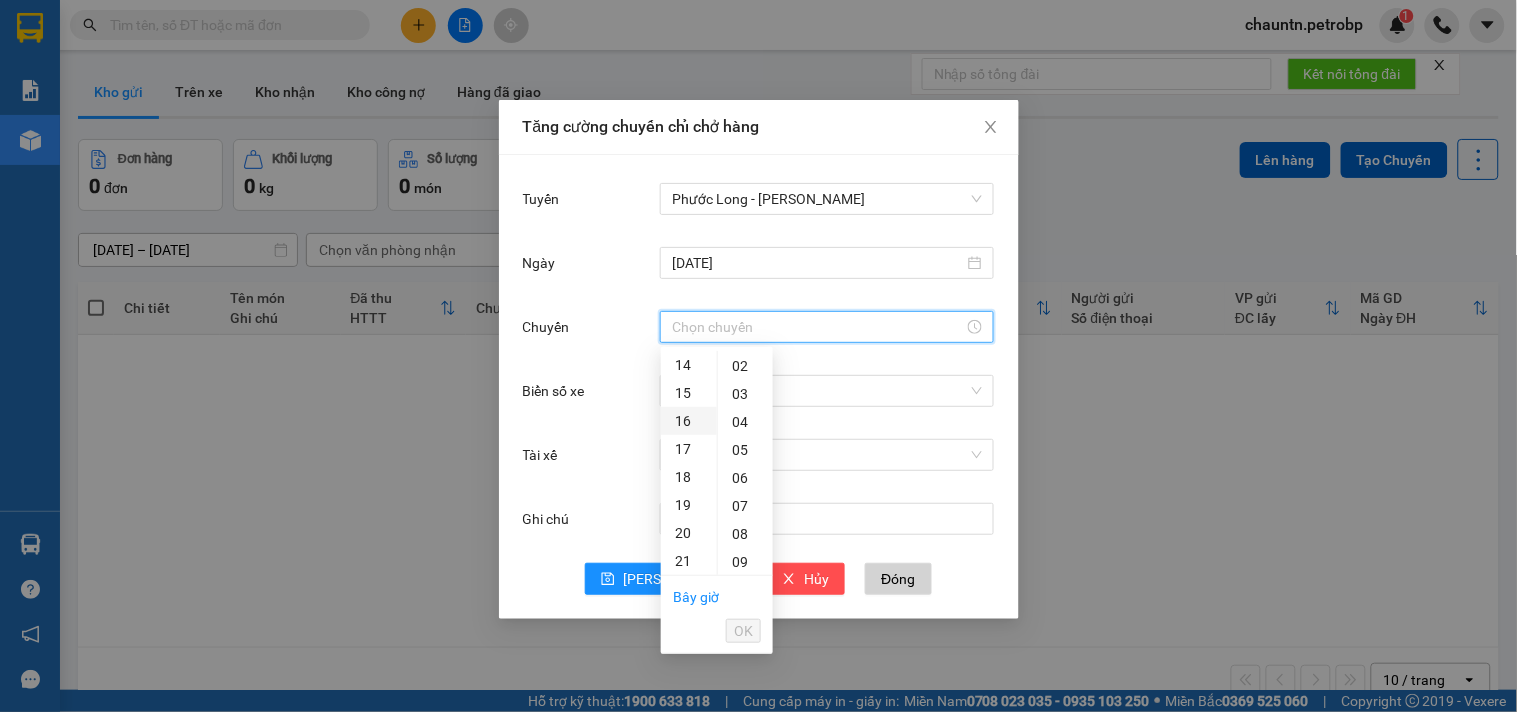 click on "16" at bounding box center (689, 421) 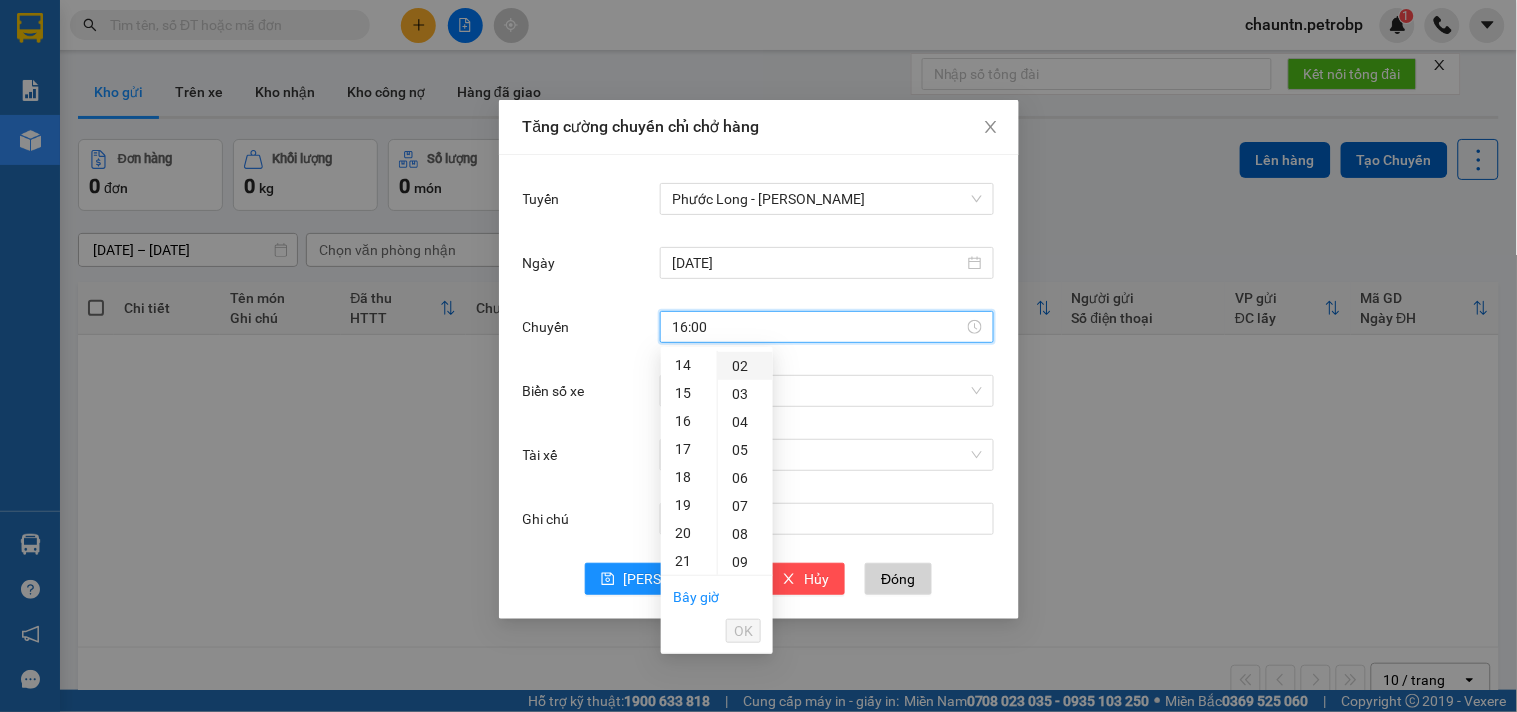 scroll, scrollTop: 427, scrollLeft: 0, axis: vertical 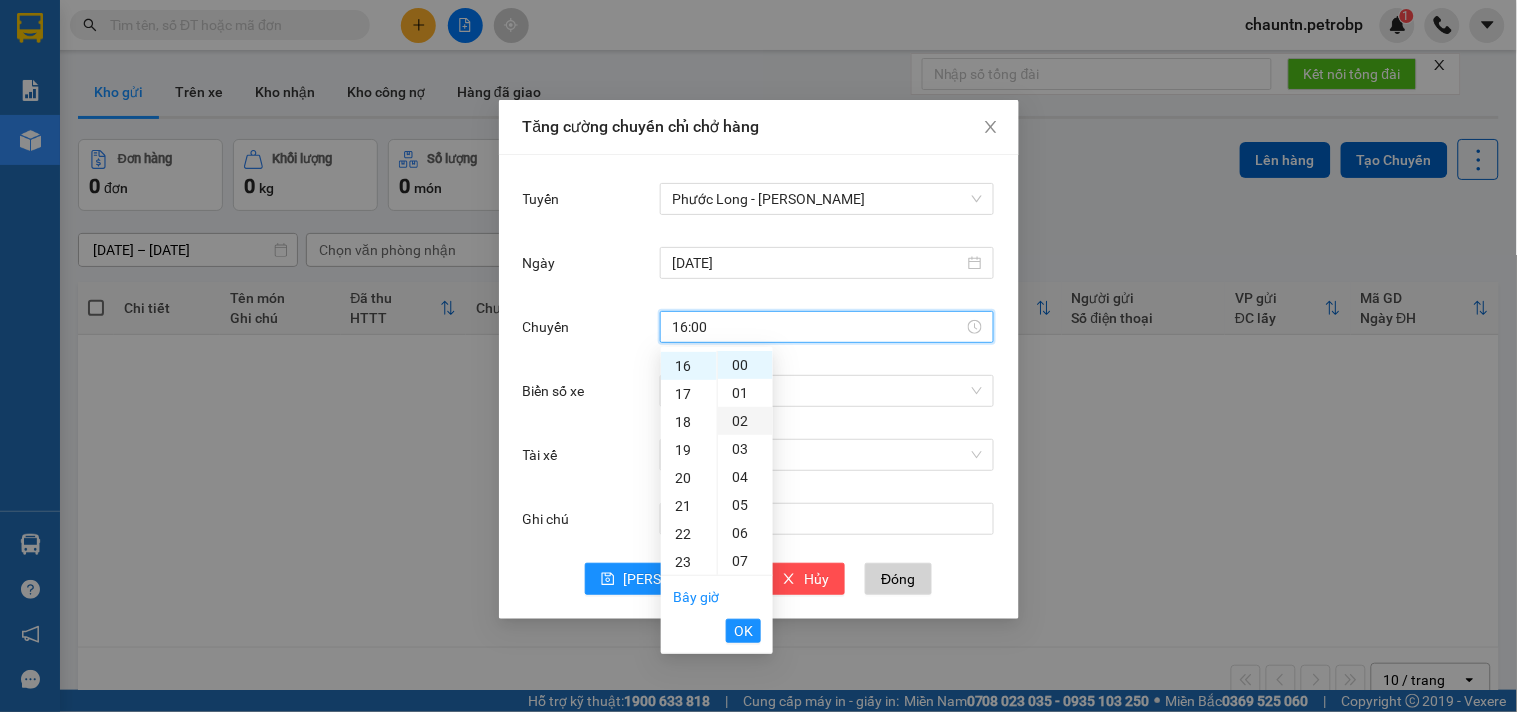 click on "02" at bounding box center [745, 421] 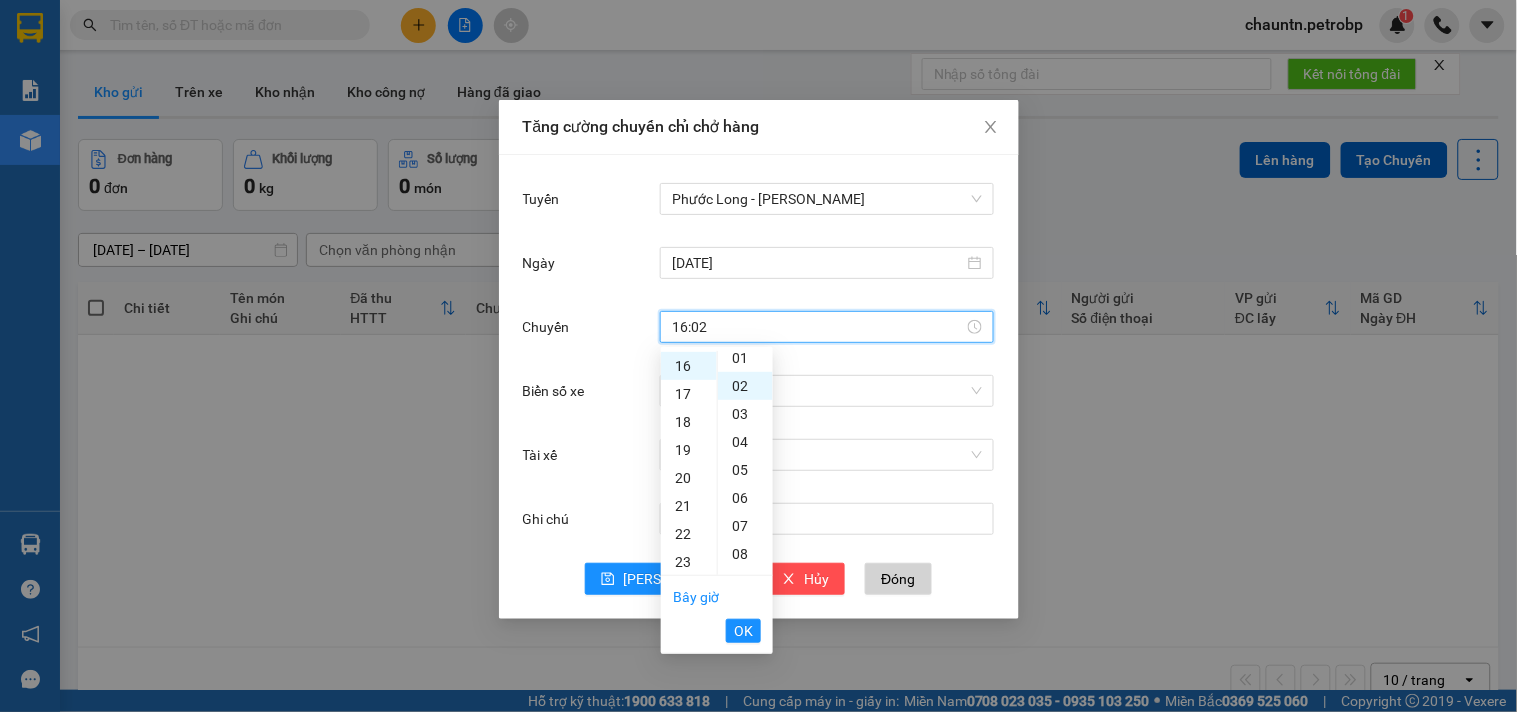 scroll, scrollTop: 55, scrollLeft: 0, axis: vertical 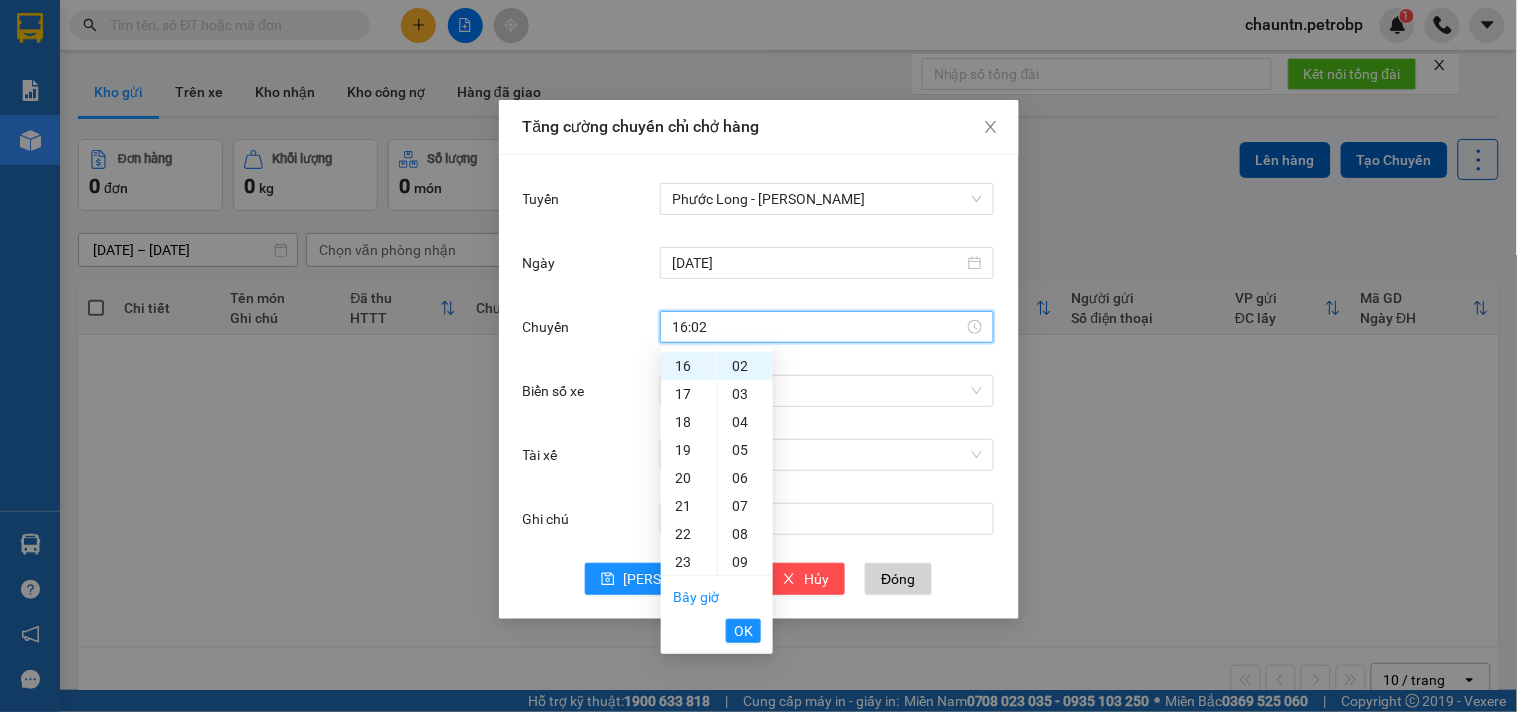 drag, startPoint x: 753, startPoint y: 633, endPoint x: 752, endPoint y: 620, distance: 13.038404 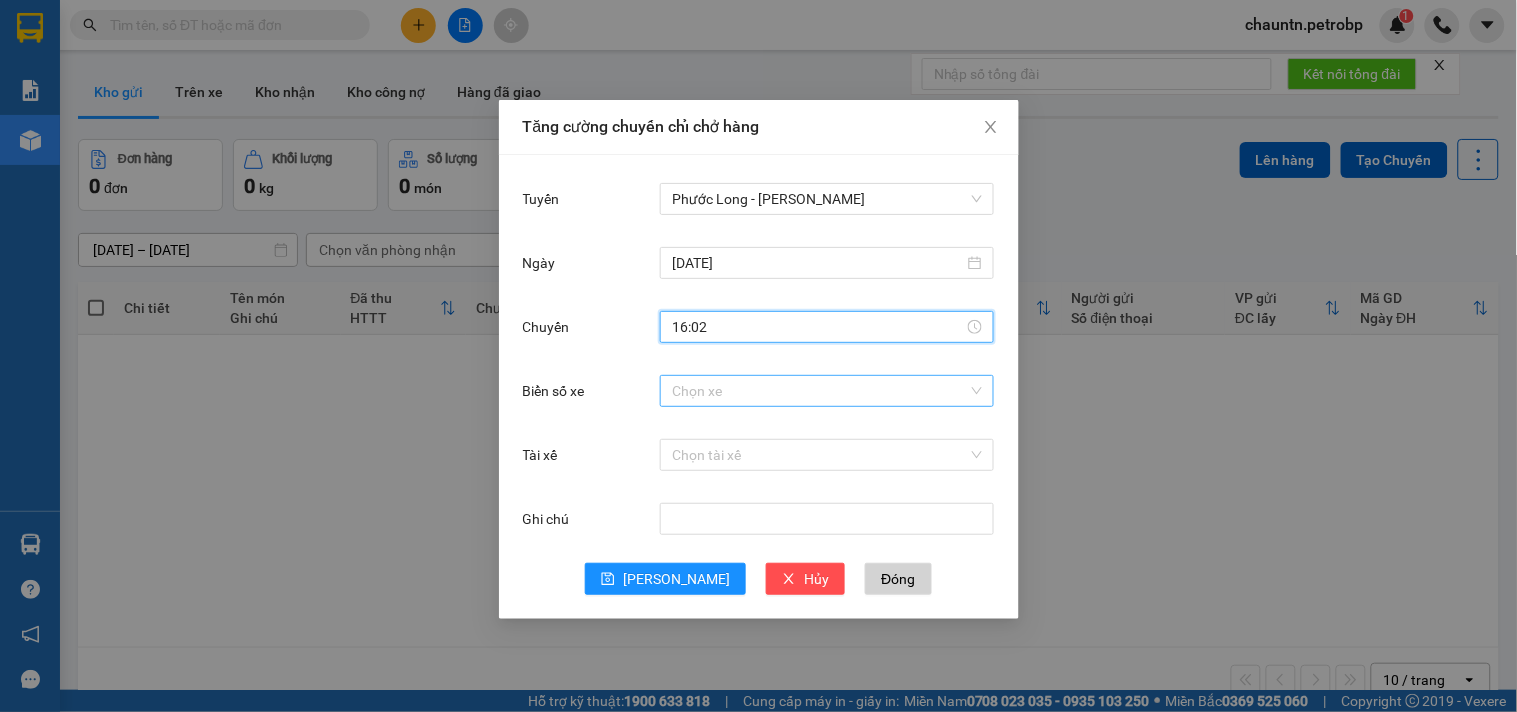 click on "Biển số xe" at bounding box center [820, 391] 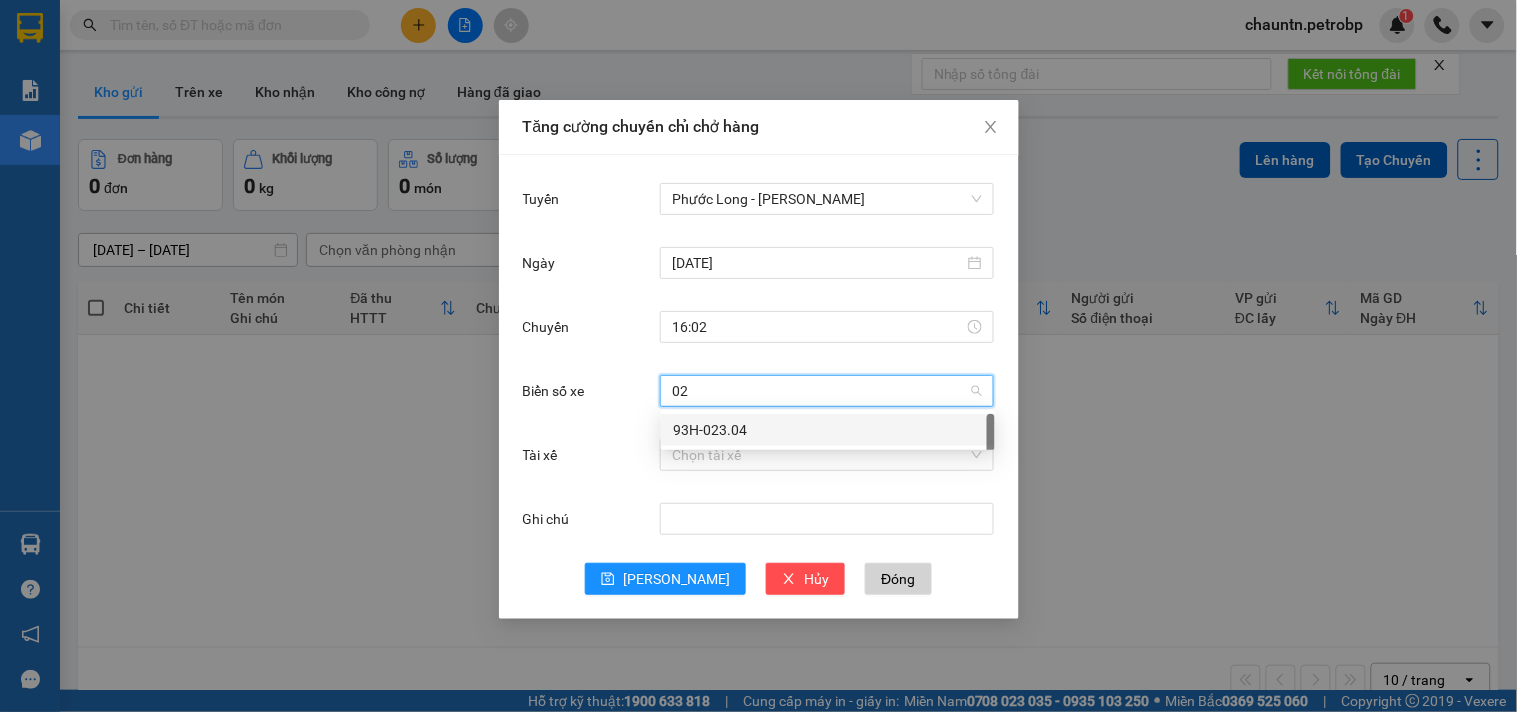 type on "023" 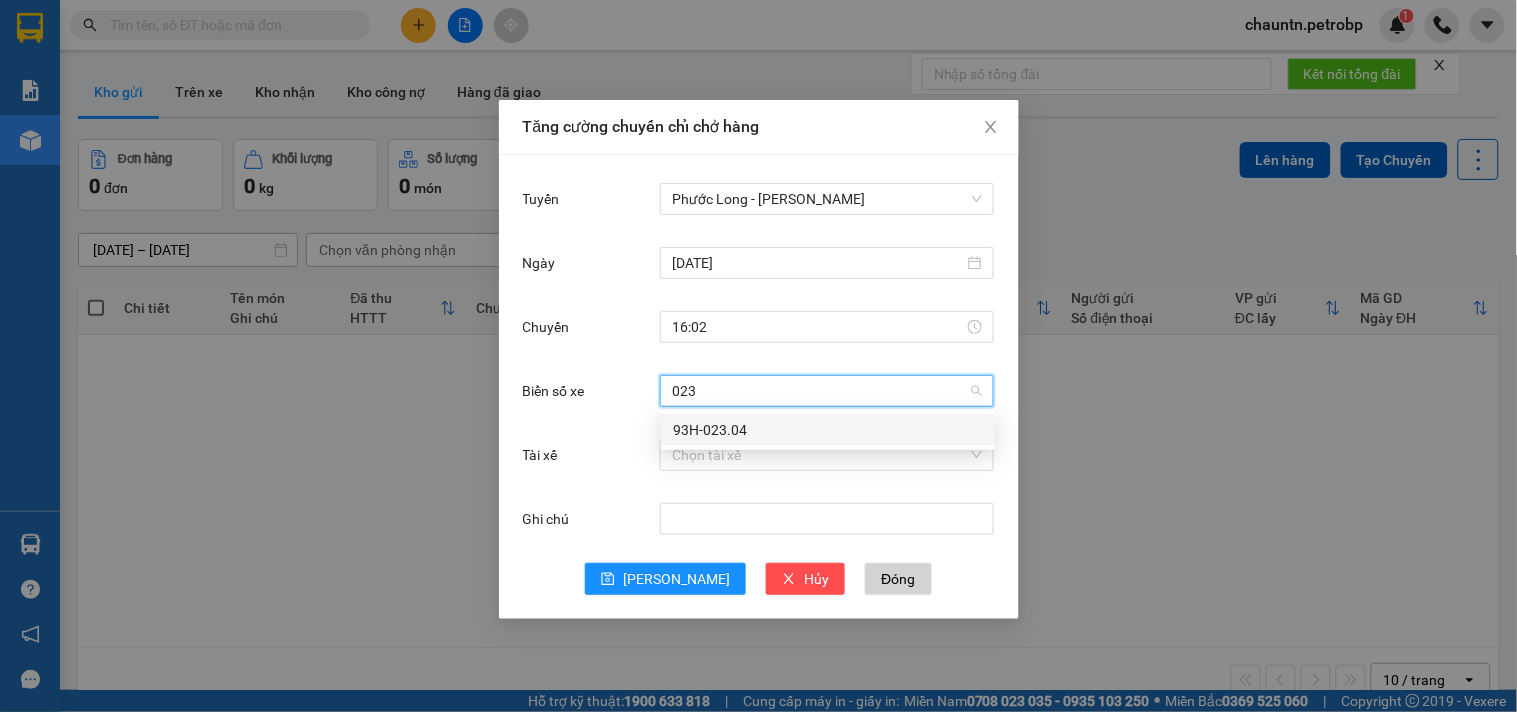 click on "93H-023.04" at bounding box center (828, 430) 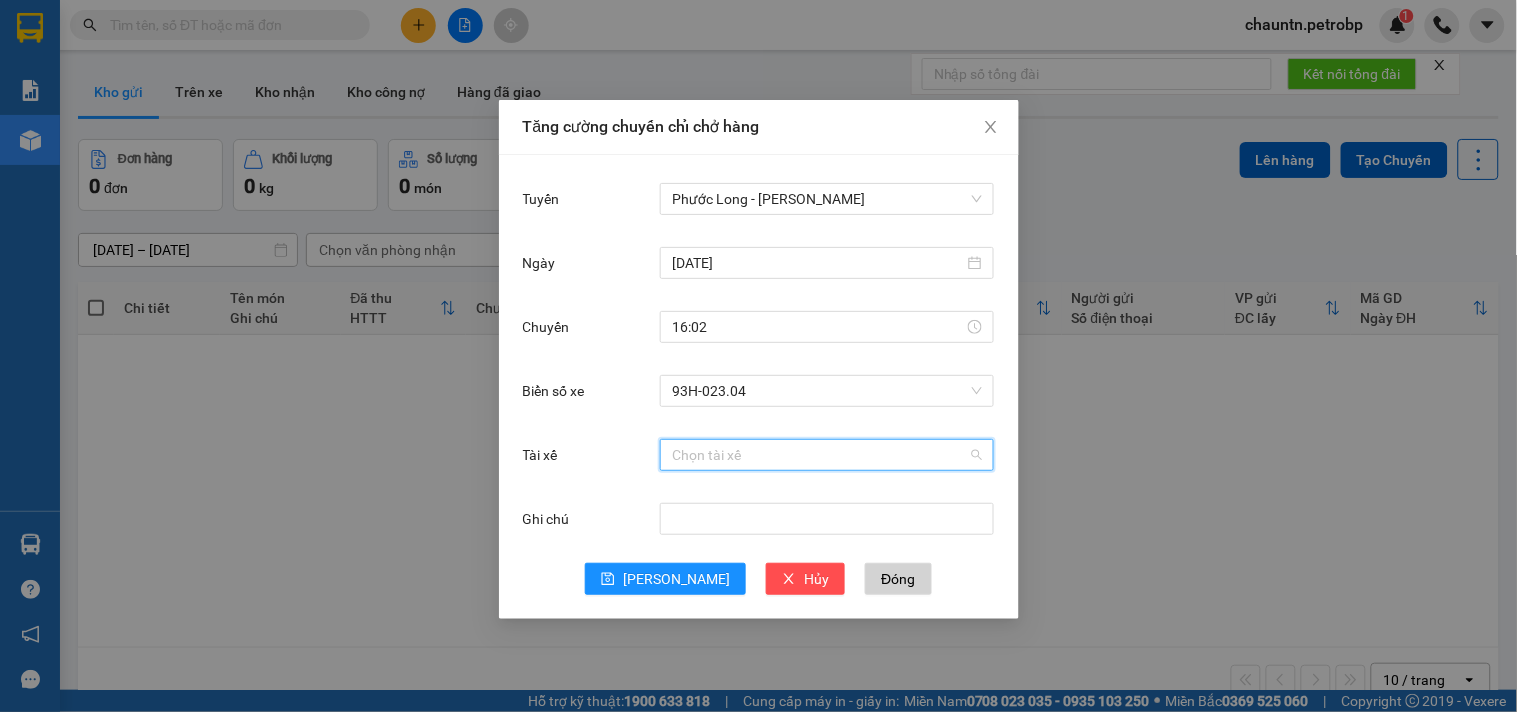 click on "Tài xế" at bounding box center [820, 455] 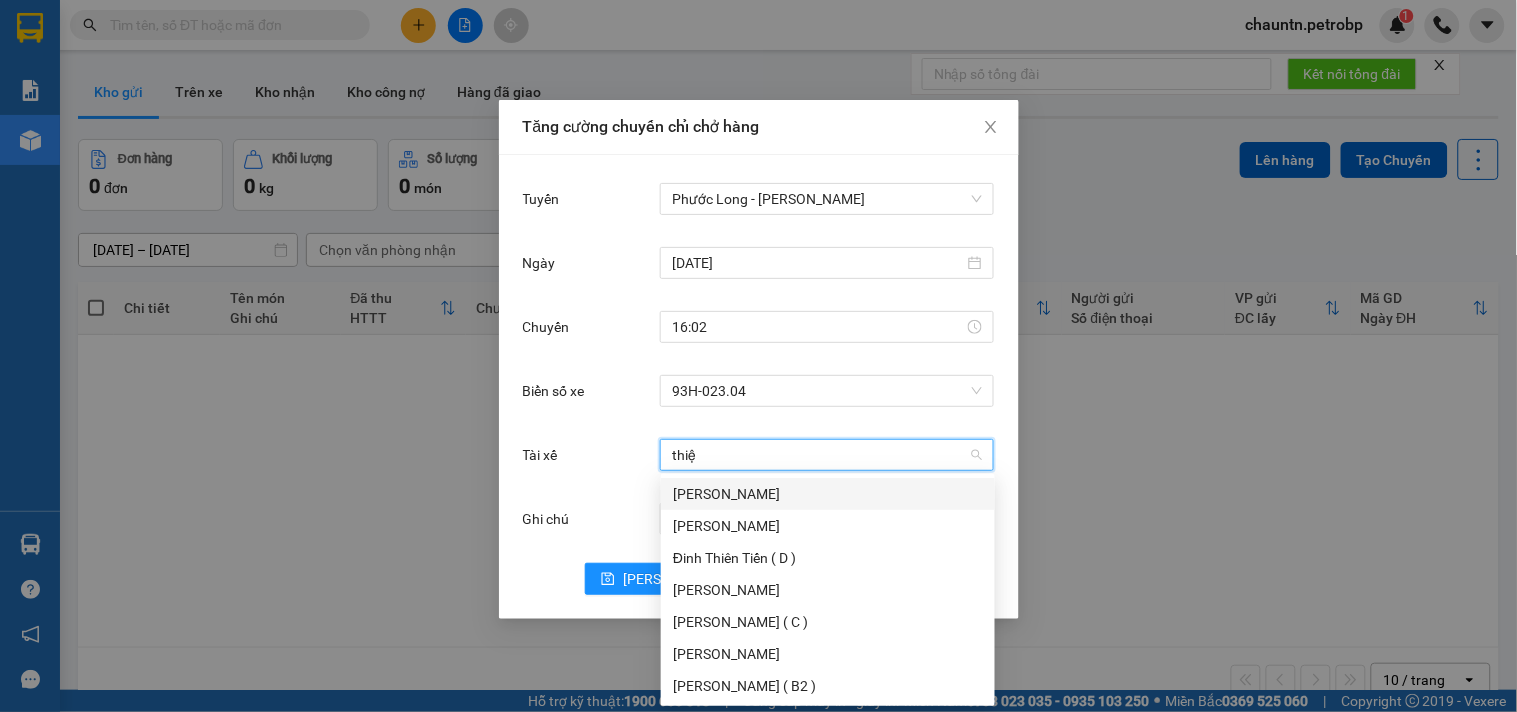 type on "thiện" 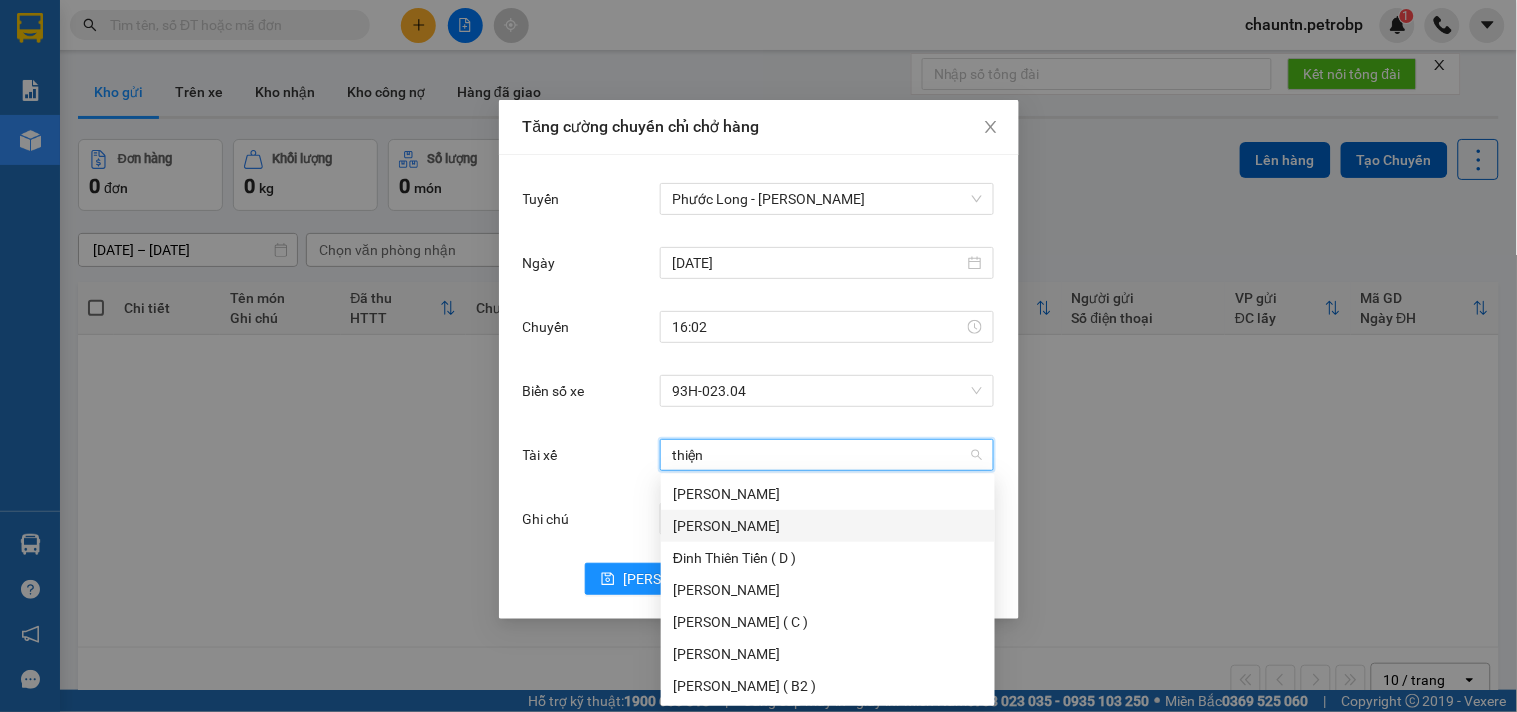 click on "Nguyễn Minh Thiện" at bounding box center (828, 526) 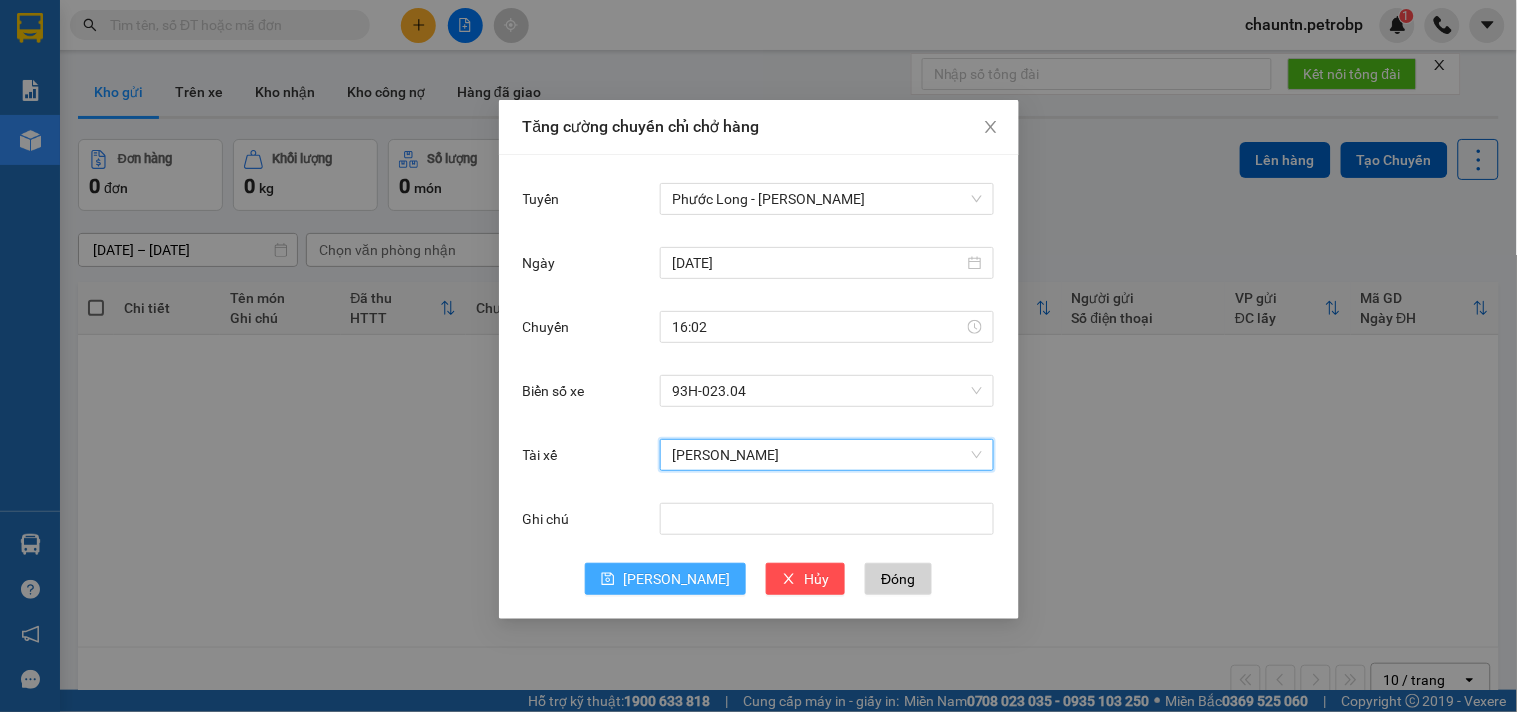 click on "Lưu" at bounding box center [665, 579] 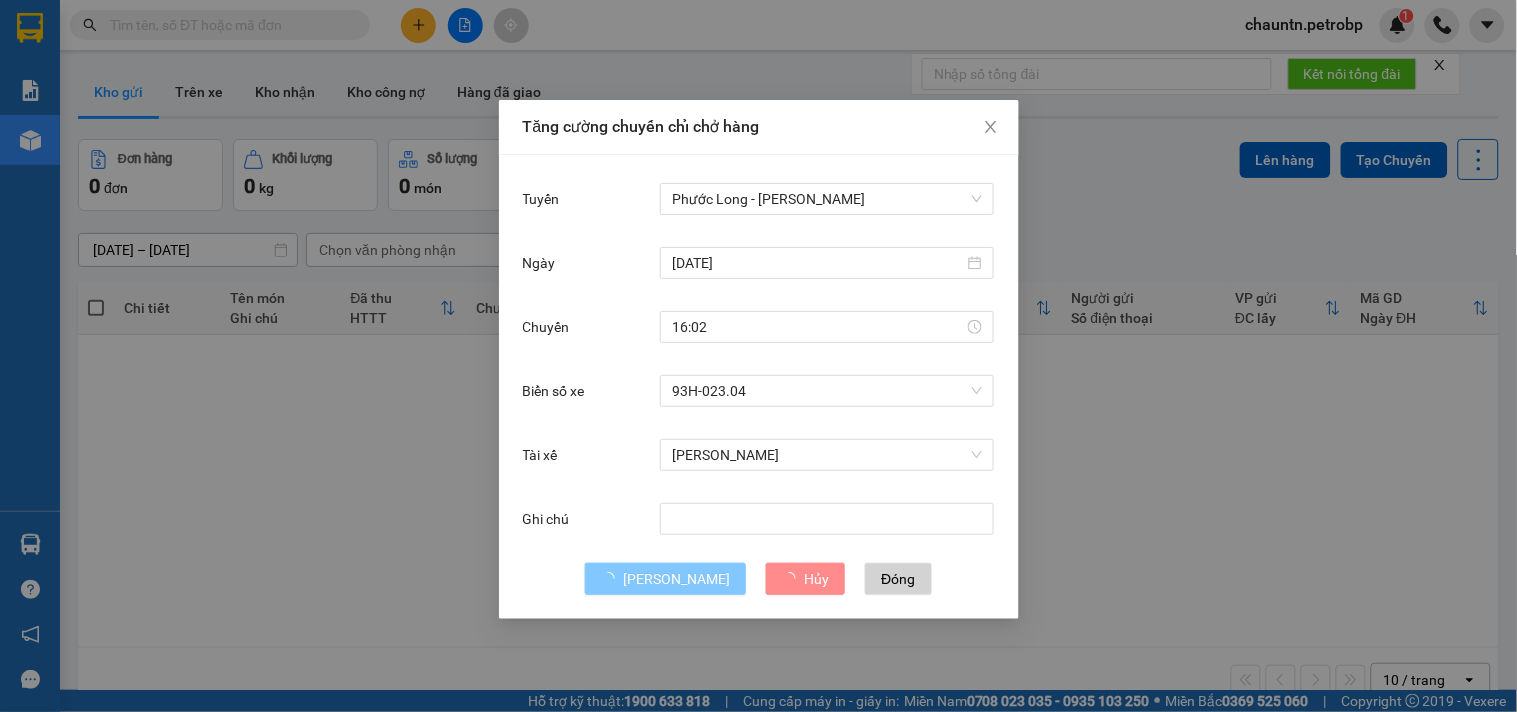 type 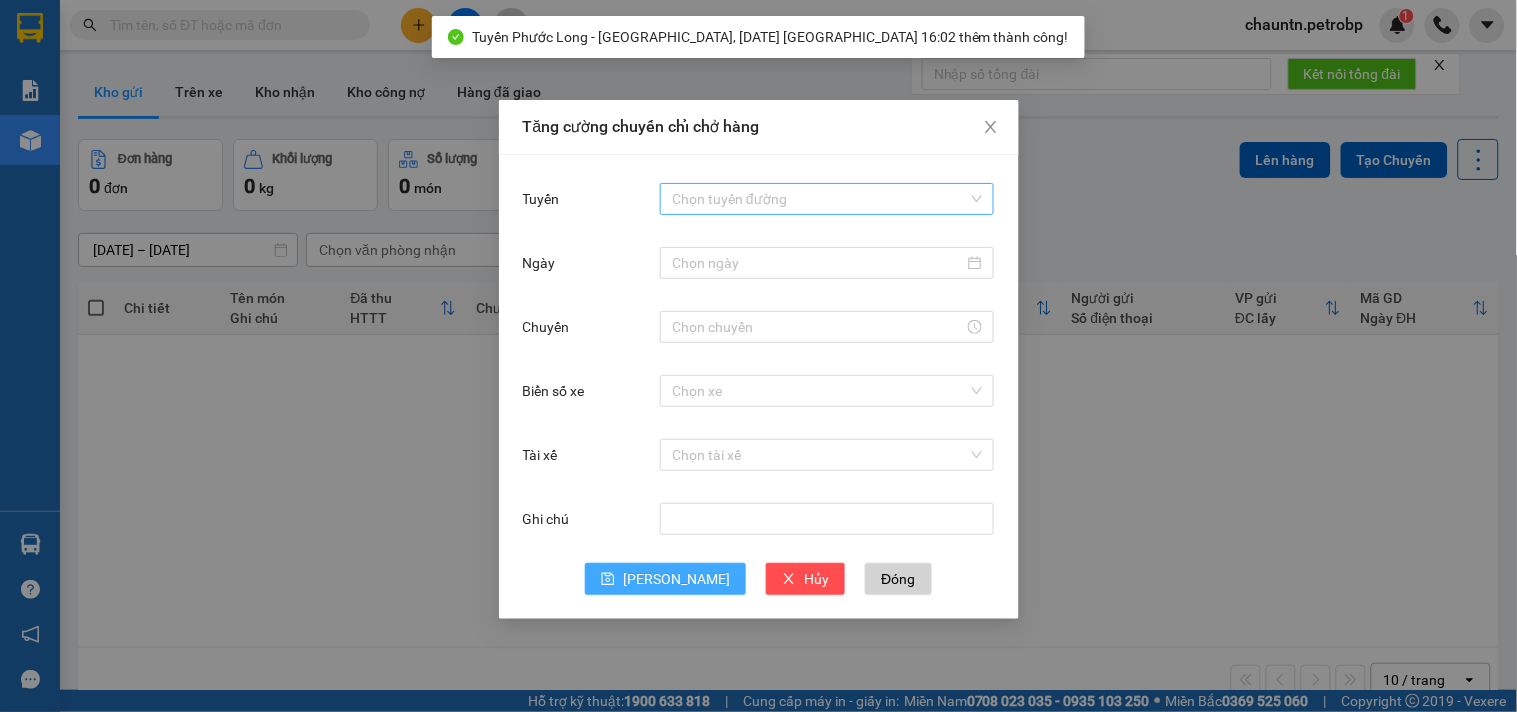 click on "Tuyến" at bounding box center [820, 199] 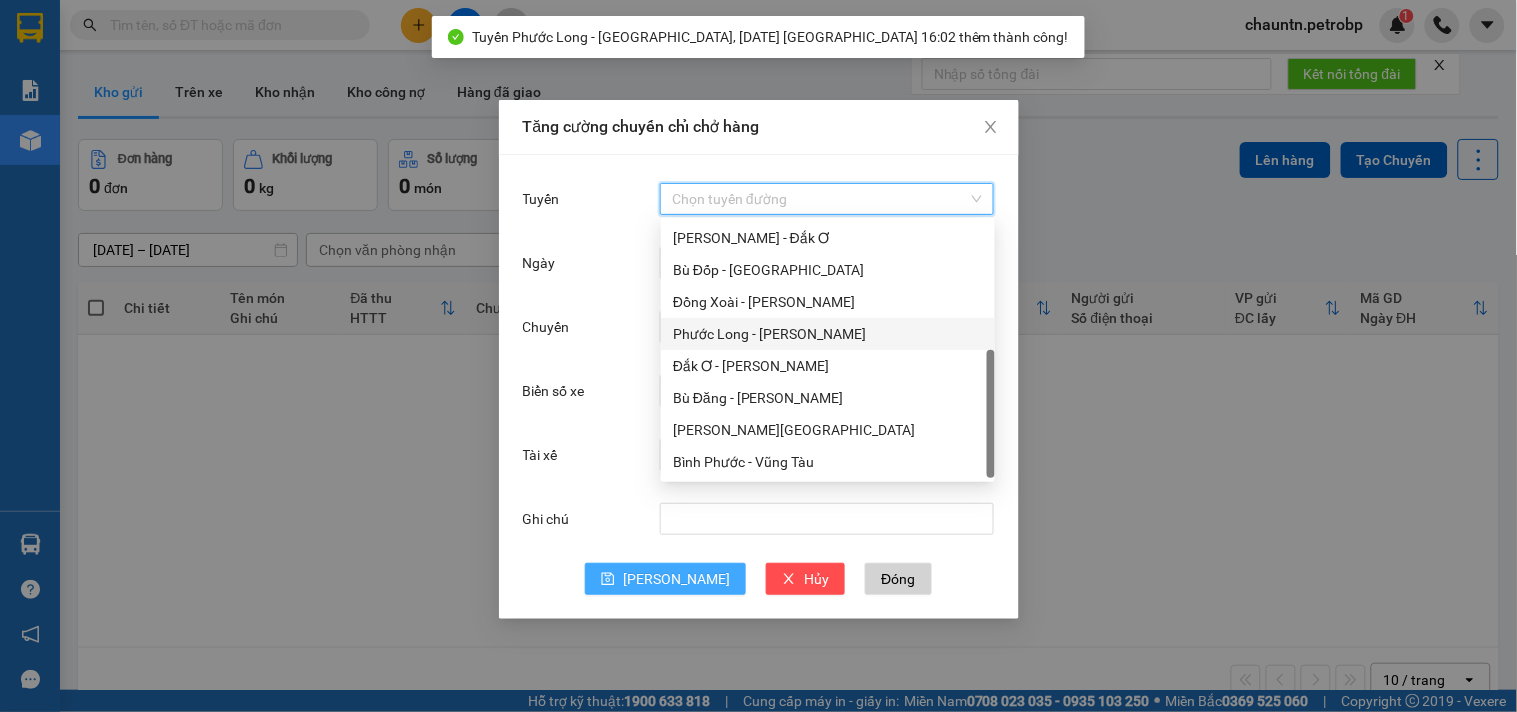 scroll, scrollTop: 2, scrollLeft: 0, axis: vertical 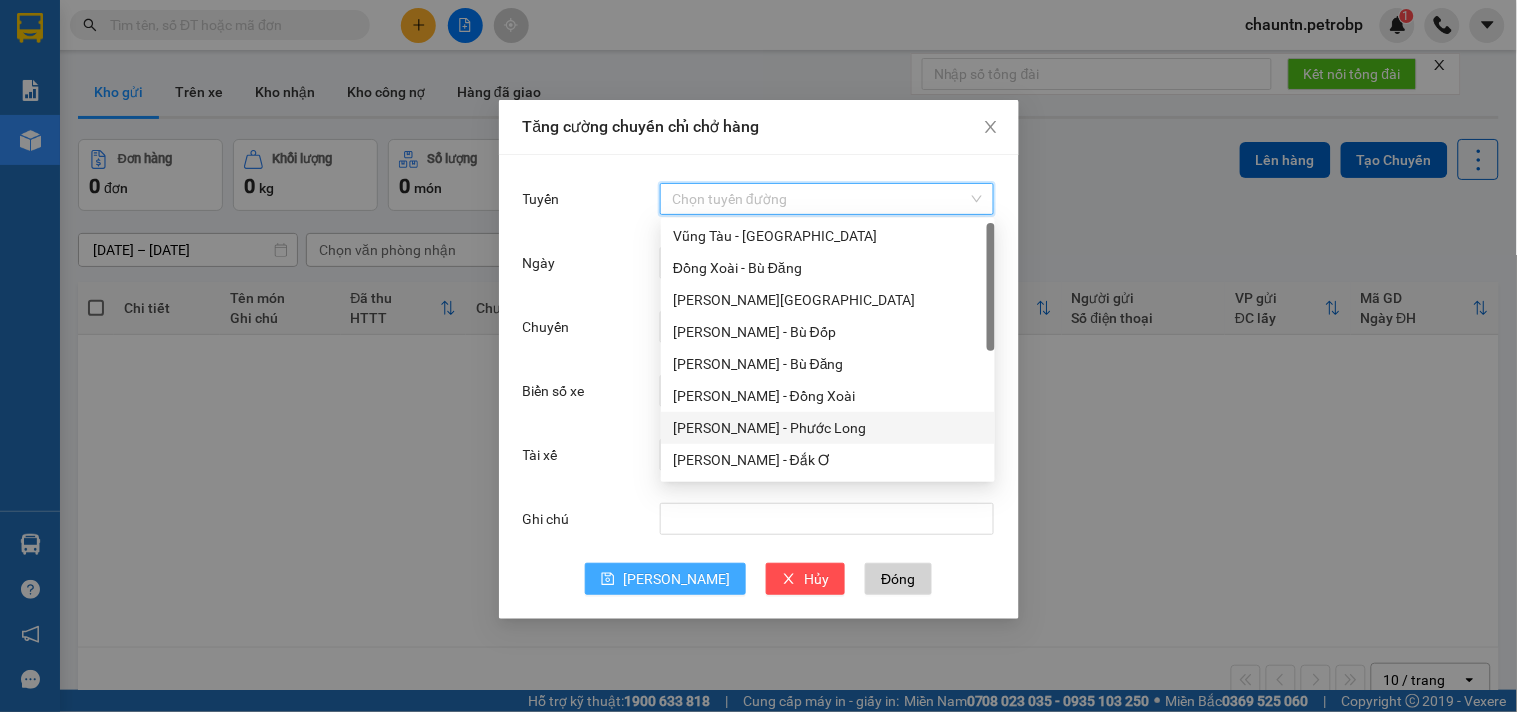 click on "Hồ Chí Minh - Phước Long" at bounding box center (828, 428) 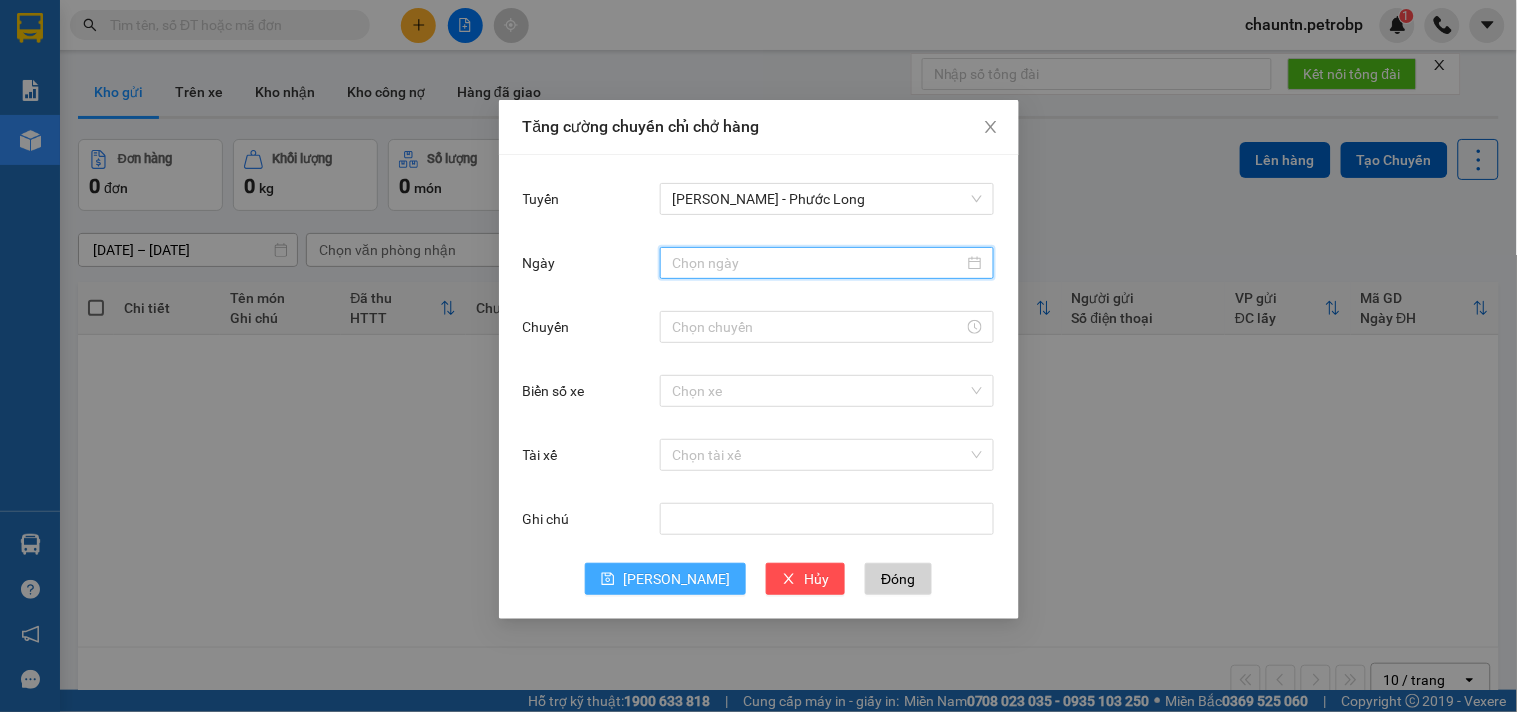 click on "Ngày" at bounding box center (818, 263) 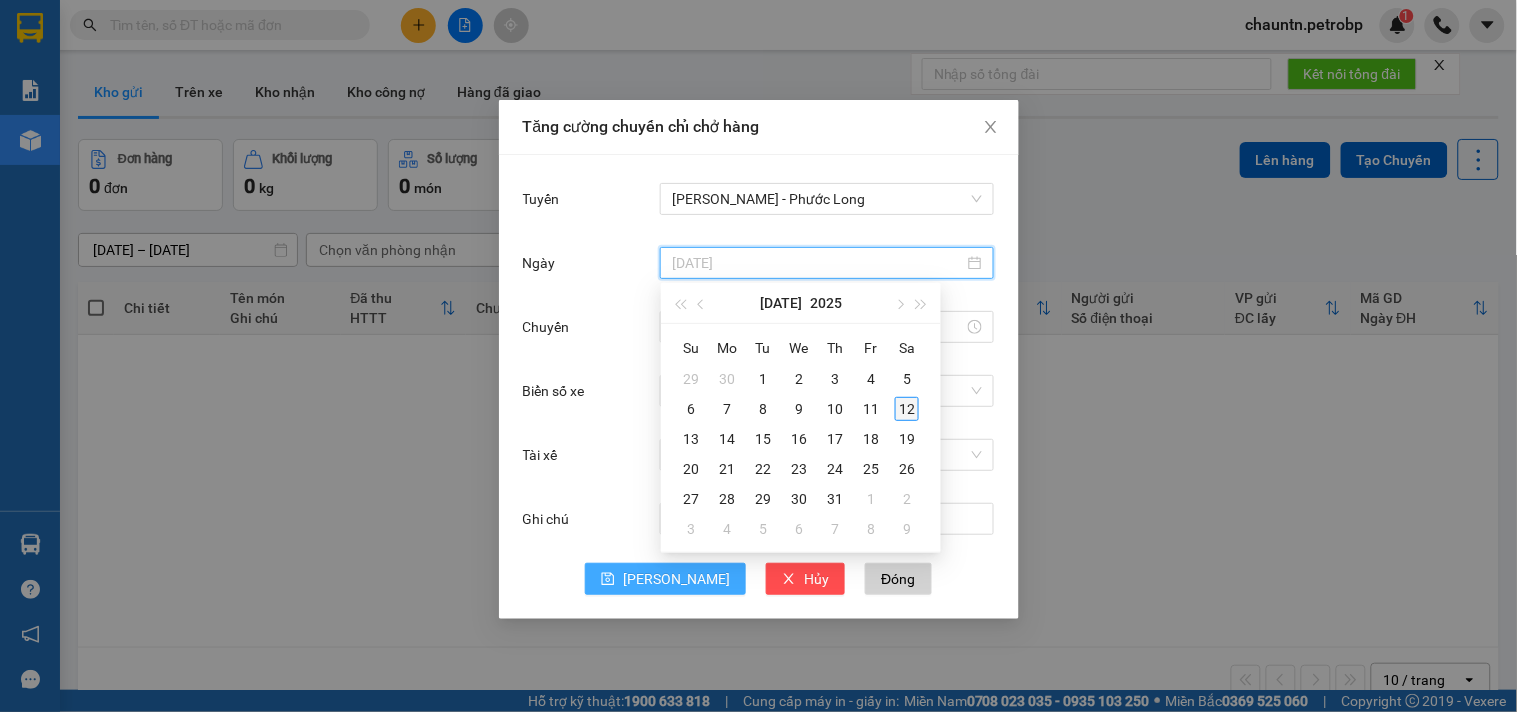 type on "12/07/2025" 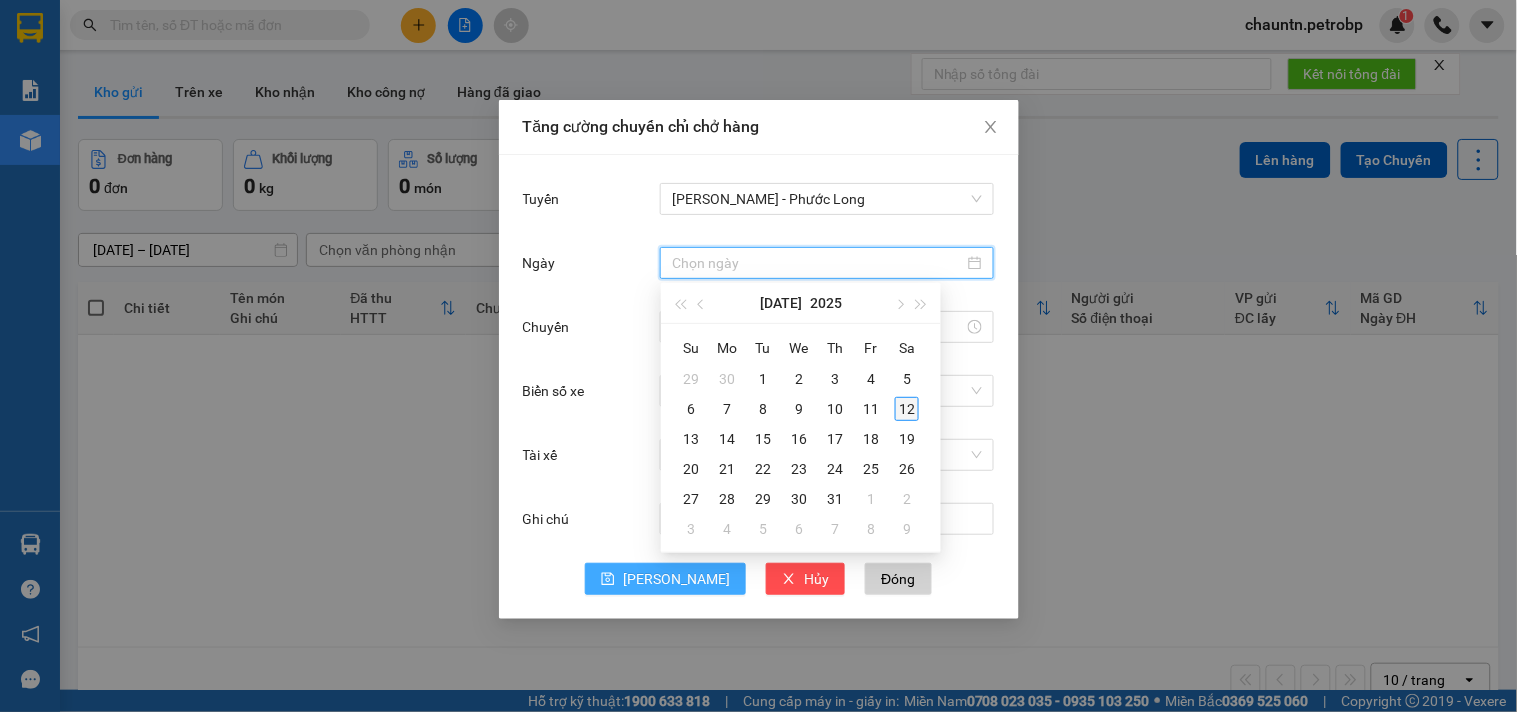 type on "12/07/2025" 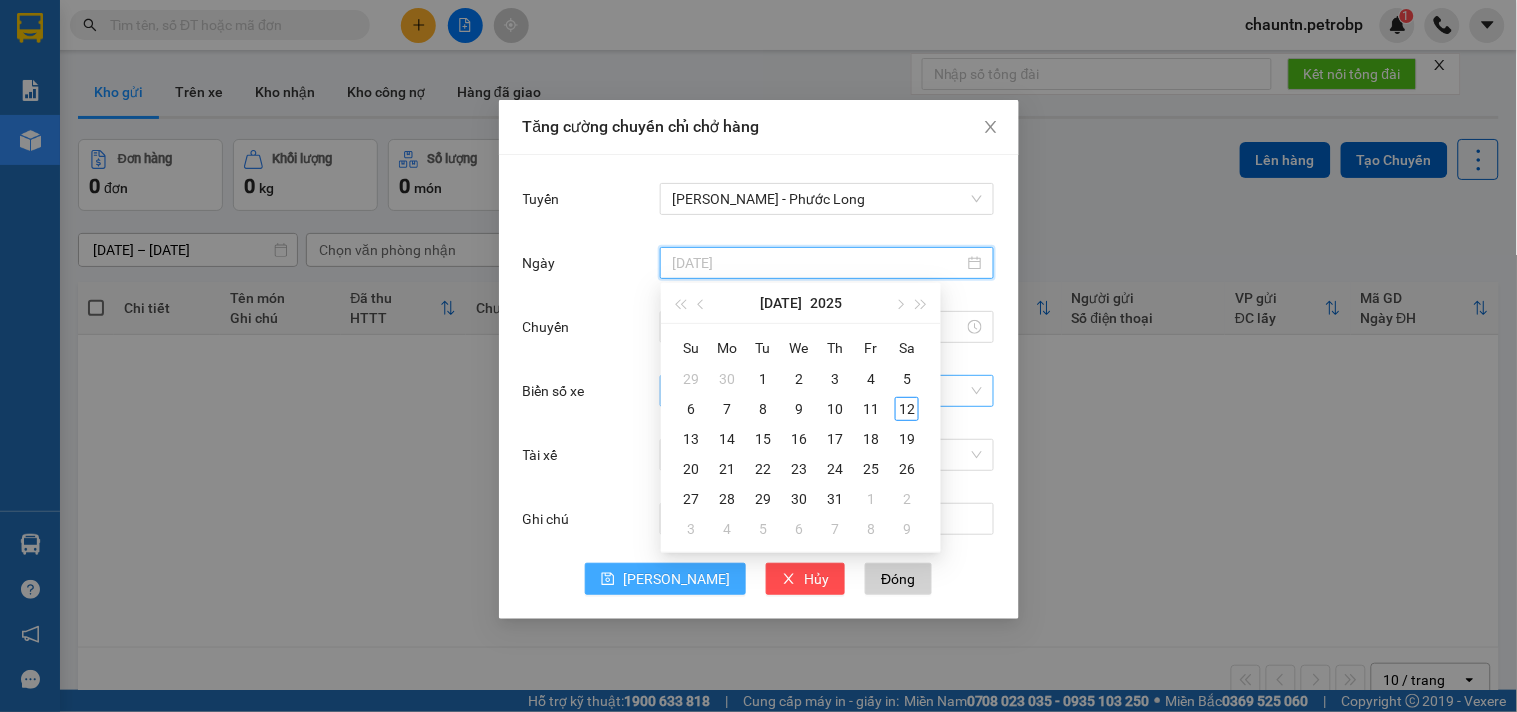click on "12" at bounding box center [907, 409] 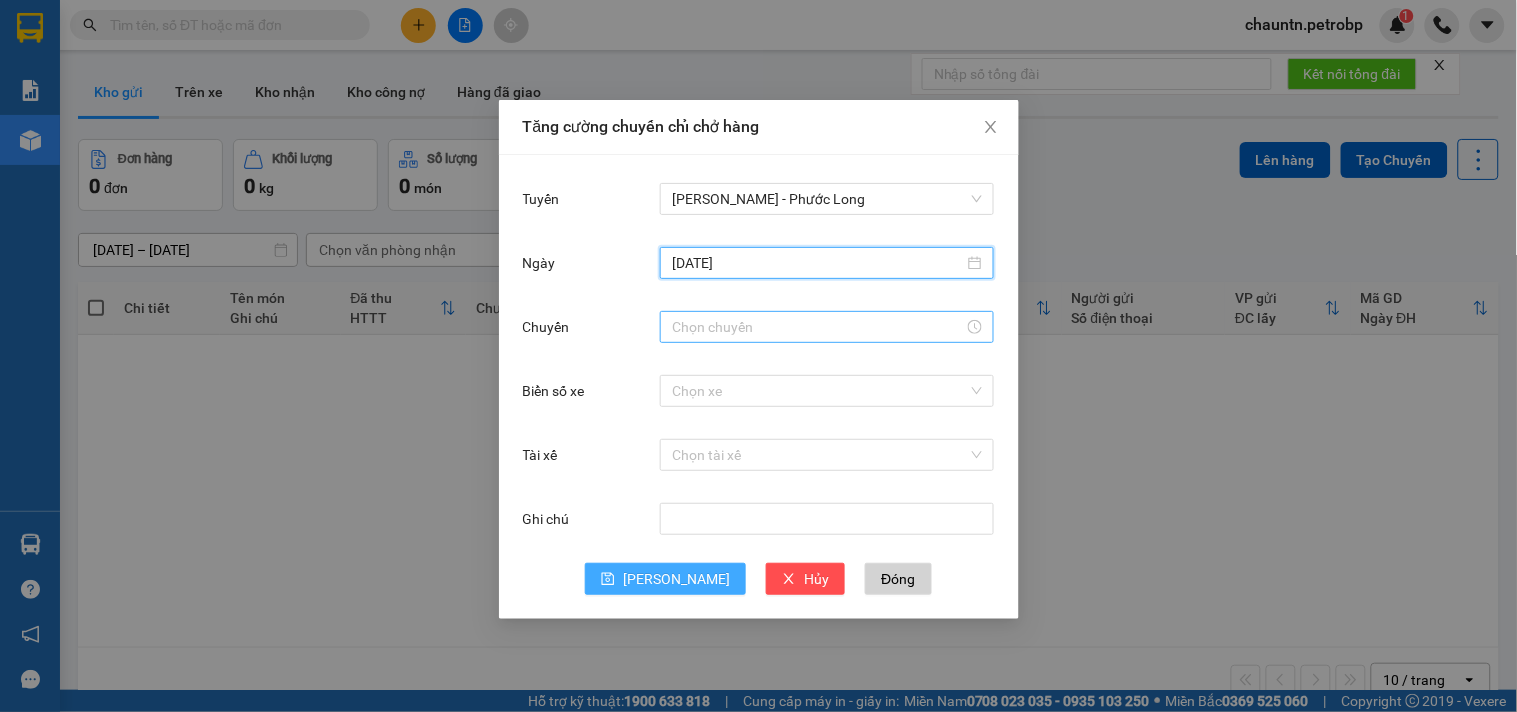 click on "Chuyến" at bounding box center (818, 327) 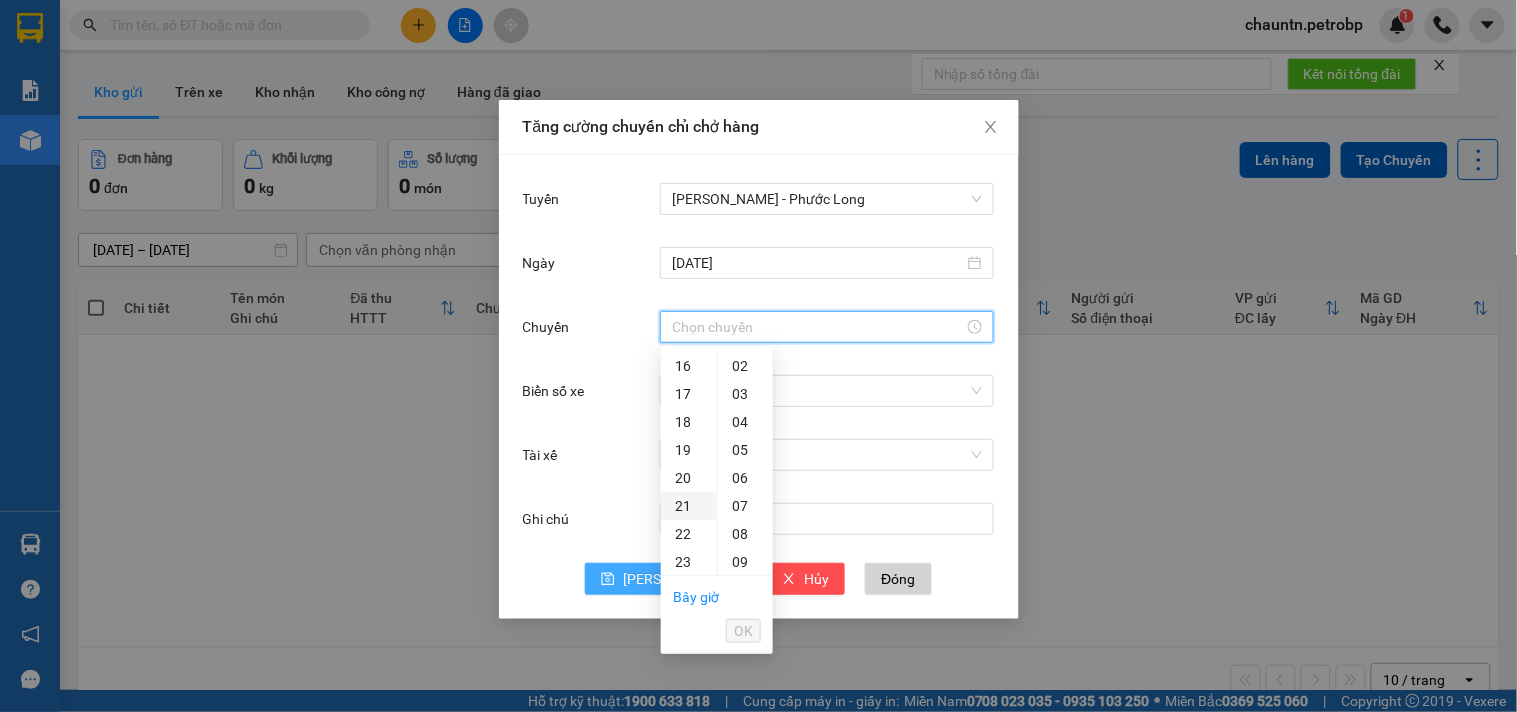 click on "21" at bounding box center [689, 506] 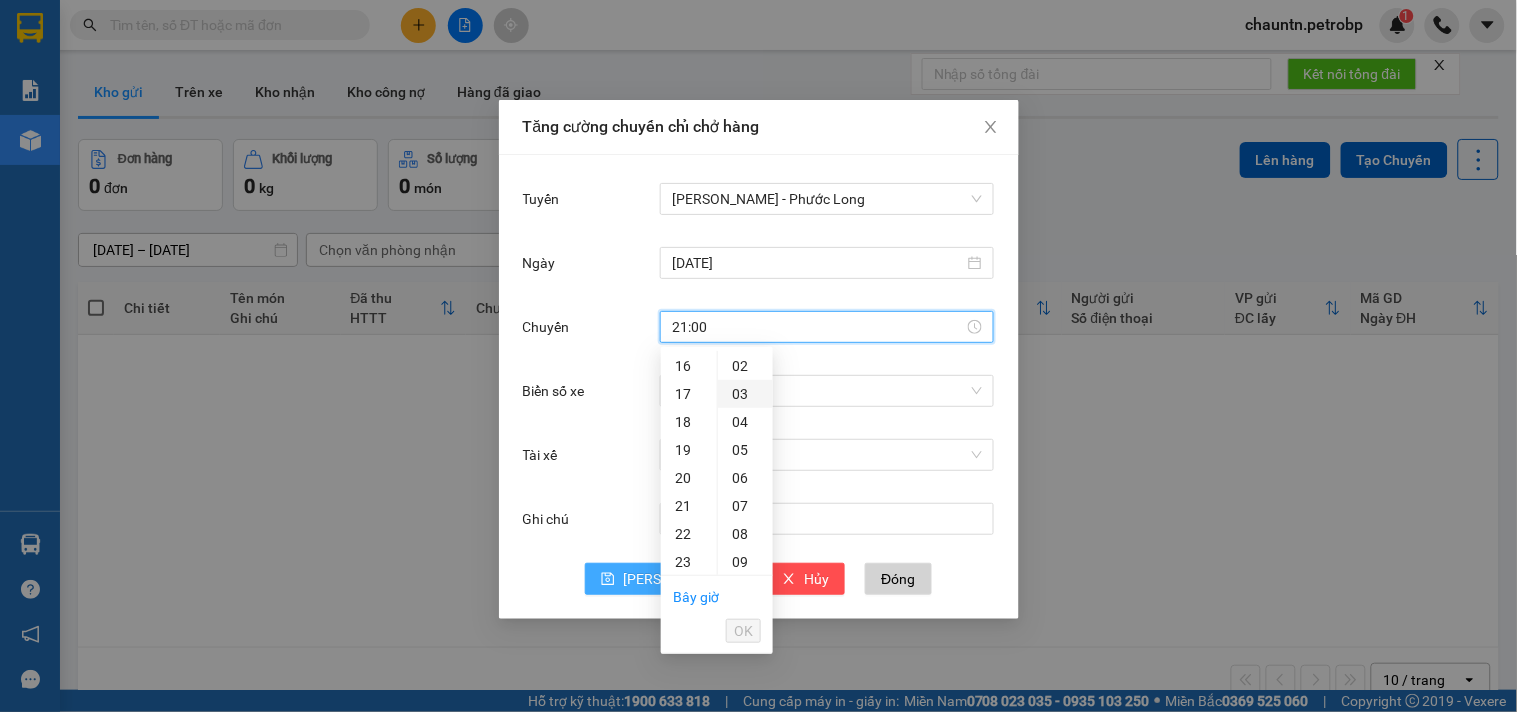scroll, scrollTop: 541, scrollLeft: 0, axis: vertical 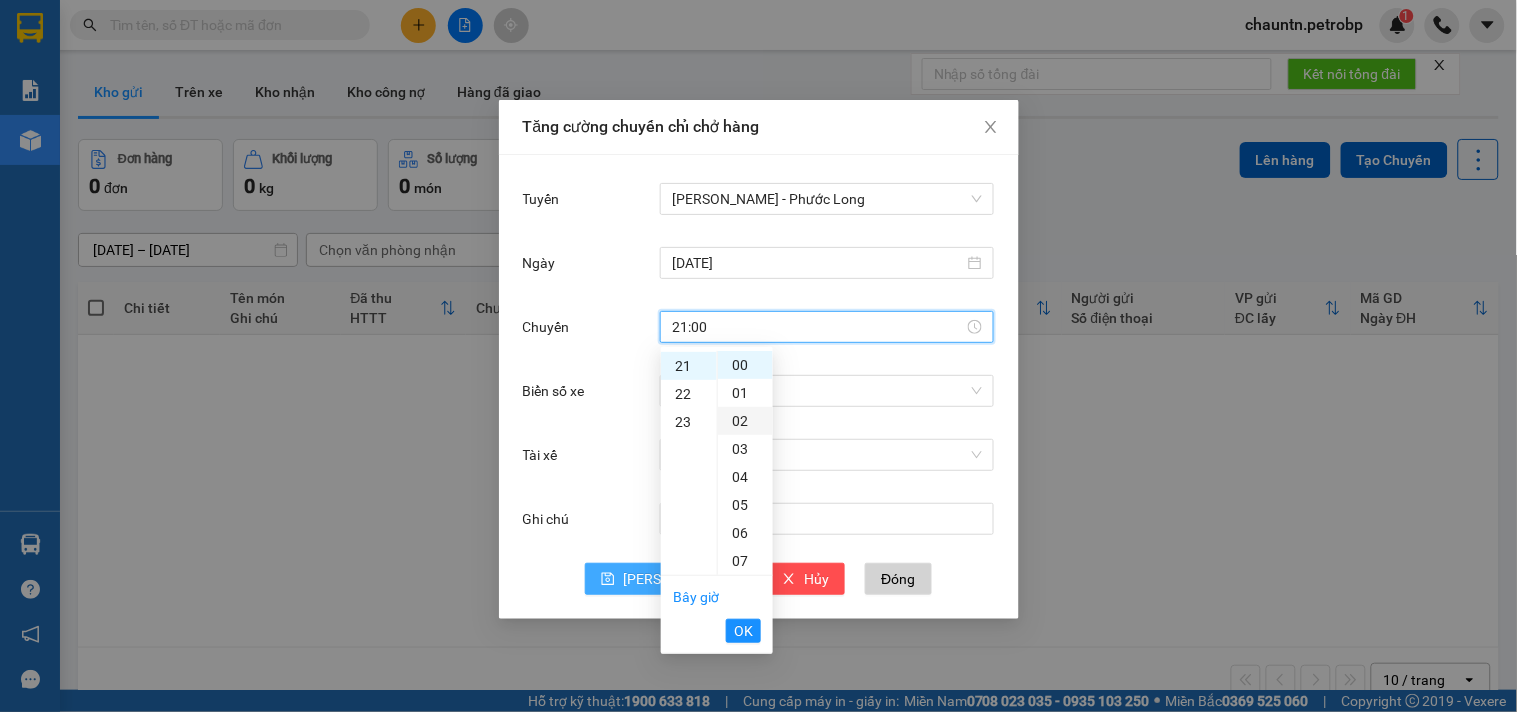 click on "02" at bounding box center (745, 421) 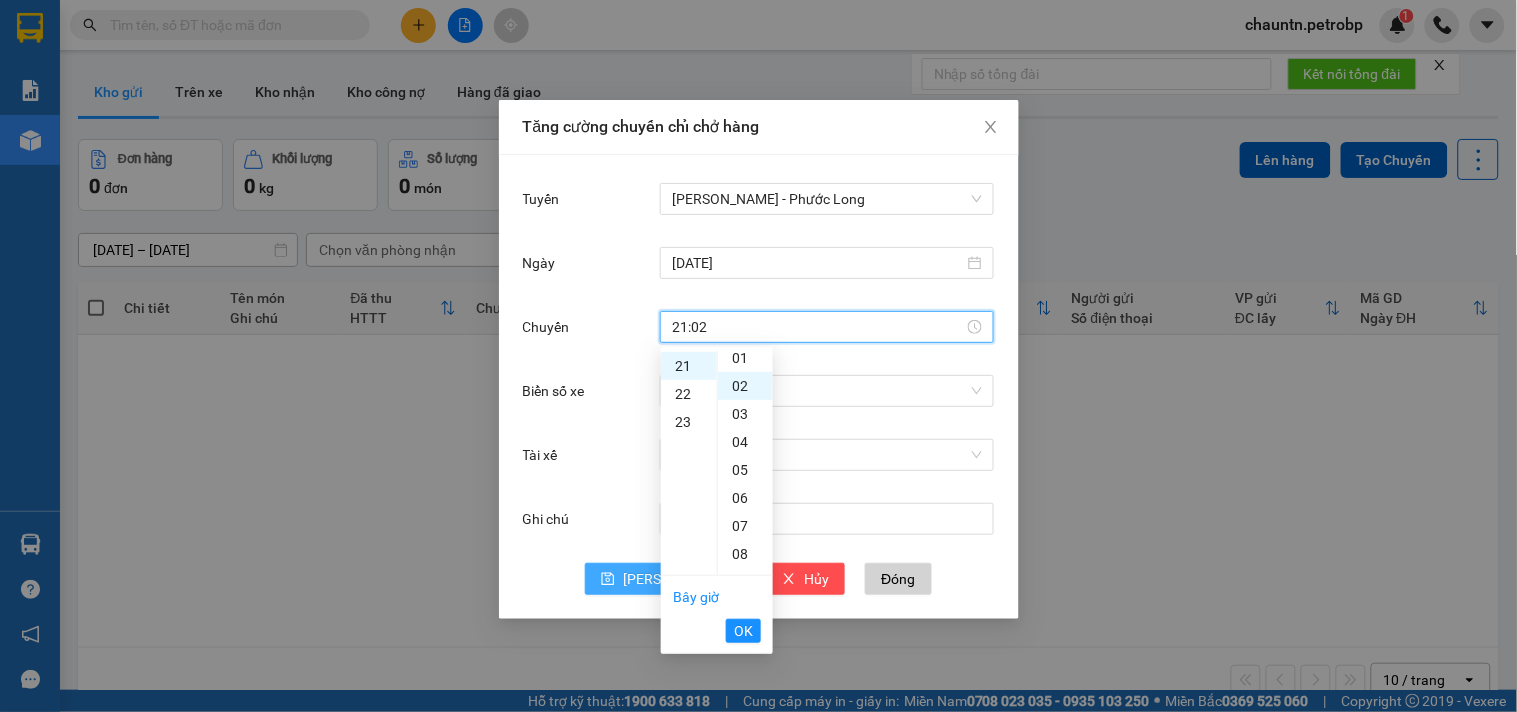 scroll, scrollTop: 55, scrollLeft: 0, axis: vertical 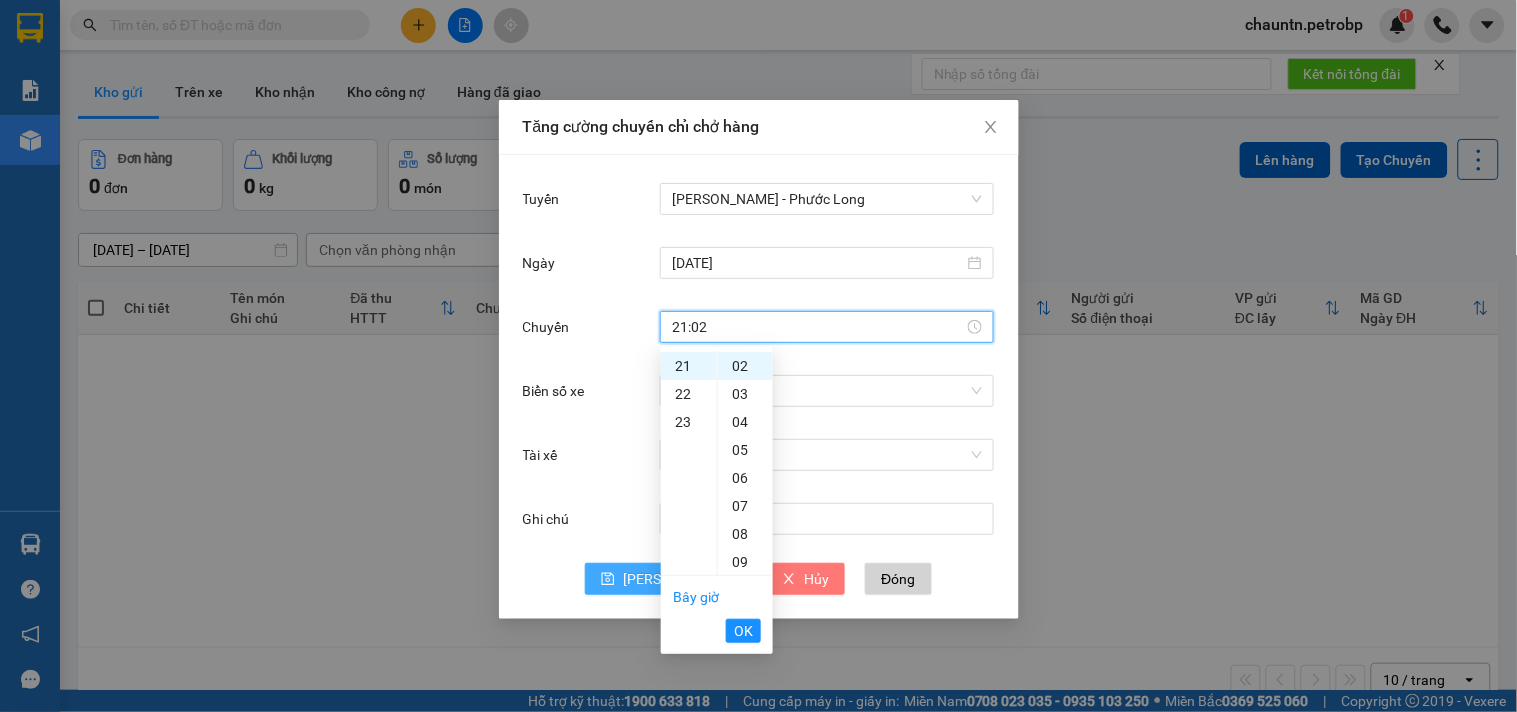 drag, startPoint x: 742, startPoint y: 627, endPoint x: 747, endPoint y: 583, distance: 44.28318 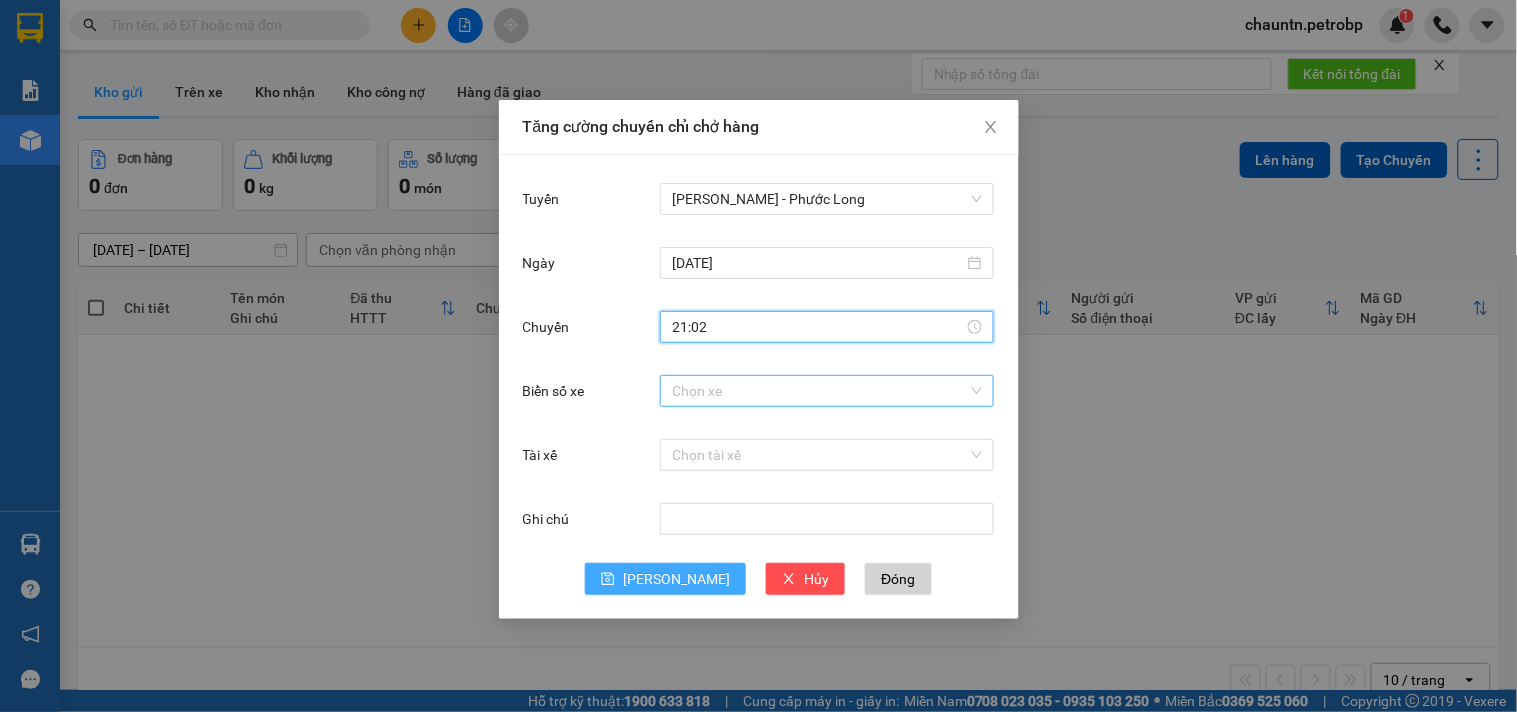 click on "Biển số xe" at bounding box center (820, 391) 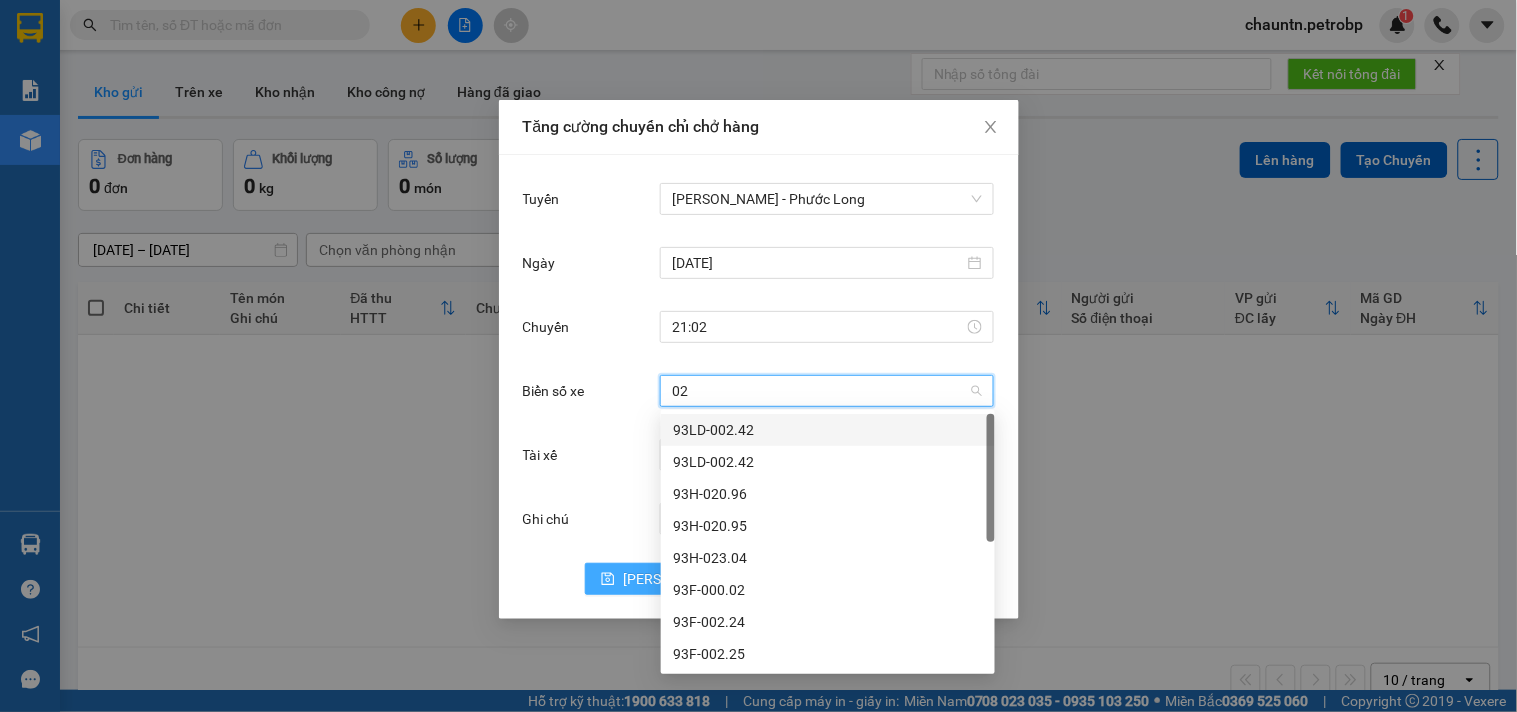 type on "023" 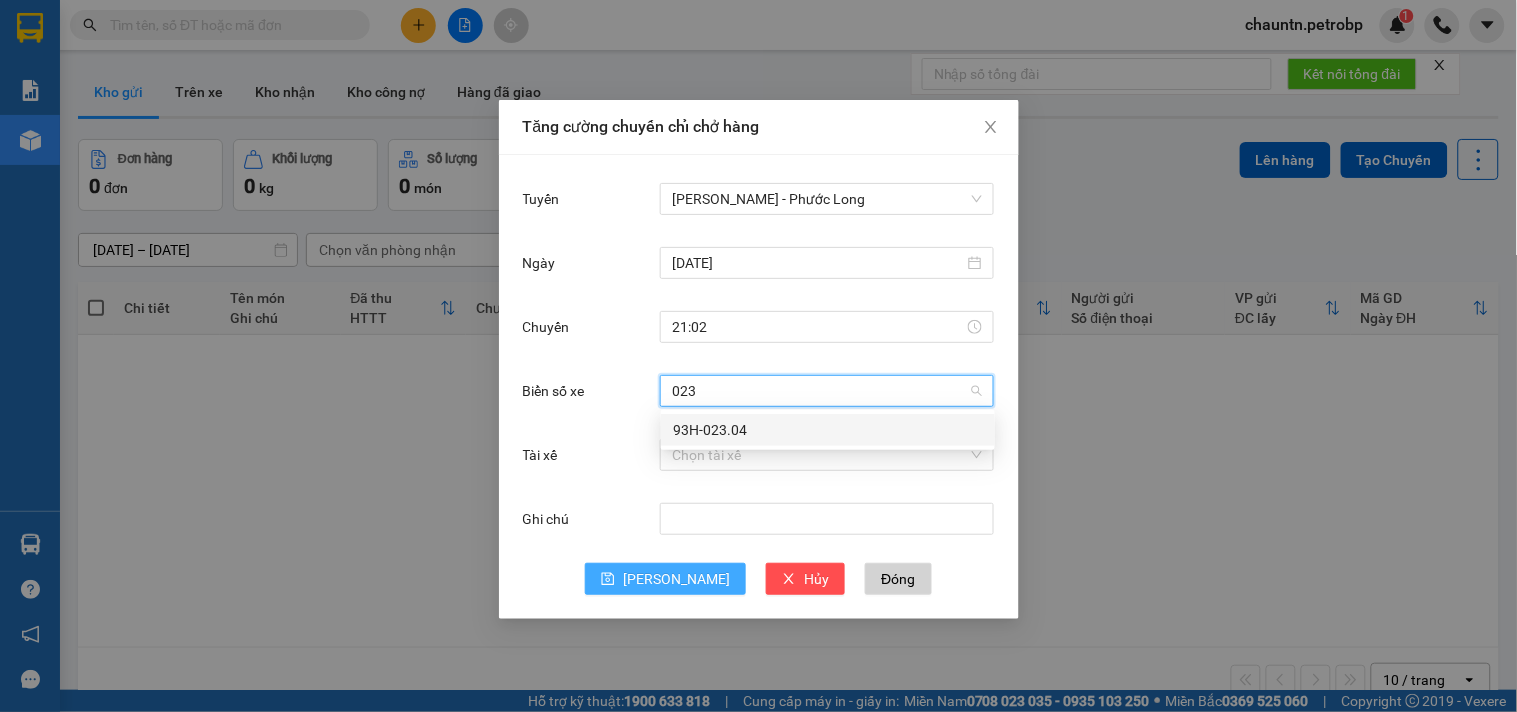 click on "93H-023.04" at bounding box center (828, 430) 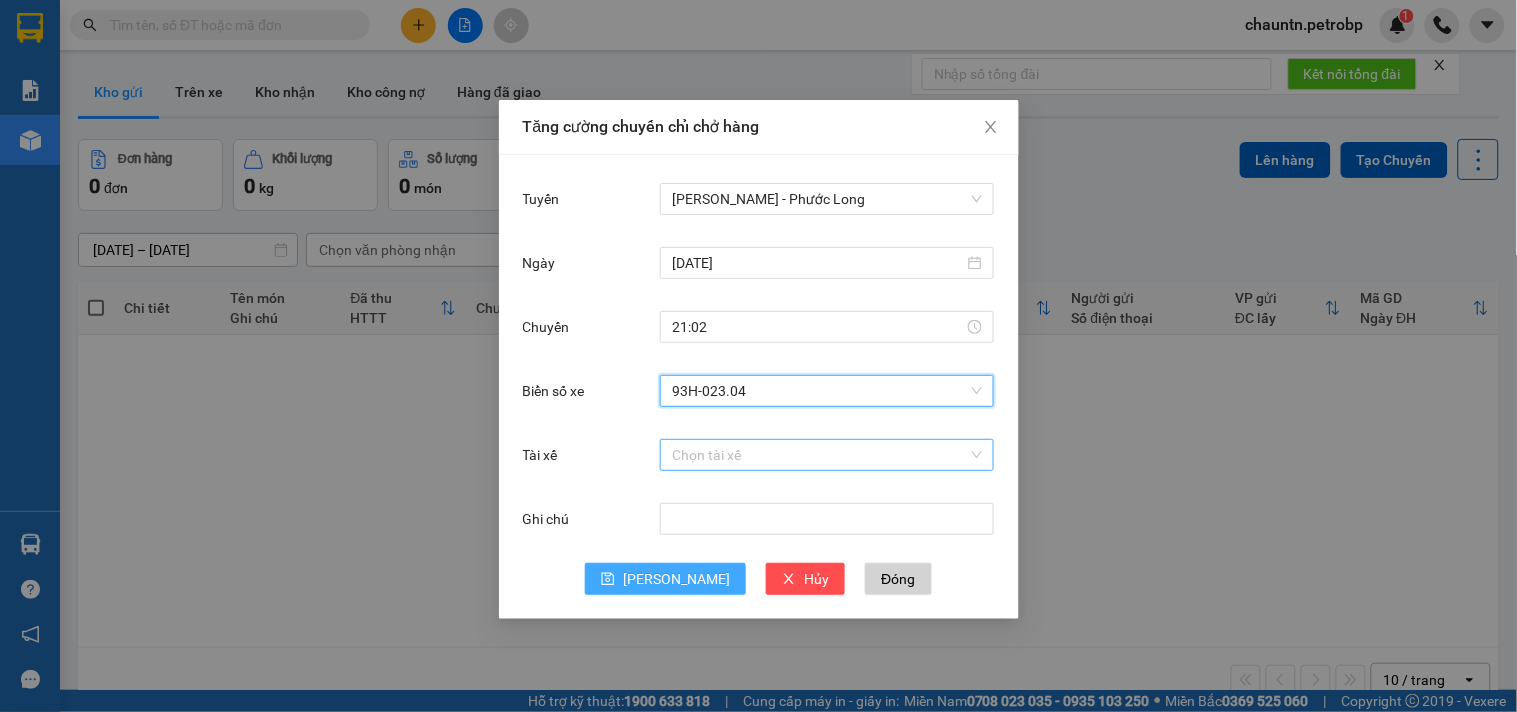 click on "Tài xế" at bounding box center [820, 455] 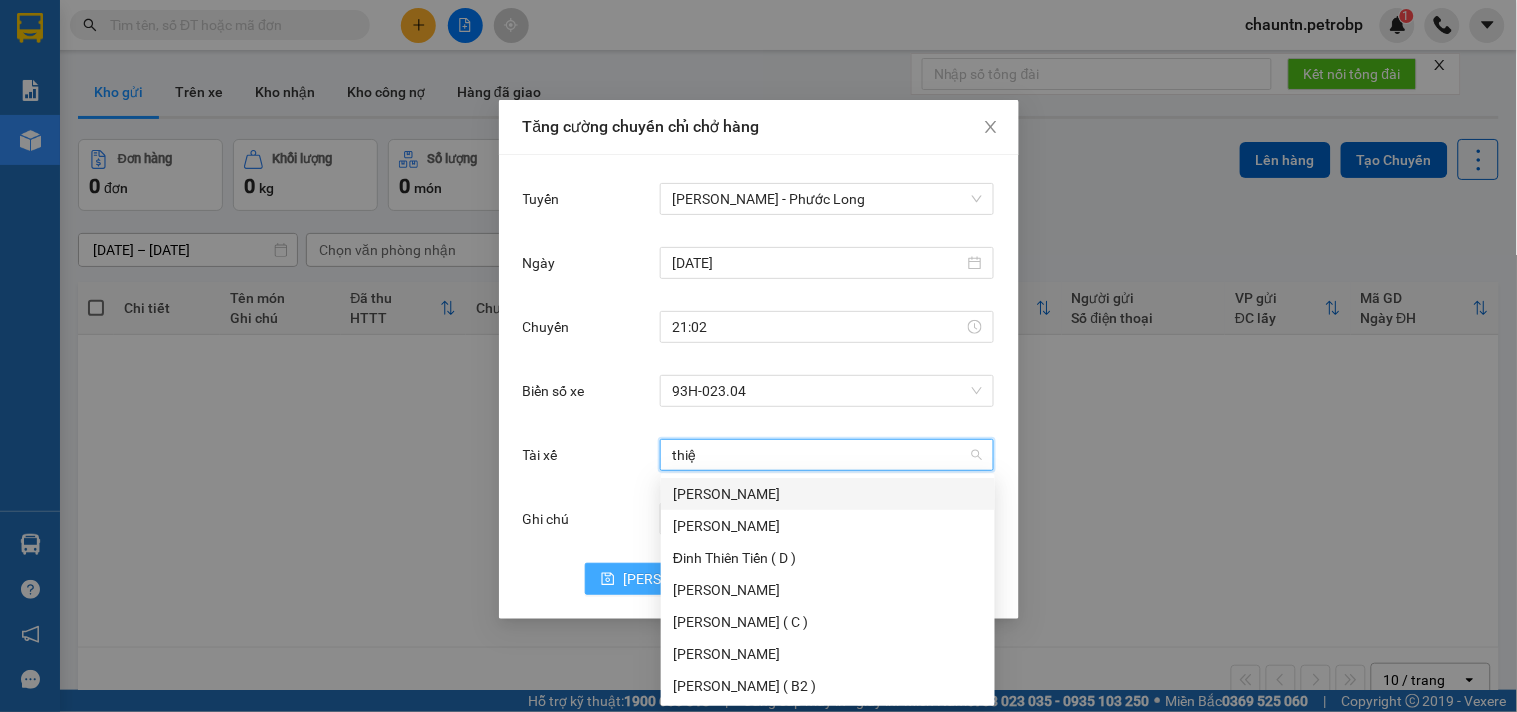 type on "thiện" 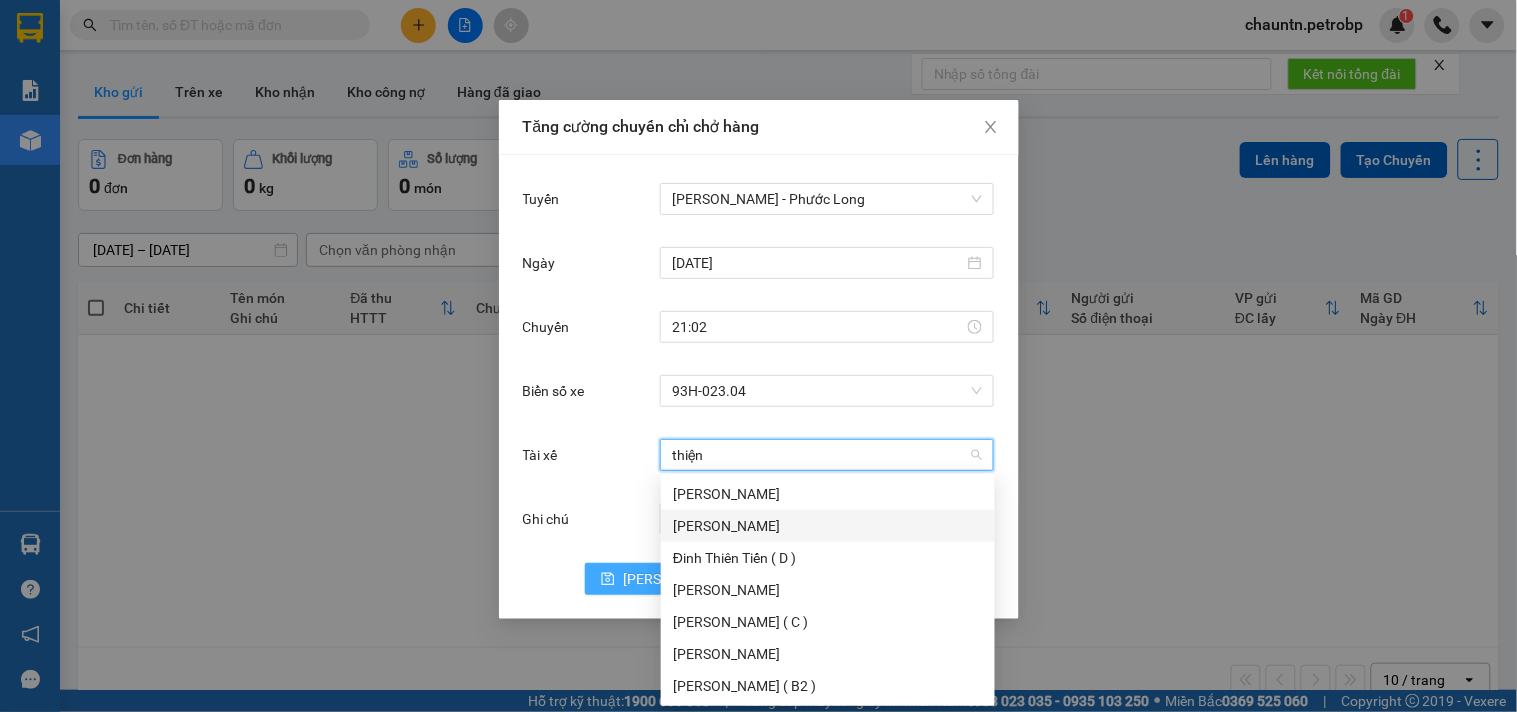 click on "Nguyễn Minh Thiện" at bounding box center [828, 526] 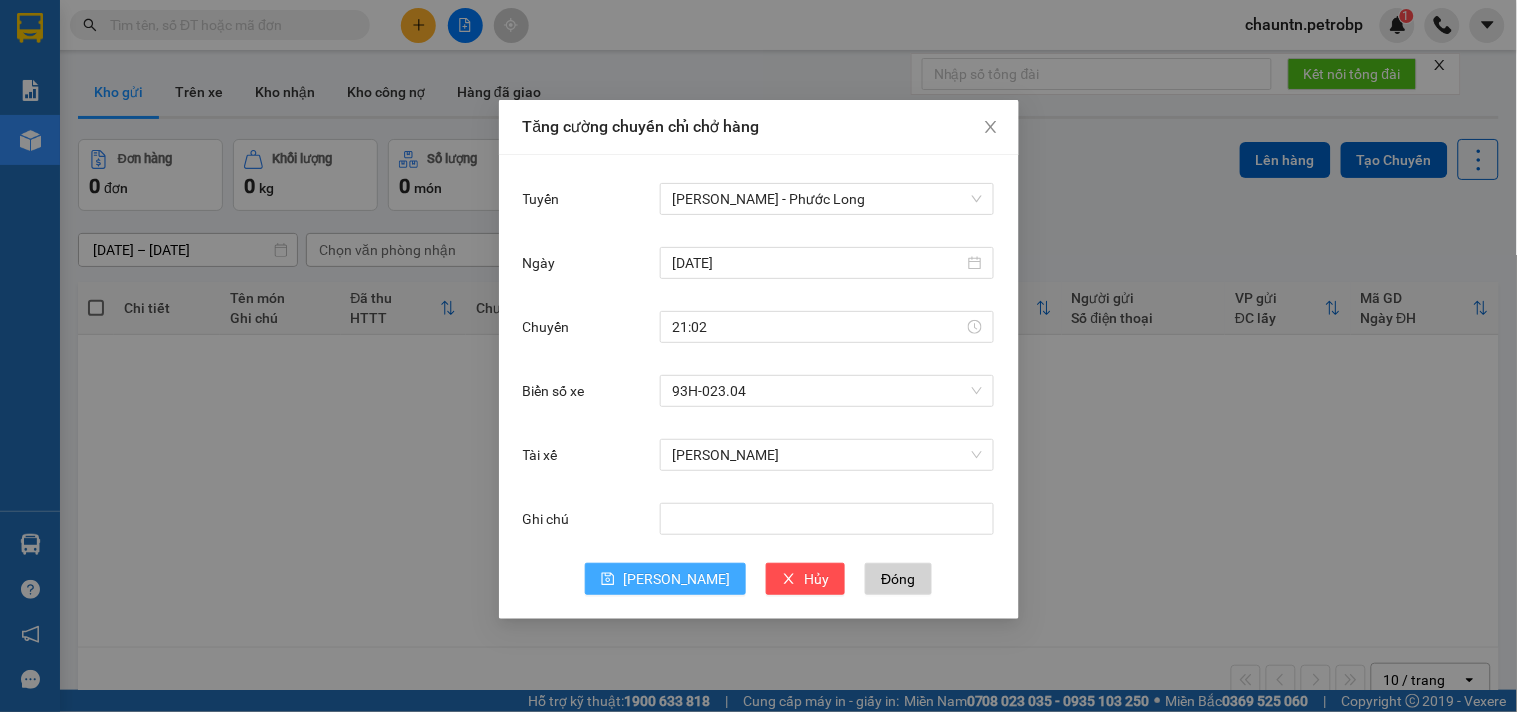 click on "Lưu" at bounding box center (676, 579) 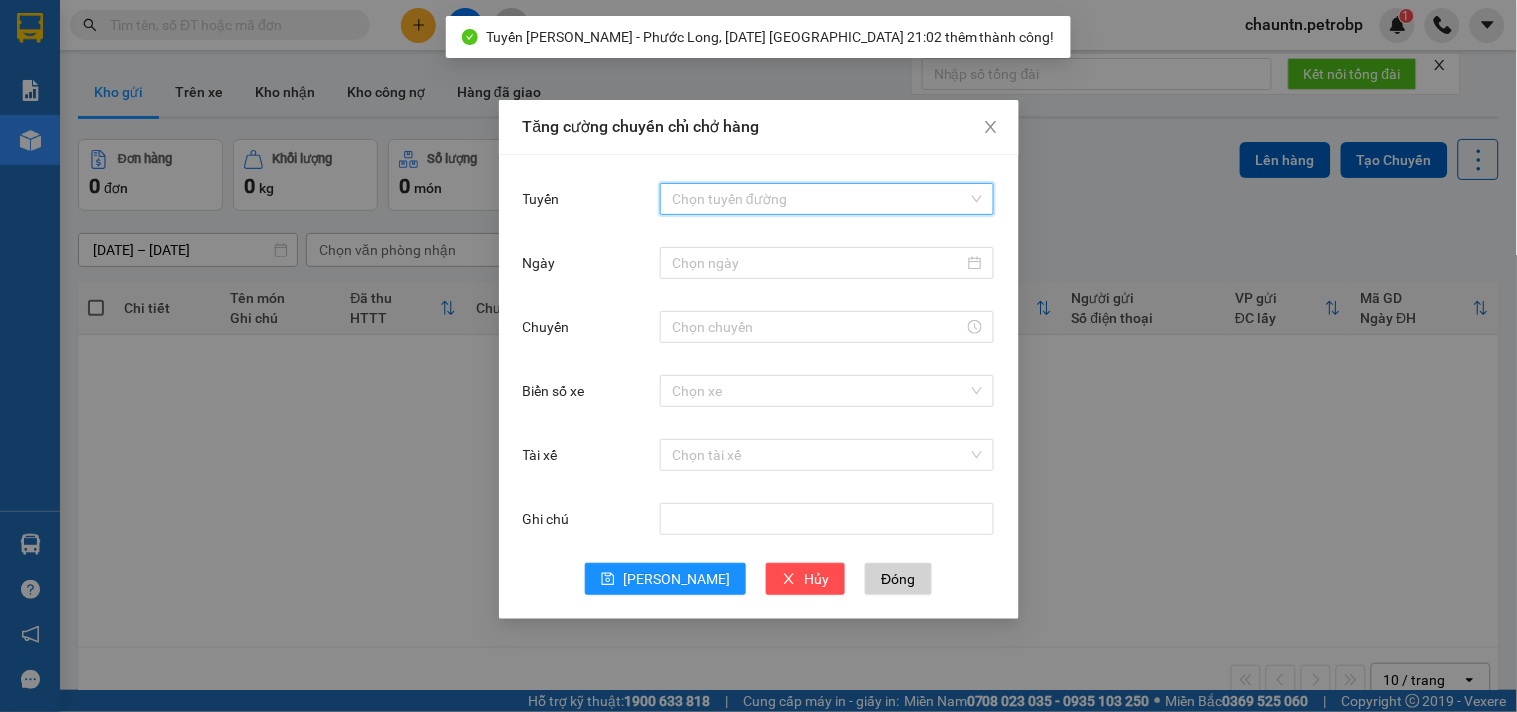click on "Tuyến" at bounding box center (820, 199) 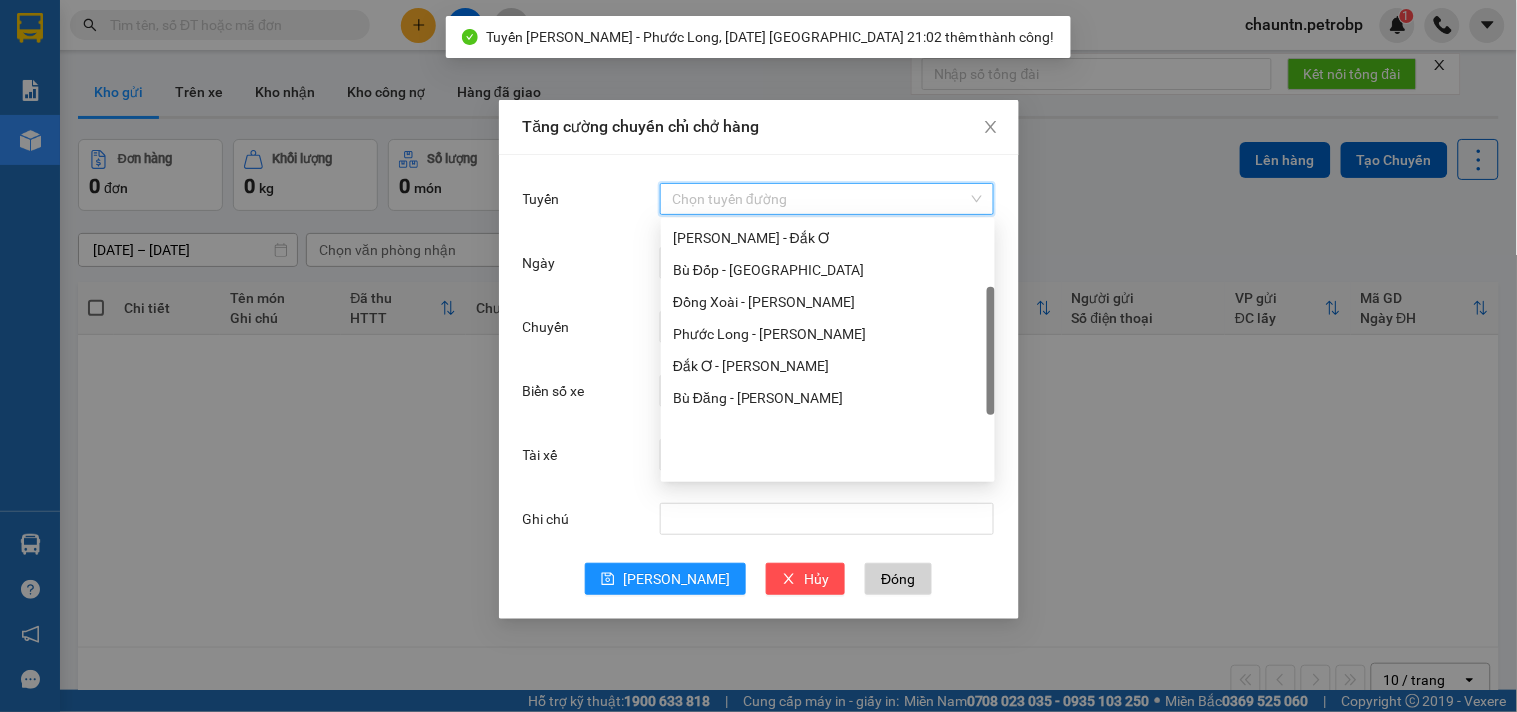 scroll, scrollTop: 224, scrollLeft: 0, axis: vertical 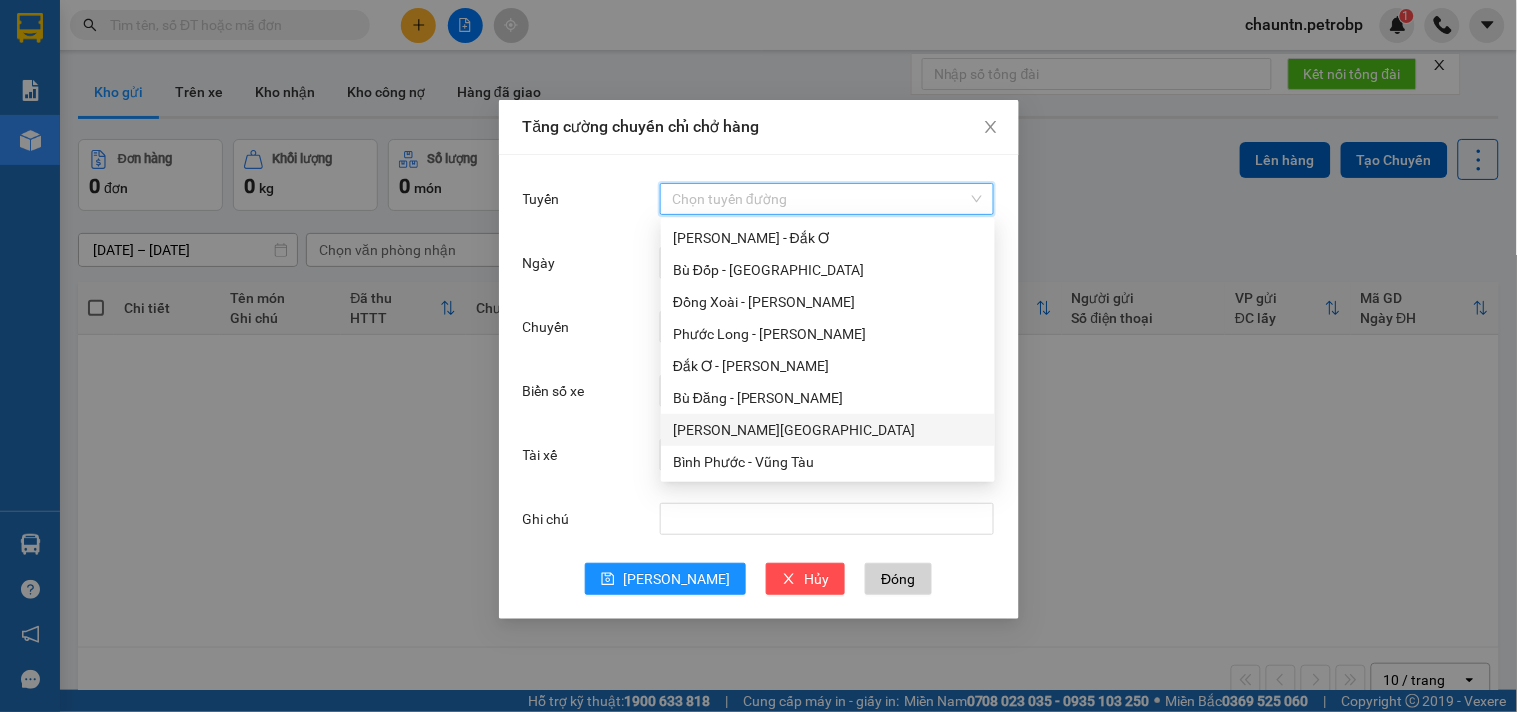 click on "Lộc Ninh - Hồ Chí Minh" at bounding box center [828, 430] 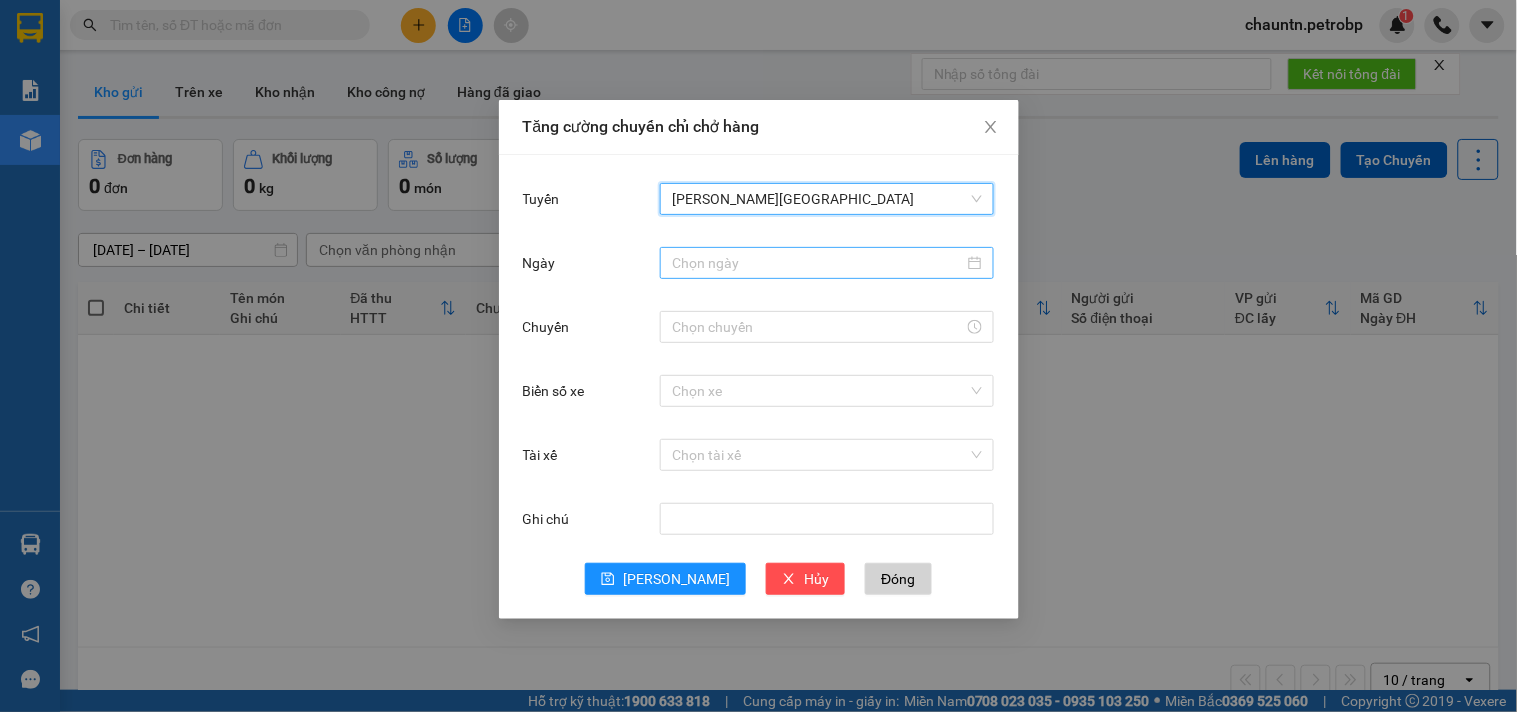click on "Ngày" at bounding box center (818, 263) 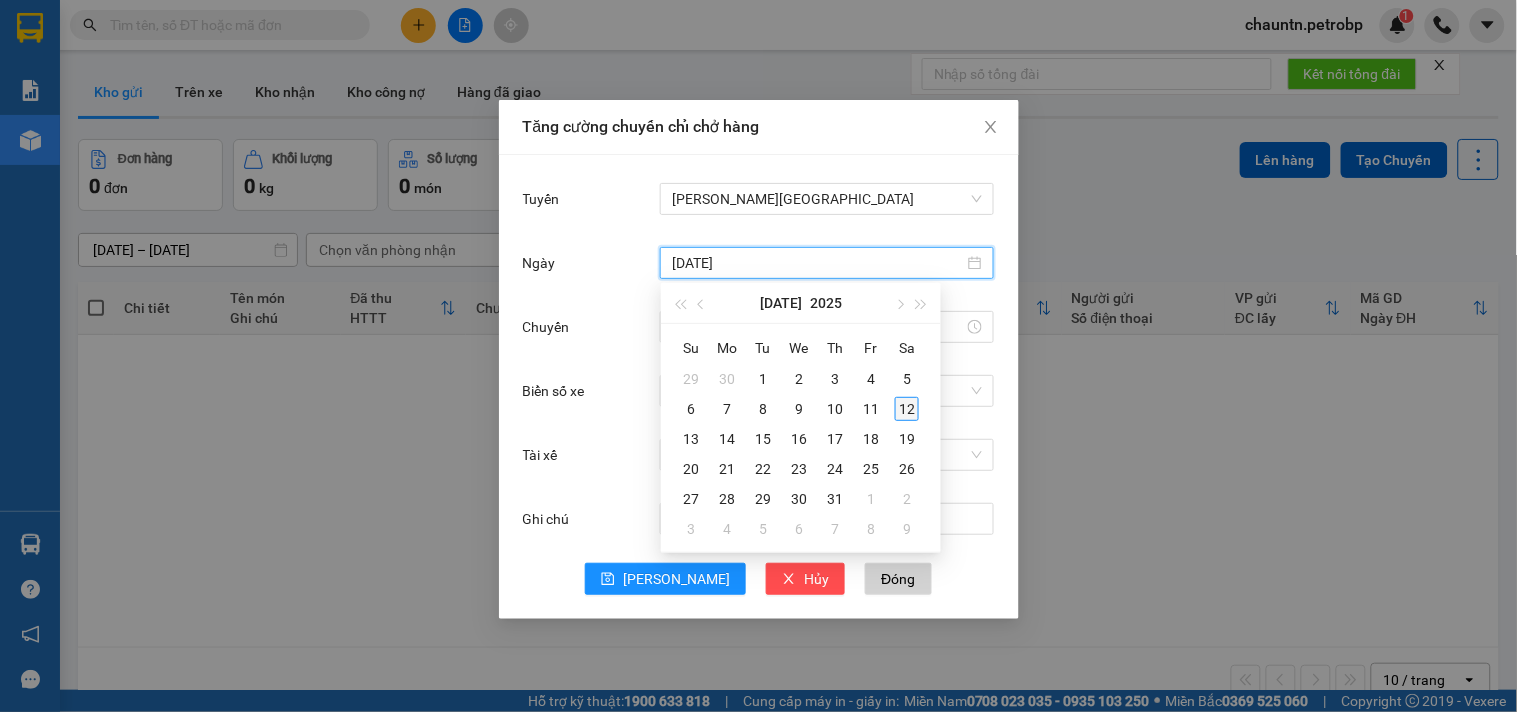 type on "12/07/2025" 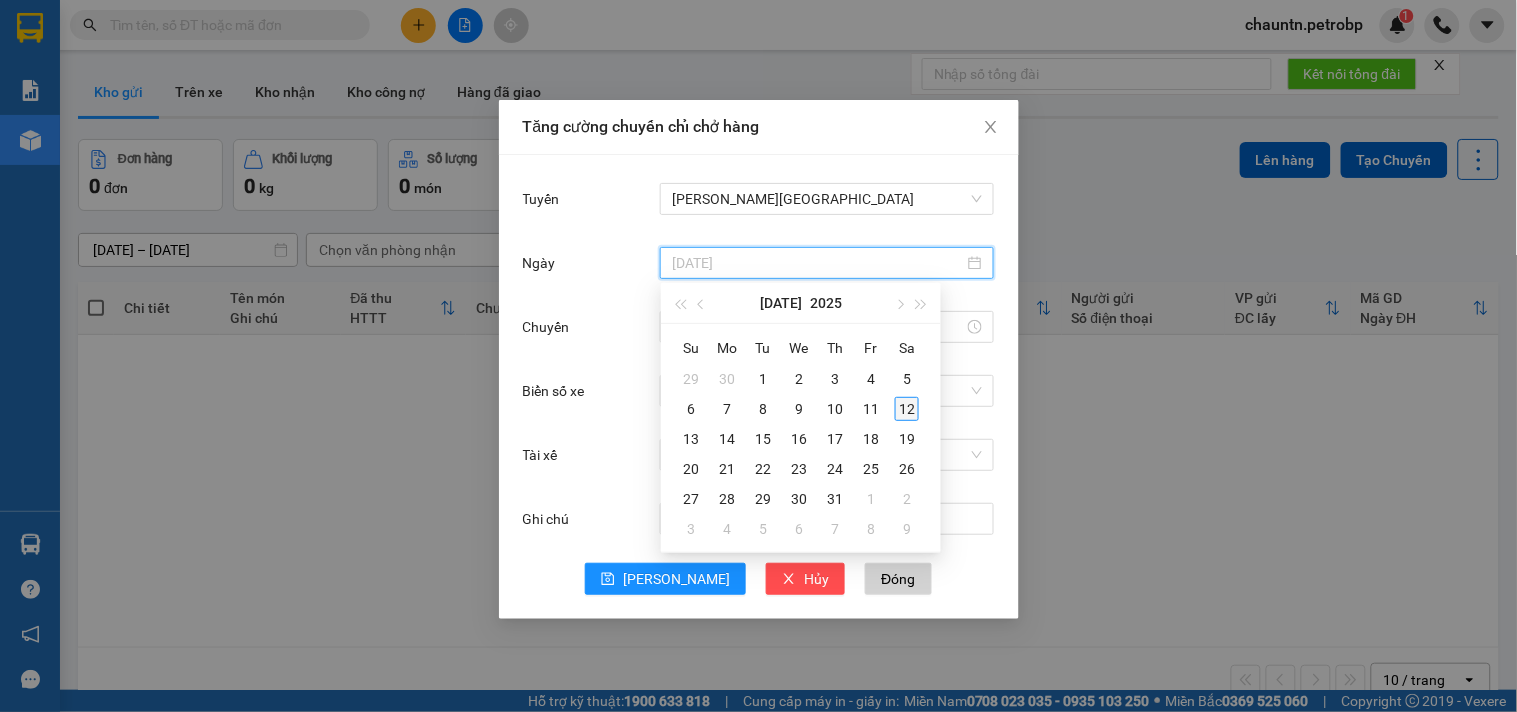 click on "12" at bounding box center (907, 409) 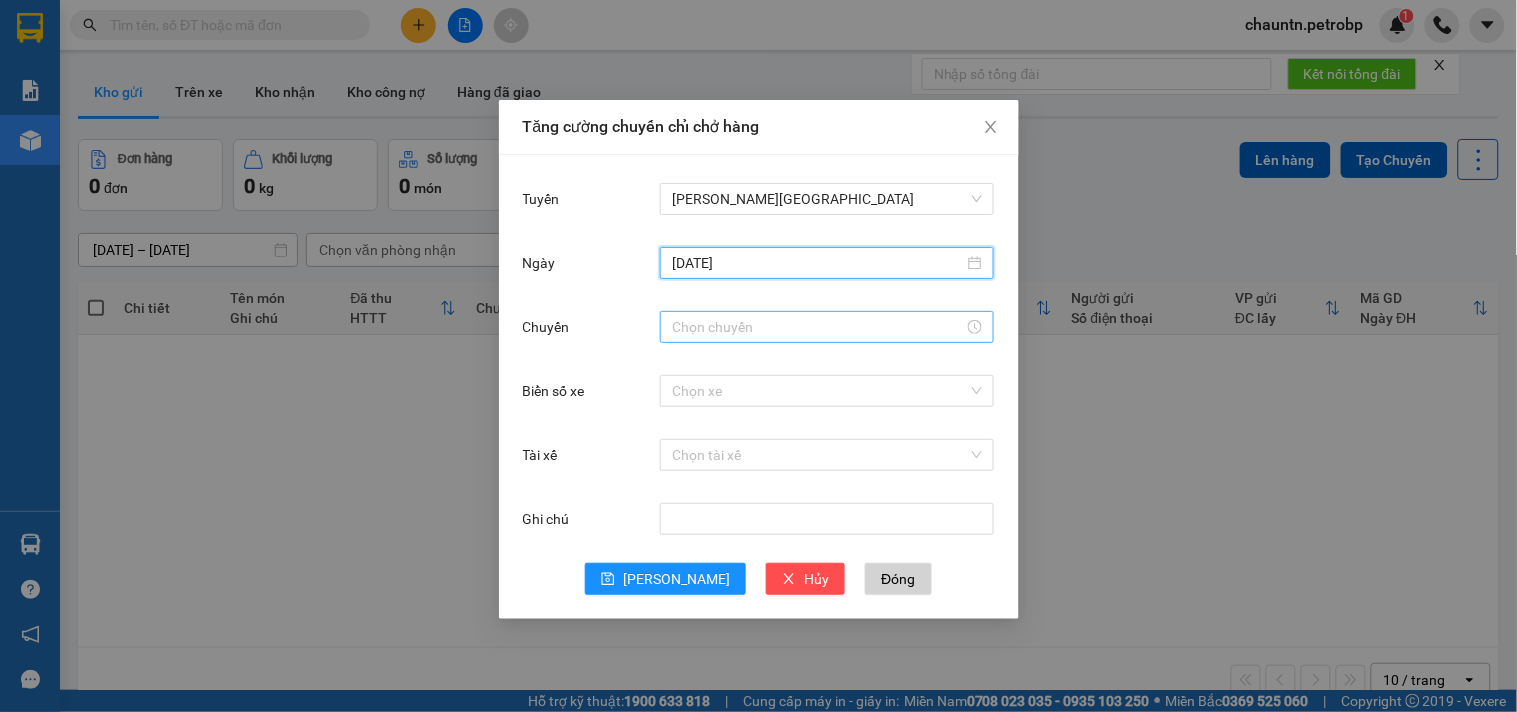 click on "Chuyến" at bounding box center (818, 327) 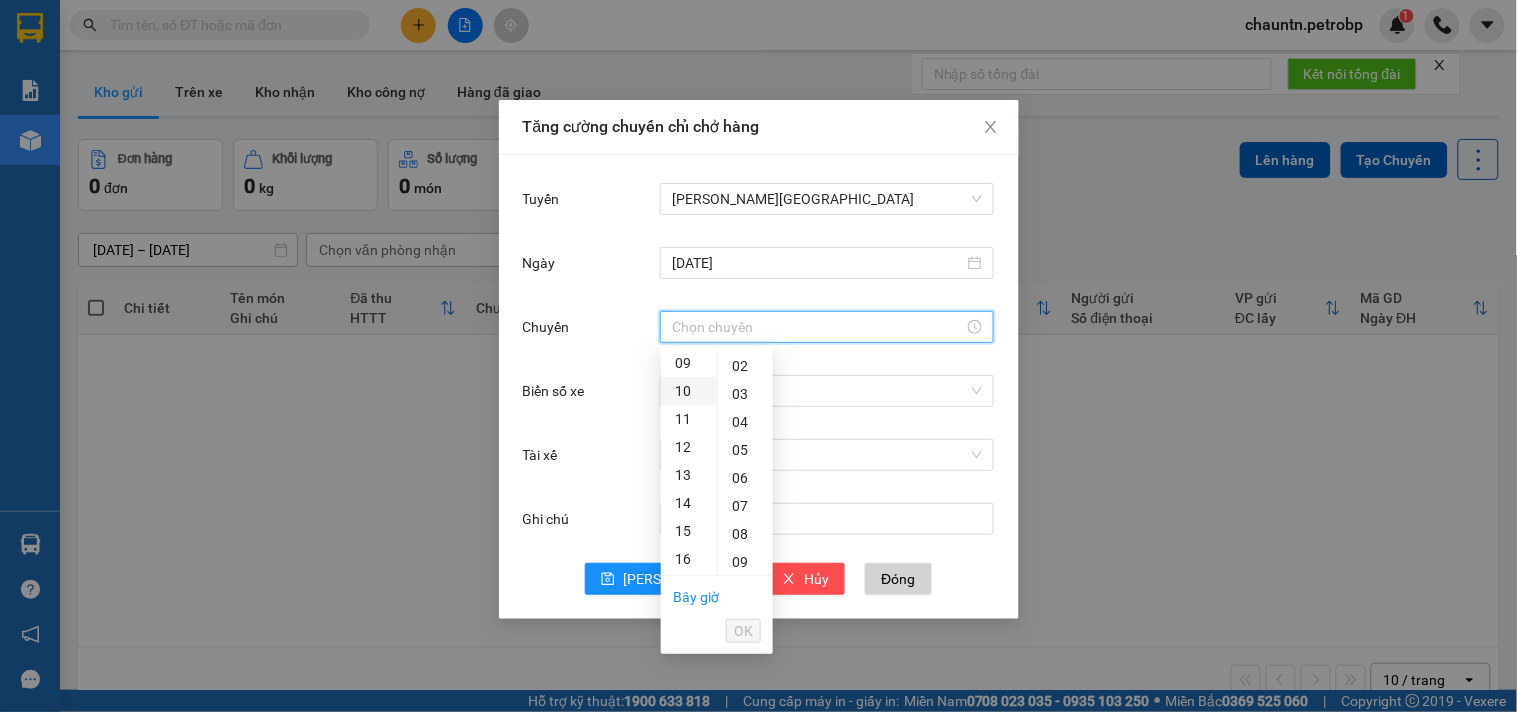click on "10" at bounding box center [689, 391] 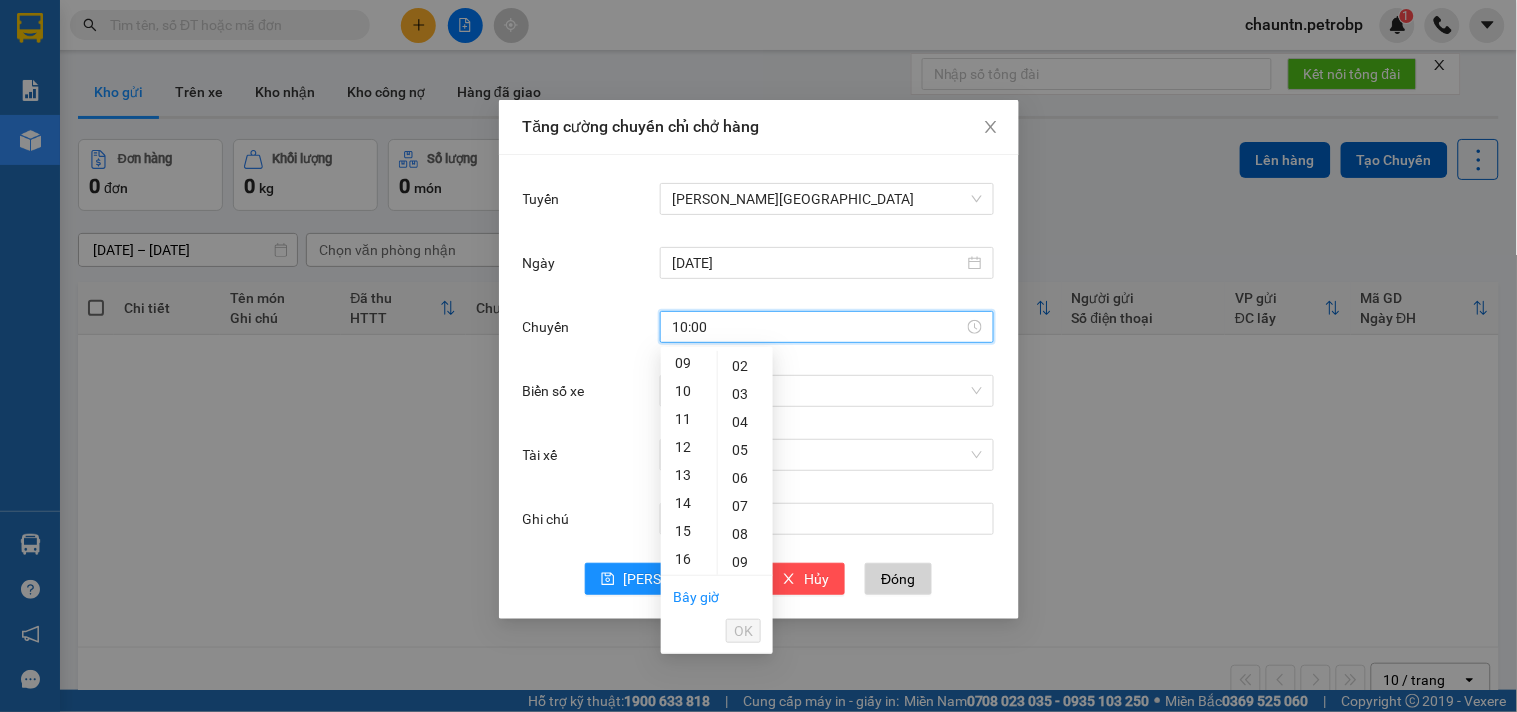 scroll, scrollTop: 272, scrollLeft: 0, axis: vertical 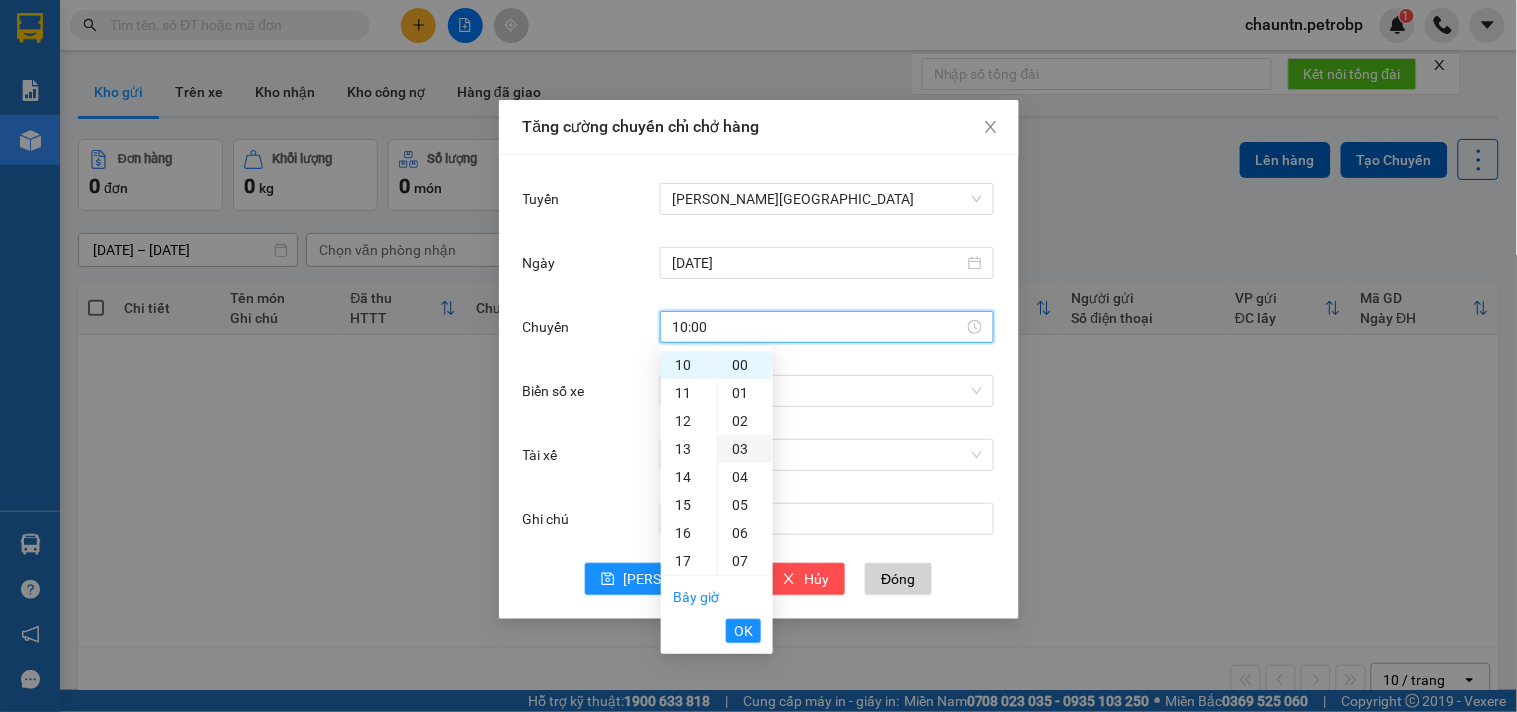click on "02" at bounding box center [745, 421] 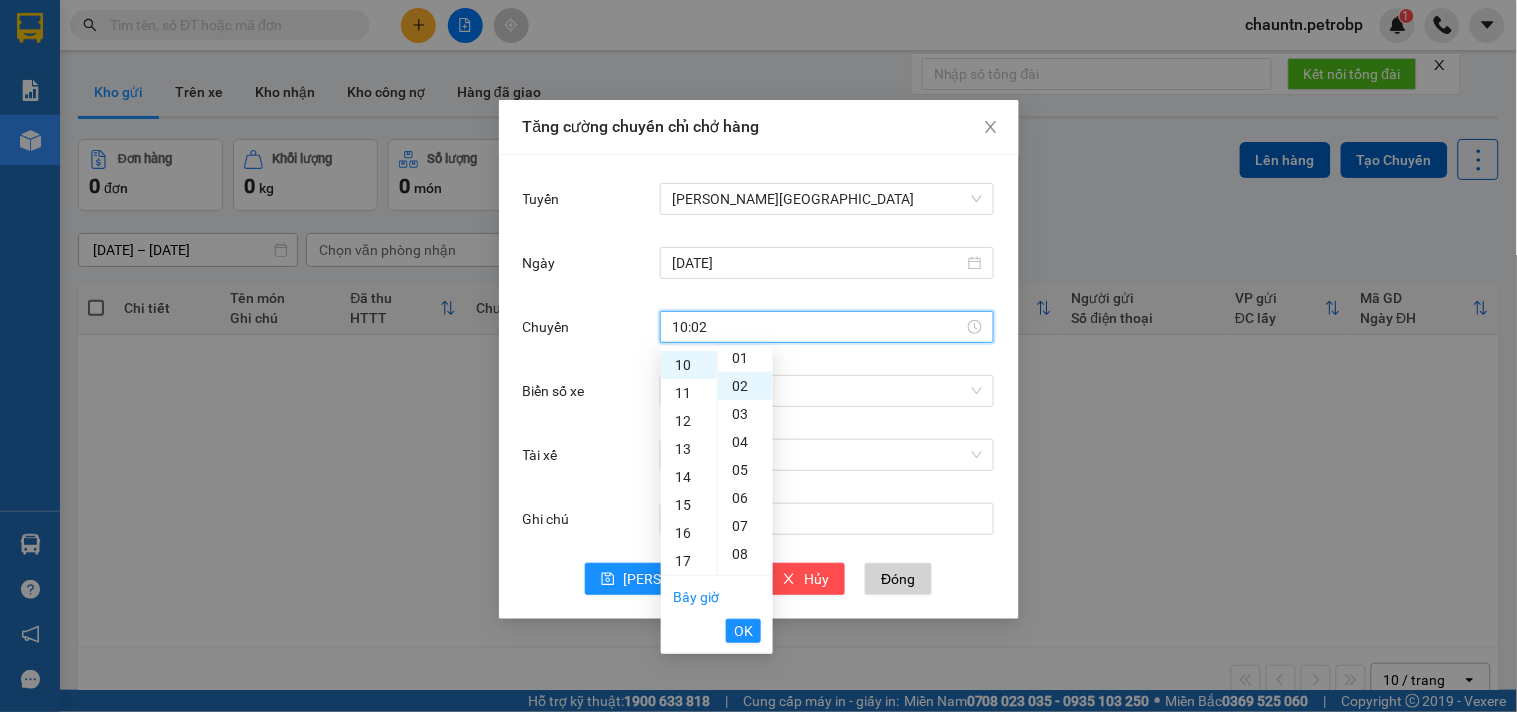 scroll, scrollTop: 55, scrollLeft: 0, axis: vertical 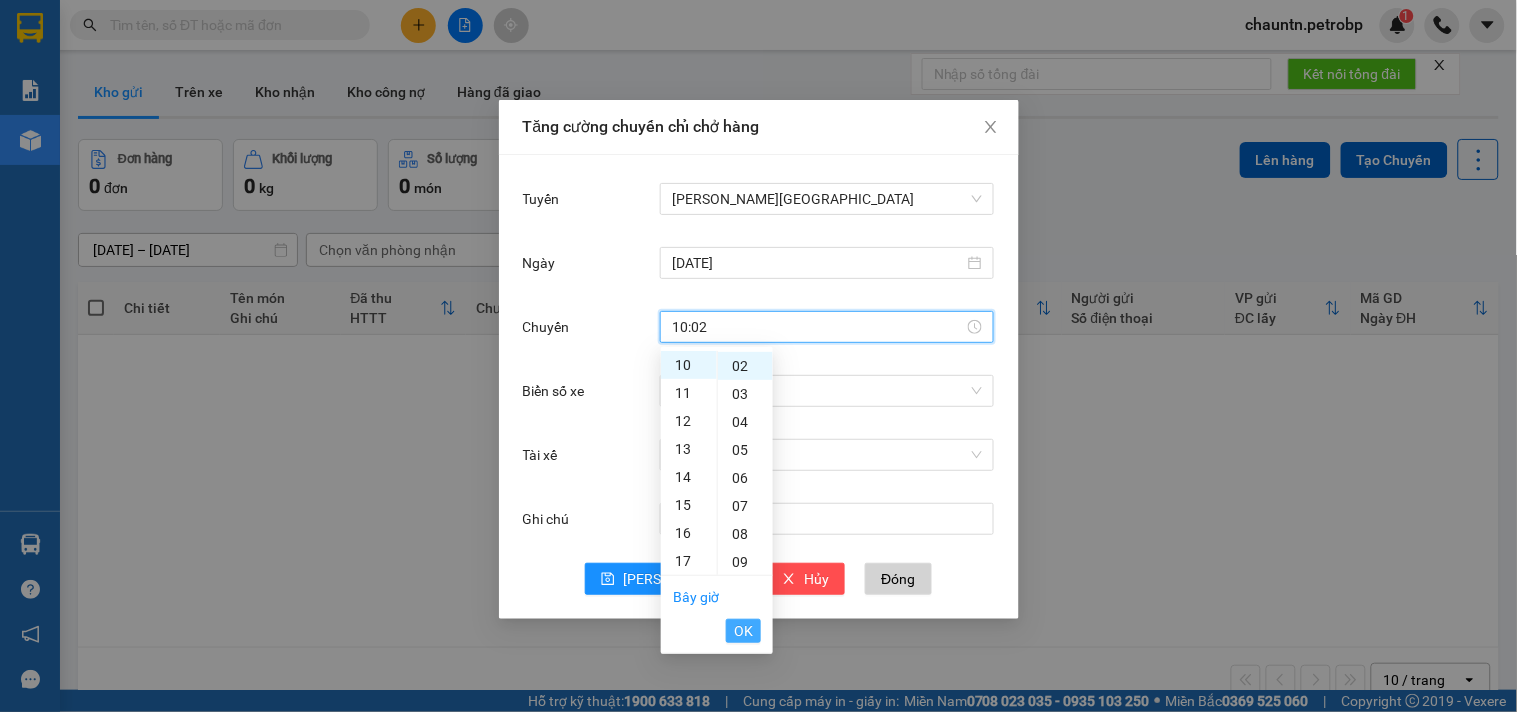 click on "OK" at bounding box center (743, 631) 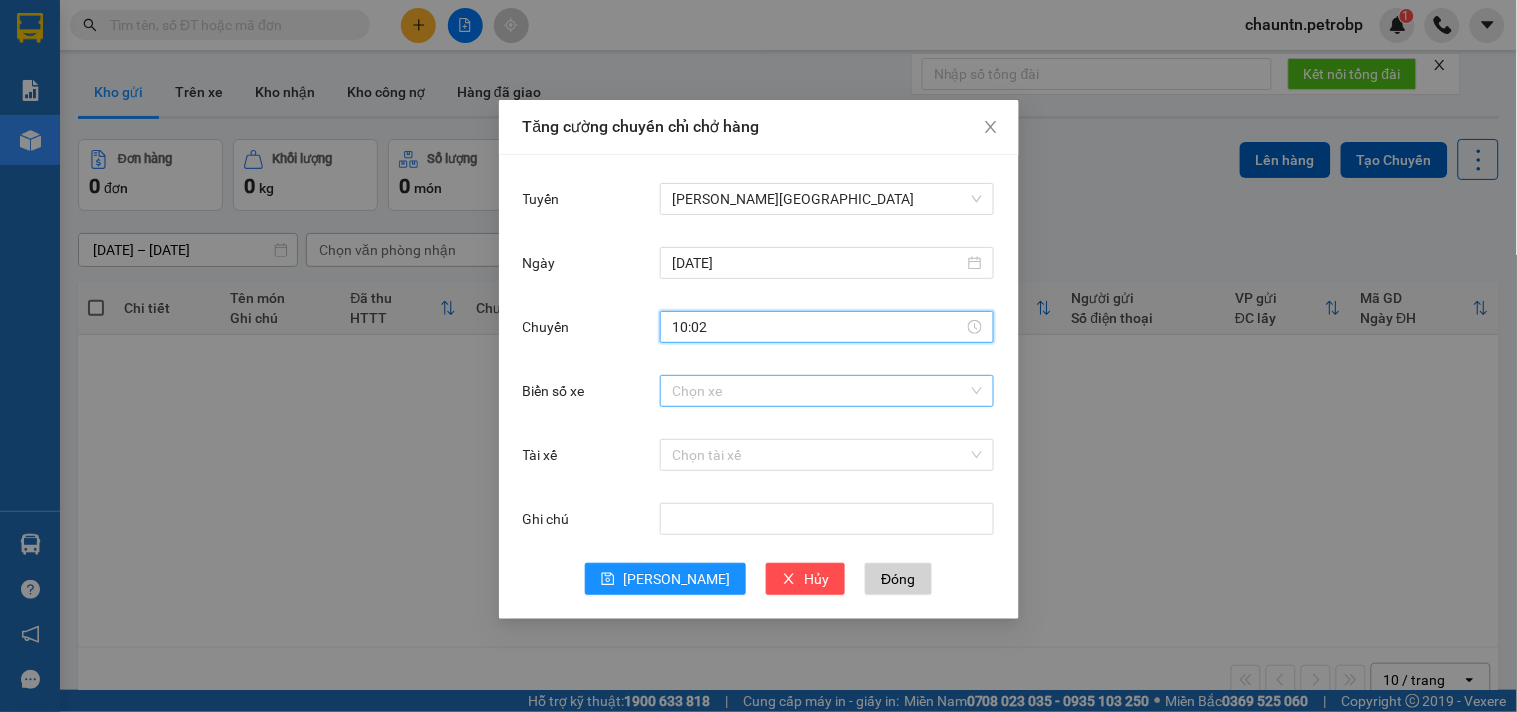 click on "Biển số xe" at bounding box center [820, 391] 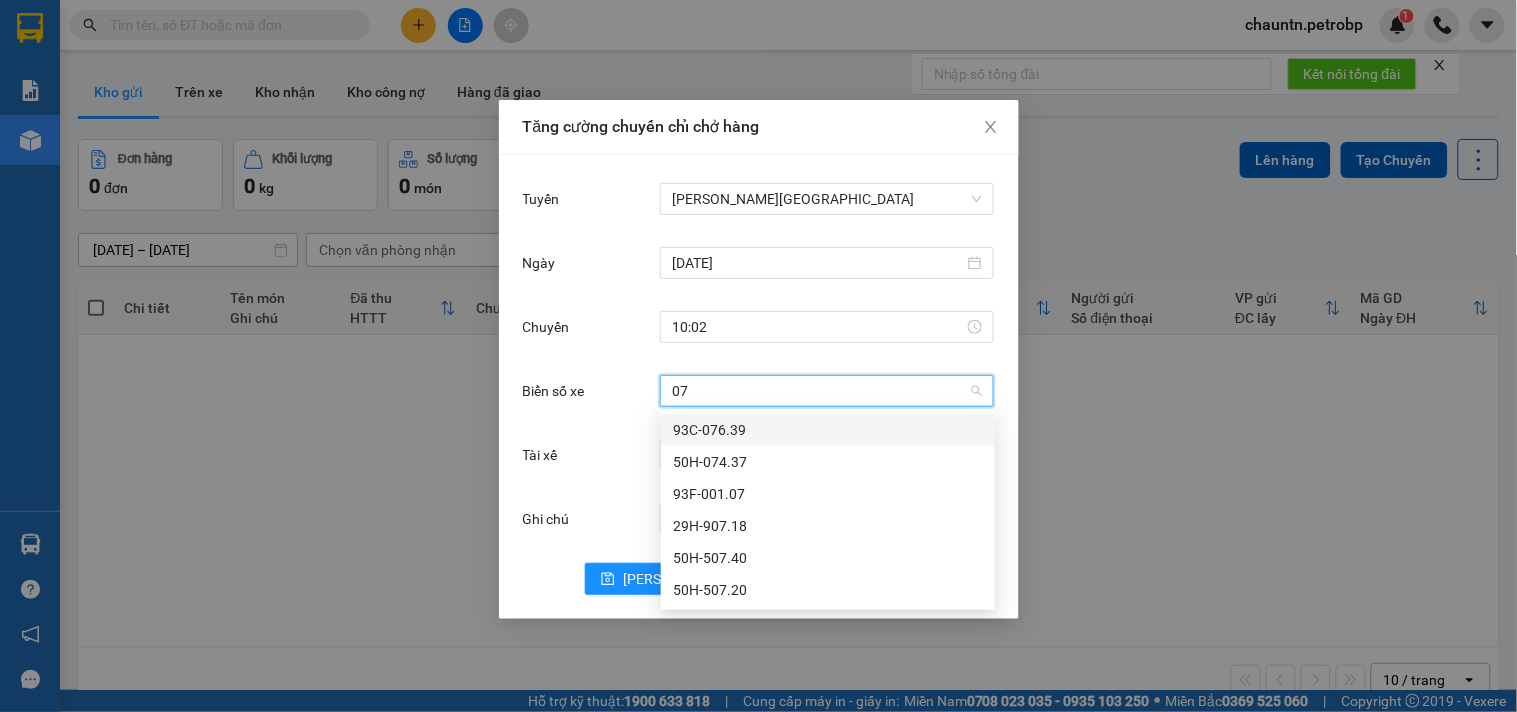type on "074" 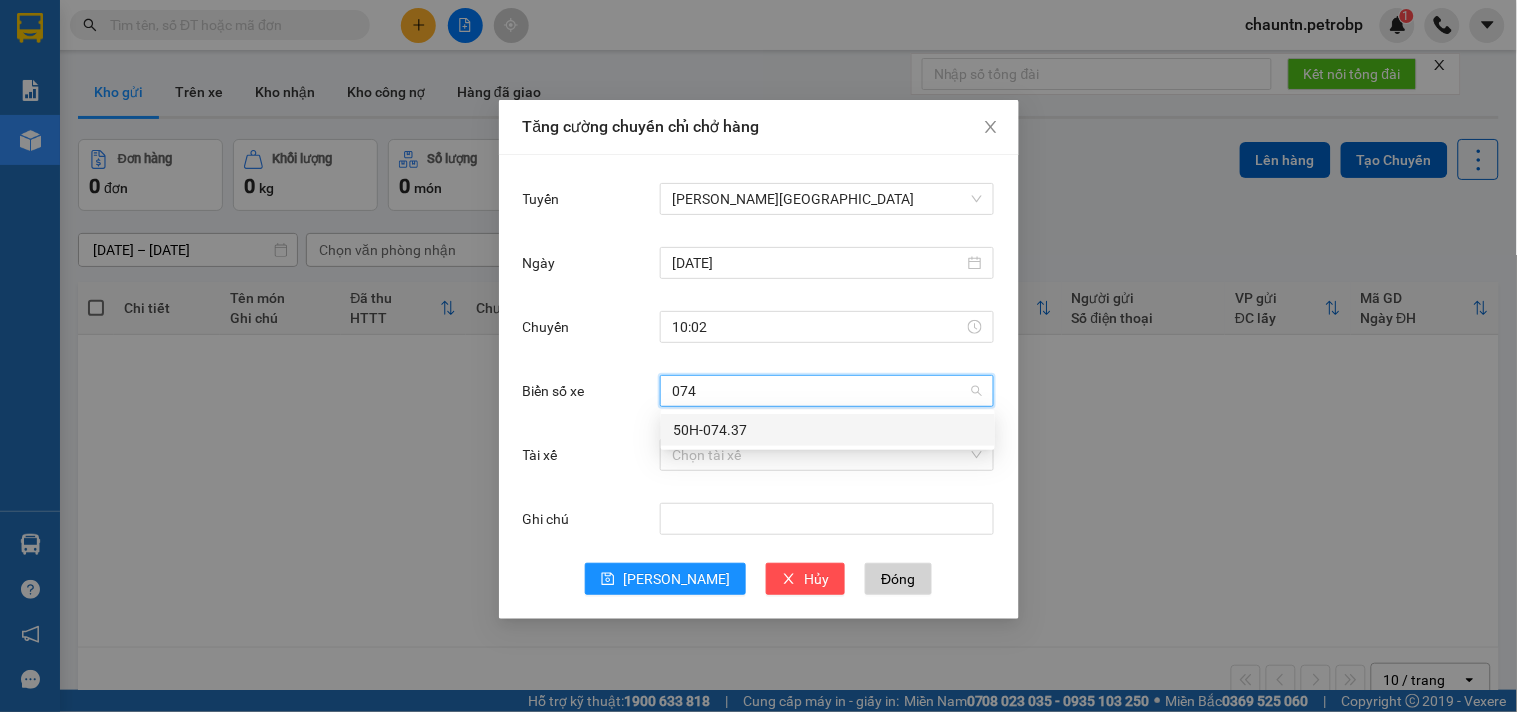 click on "50H-074.37" at bounding box center [828, 430] 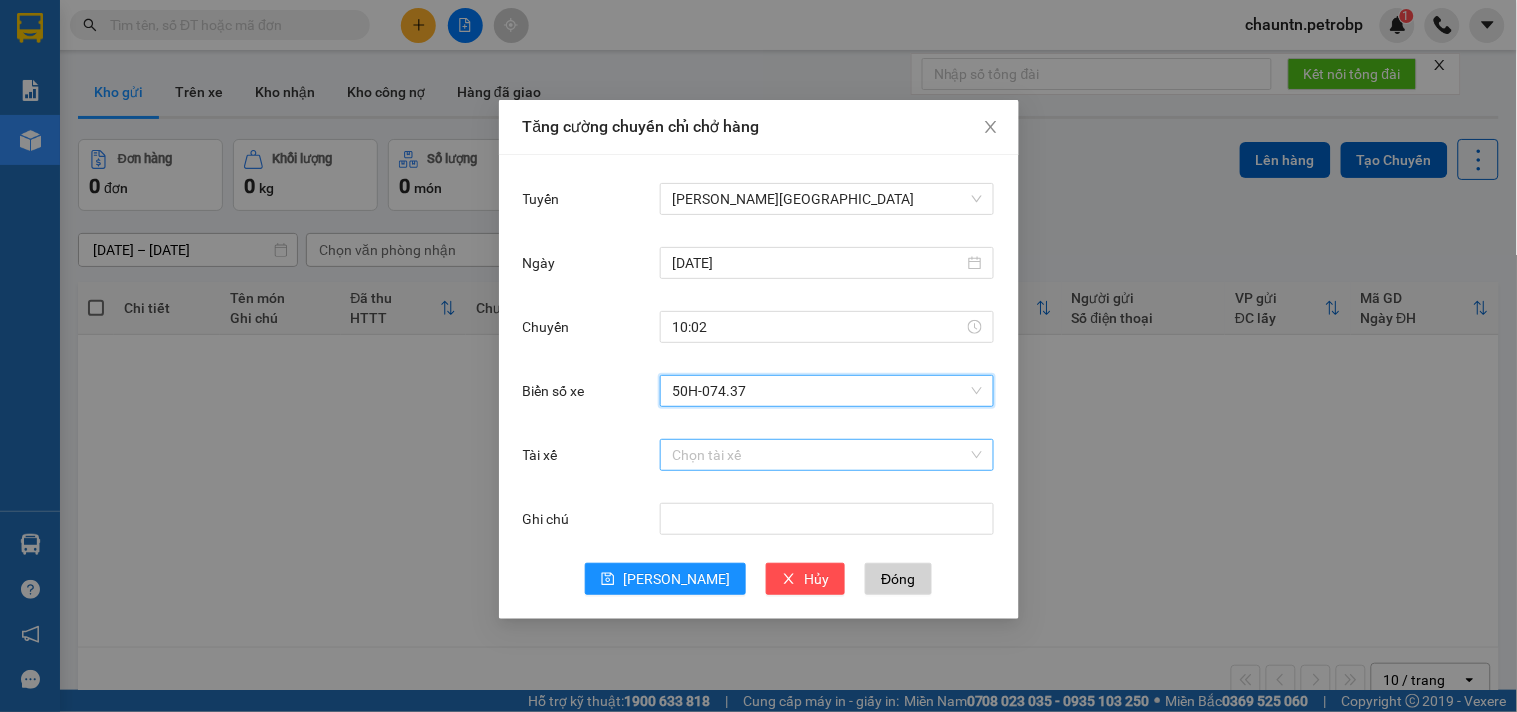 click on "Tài xế" at bounding box center [820, 455] 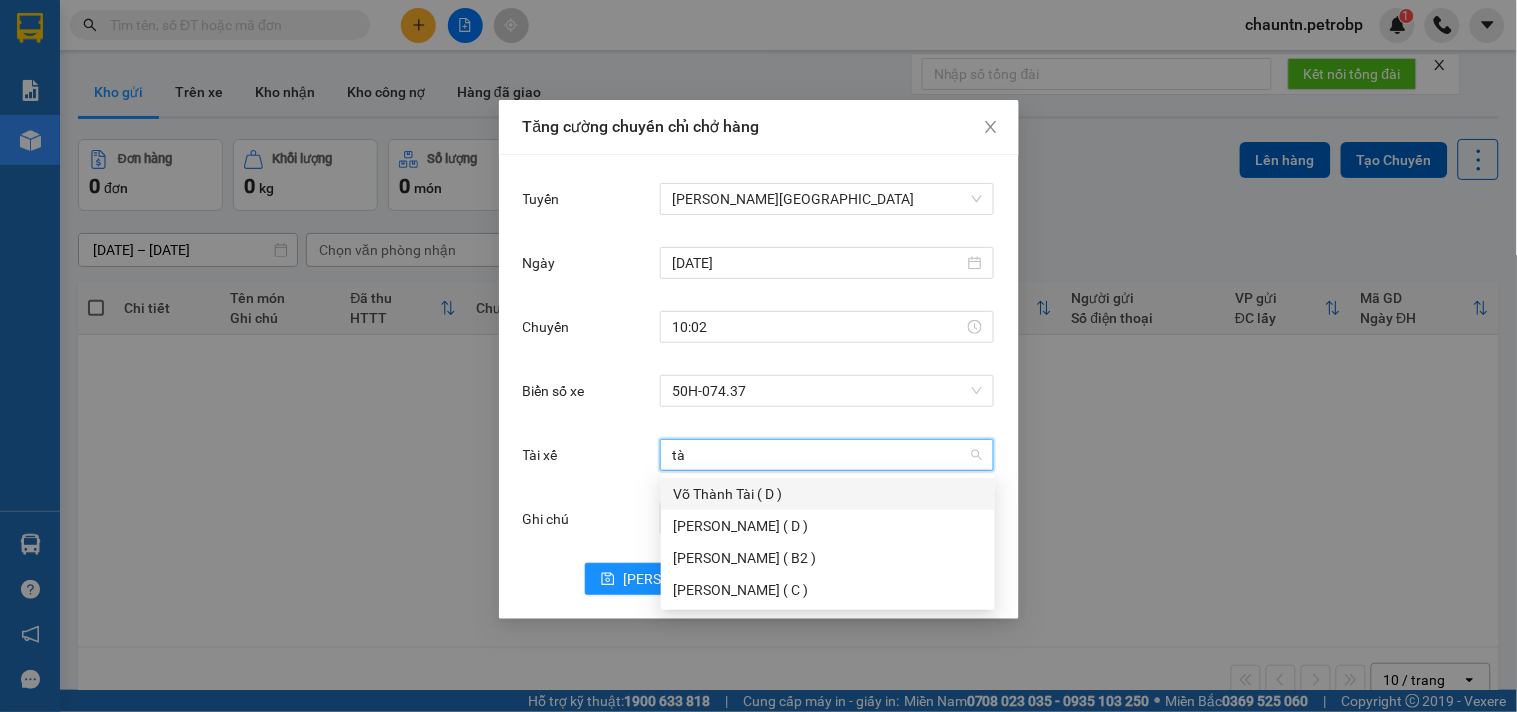 type on "tài" 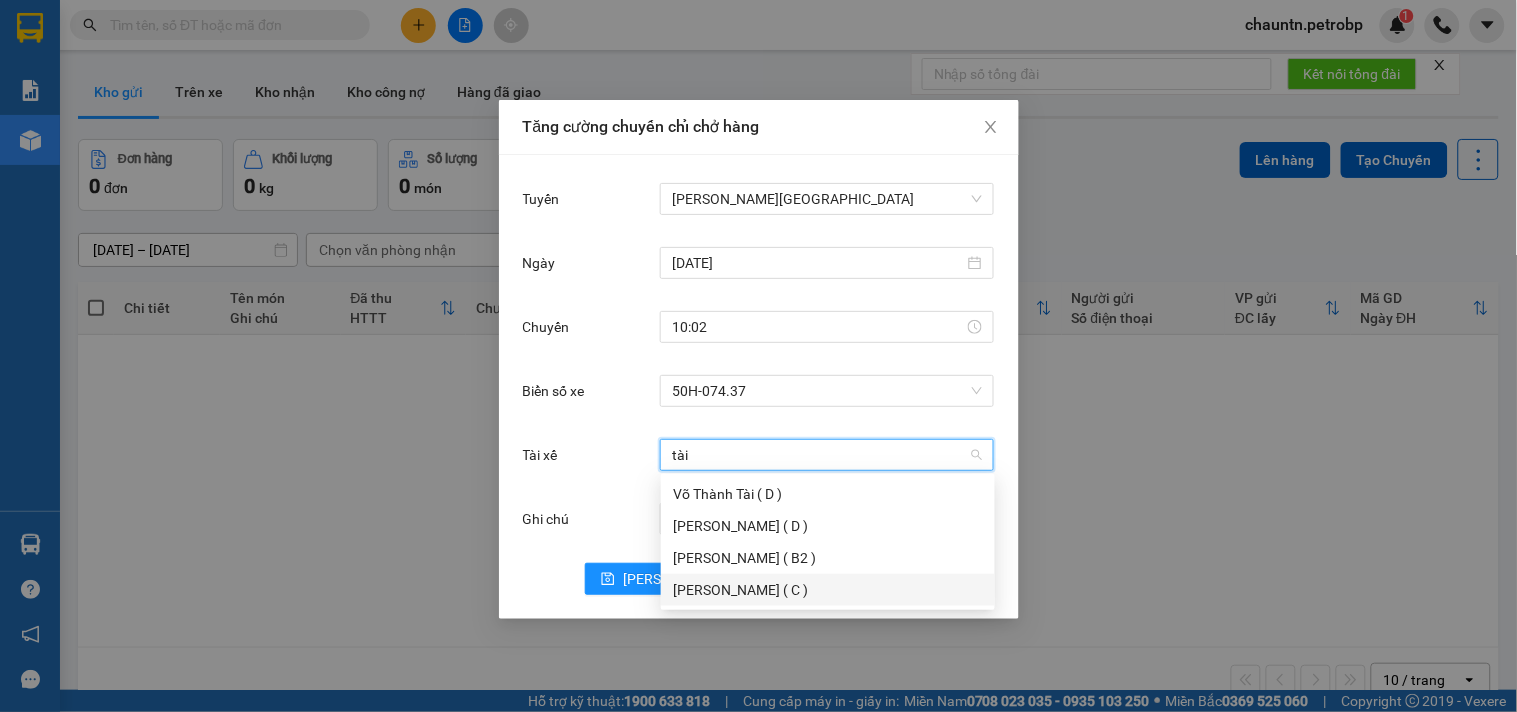 click on "Lê Văn Tài ( C )" at bounding box center [828, 590] 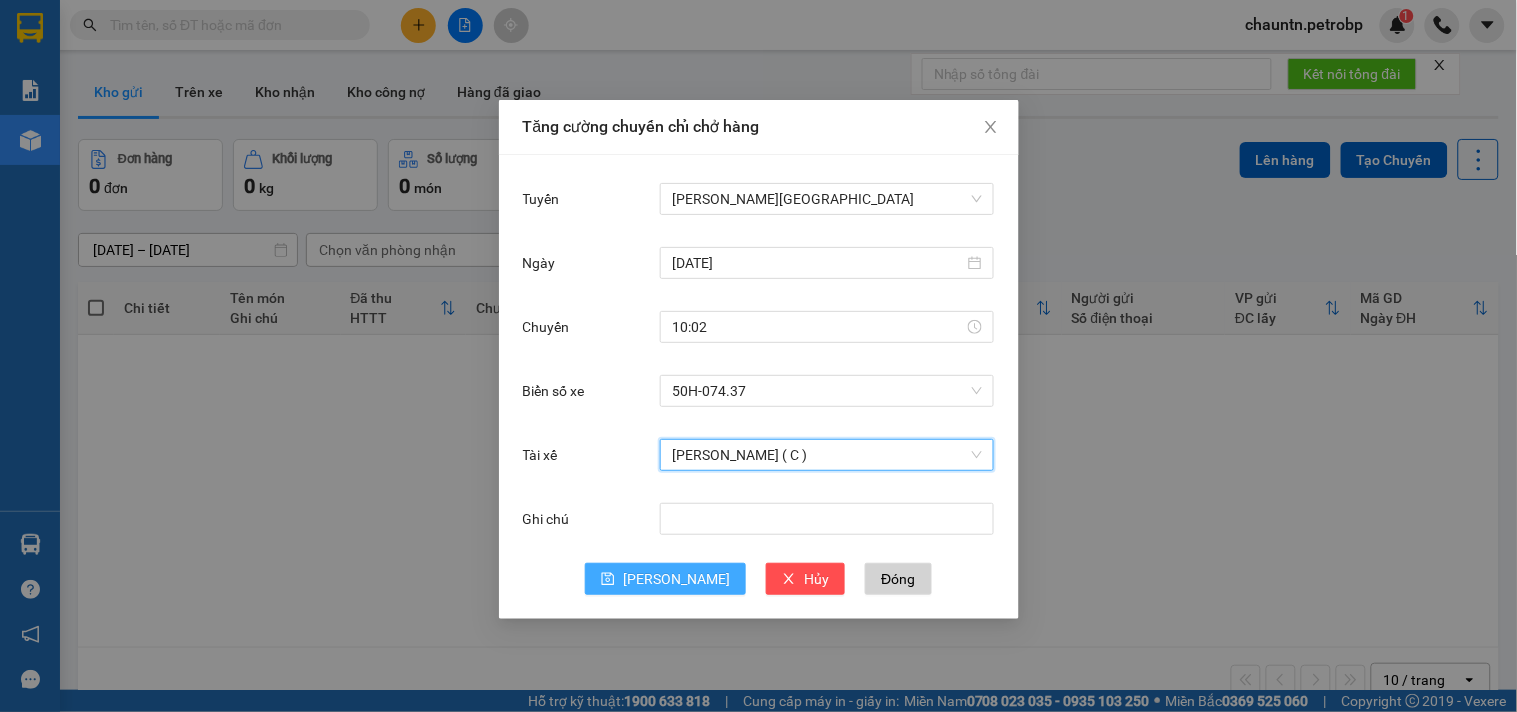 click on "Lưu" at bounding box center [665, 579] 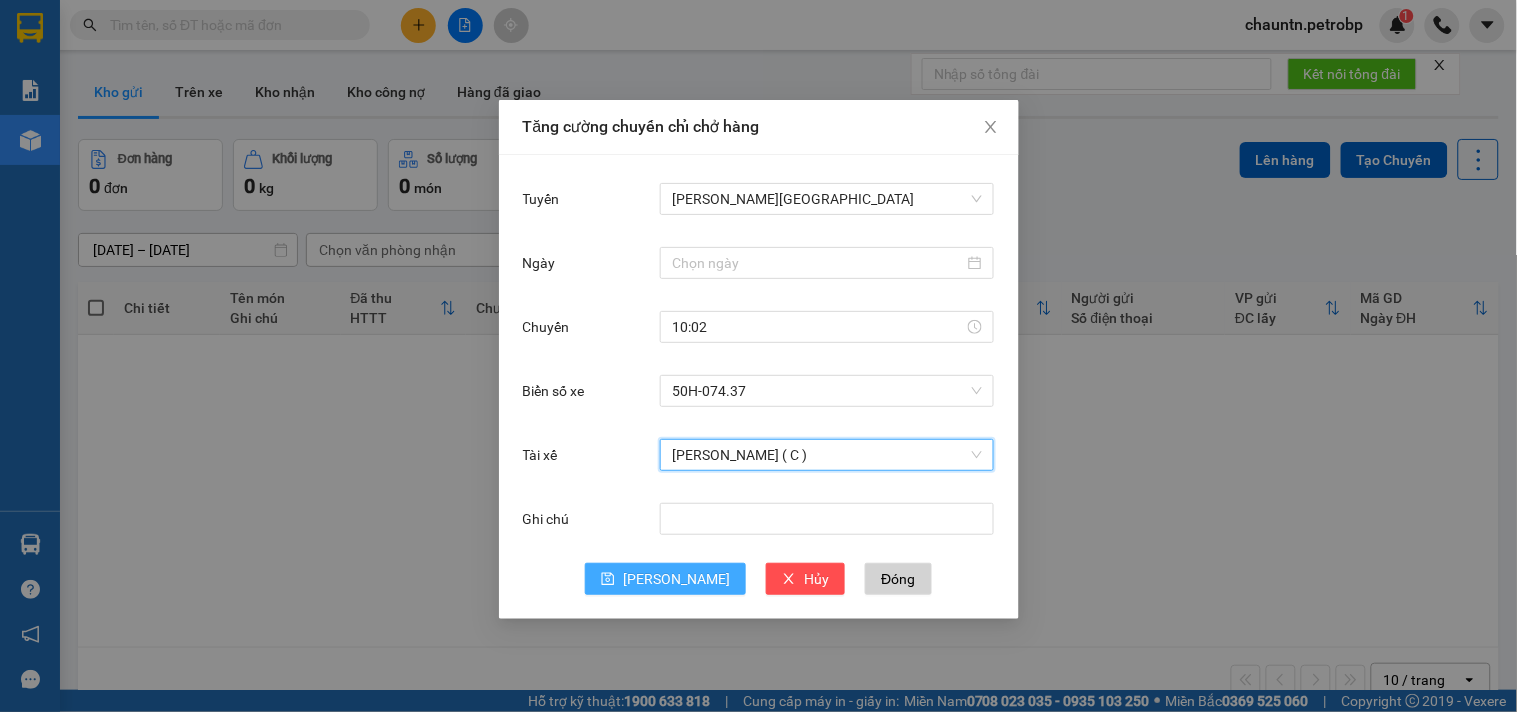 type 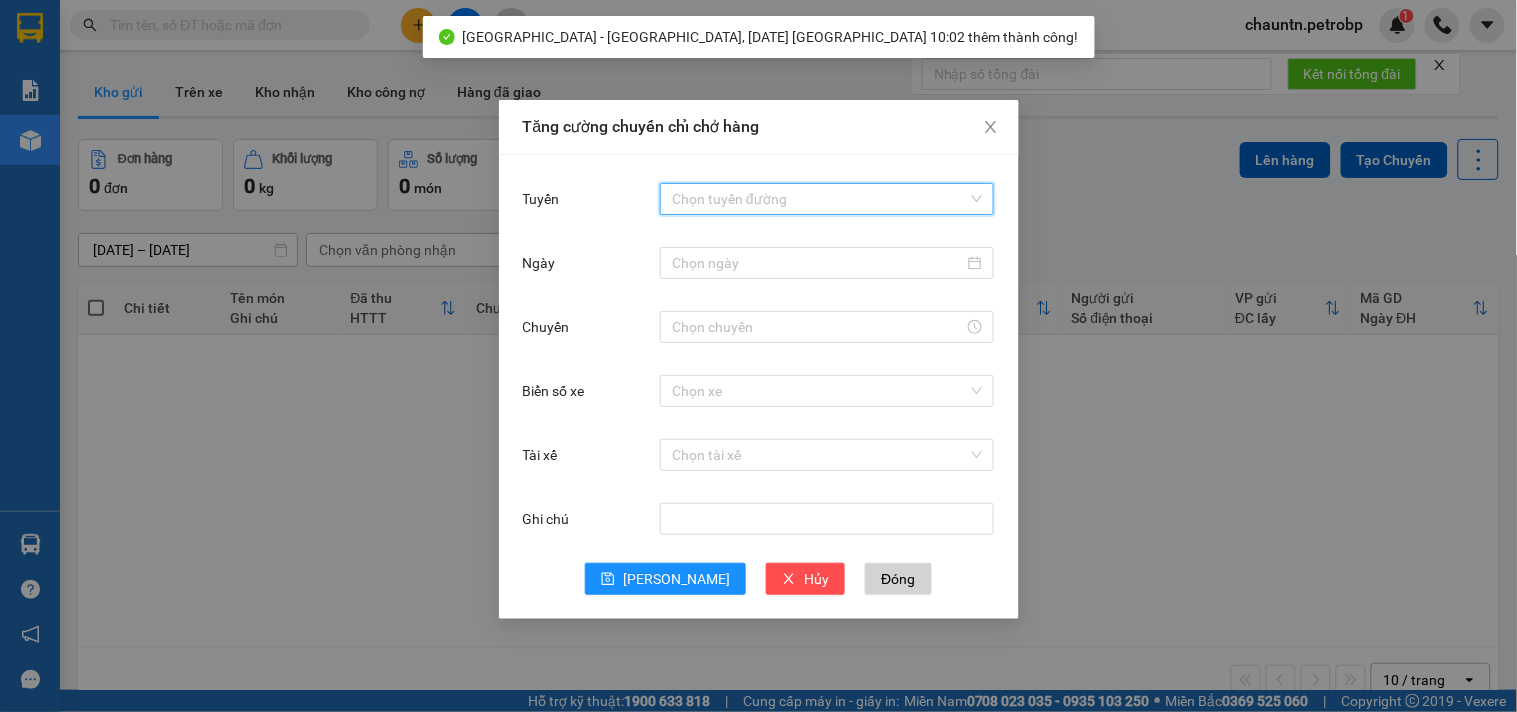 click on "Tuyến" at bounding box center (820, 199) 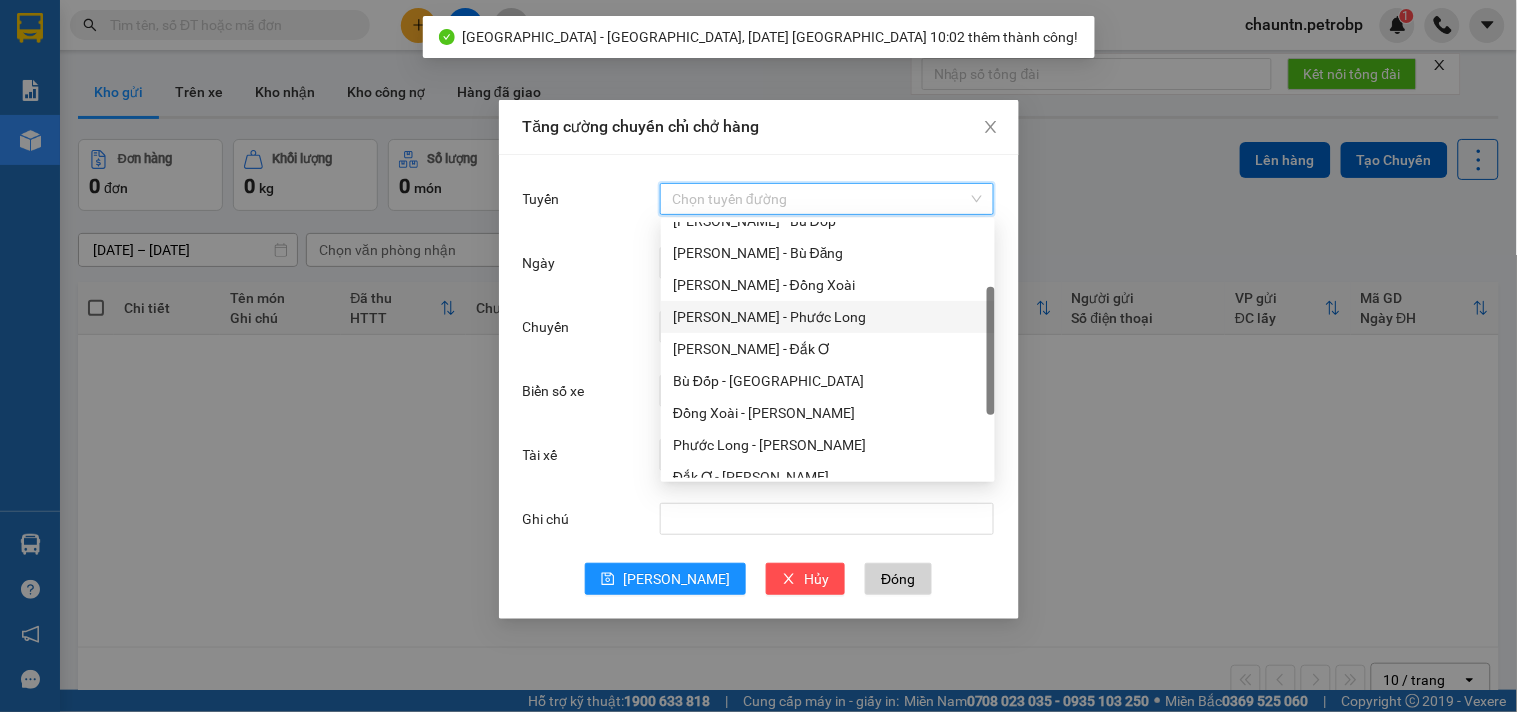 scroll, scrollTop: 2, scrollLeft: 0, axis: vertical 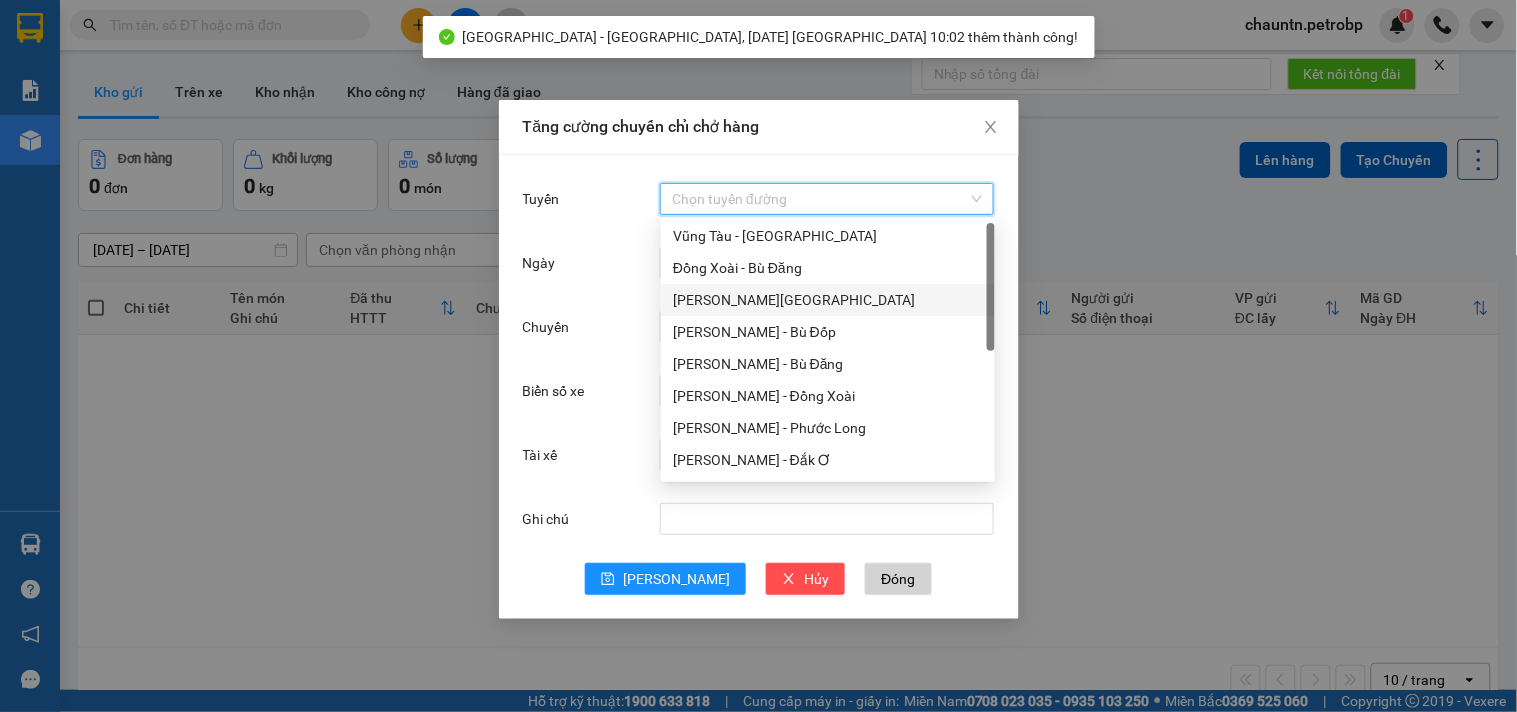click on "Hồ Chí Minh - Lộc Ninh" at bounding box center [828, 300] 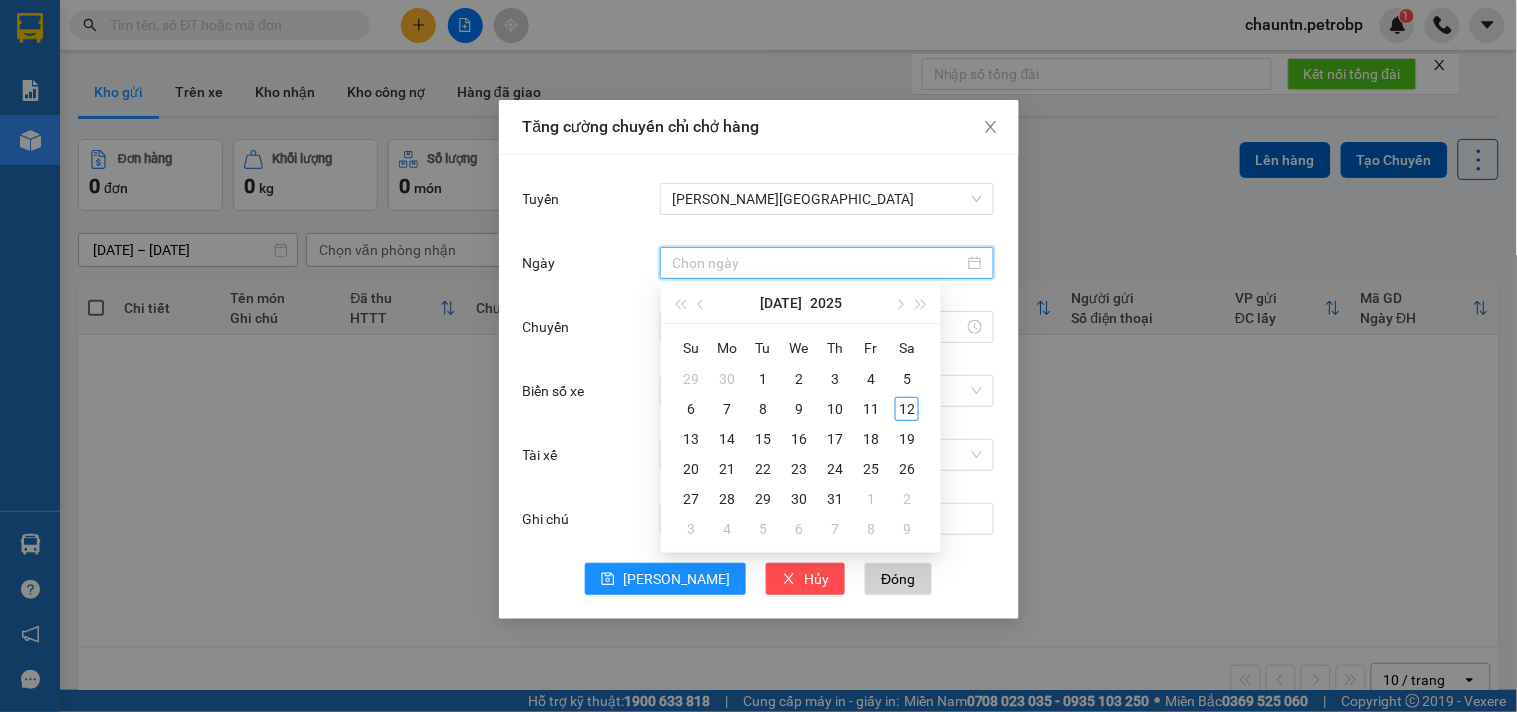 click on "Ngày" at bounding box center (818, 263) 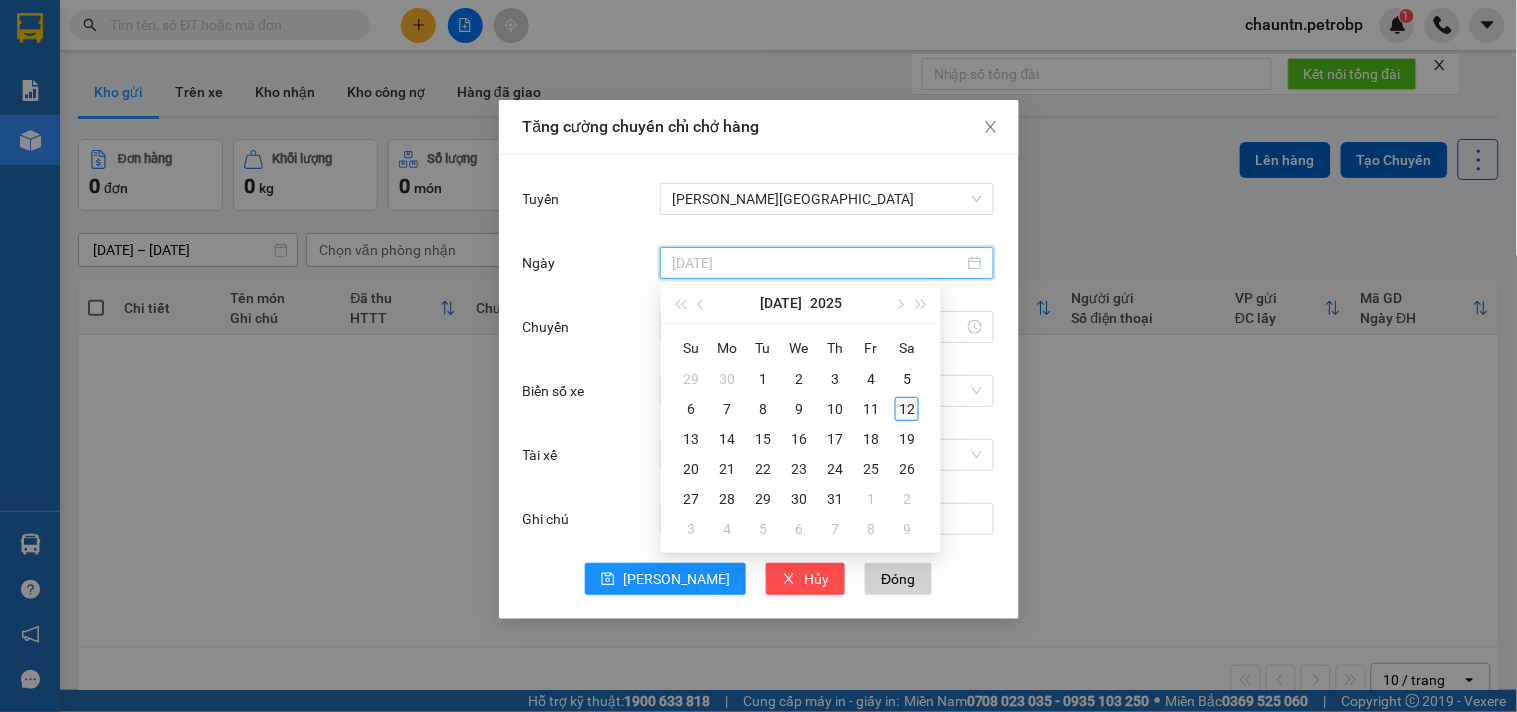 type on "12/07/2025" 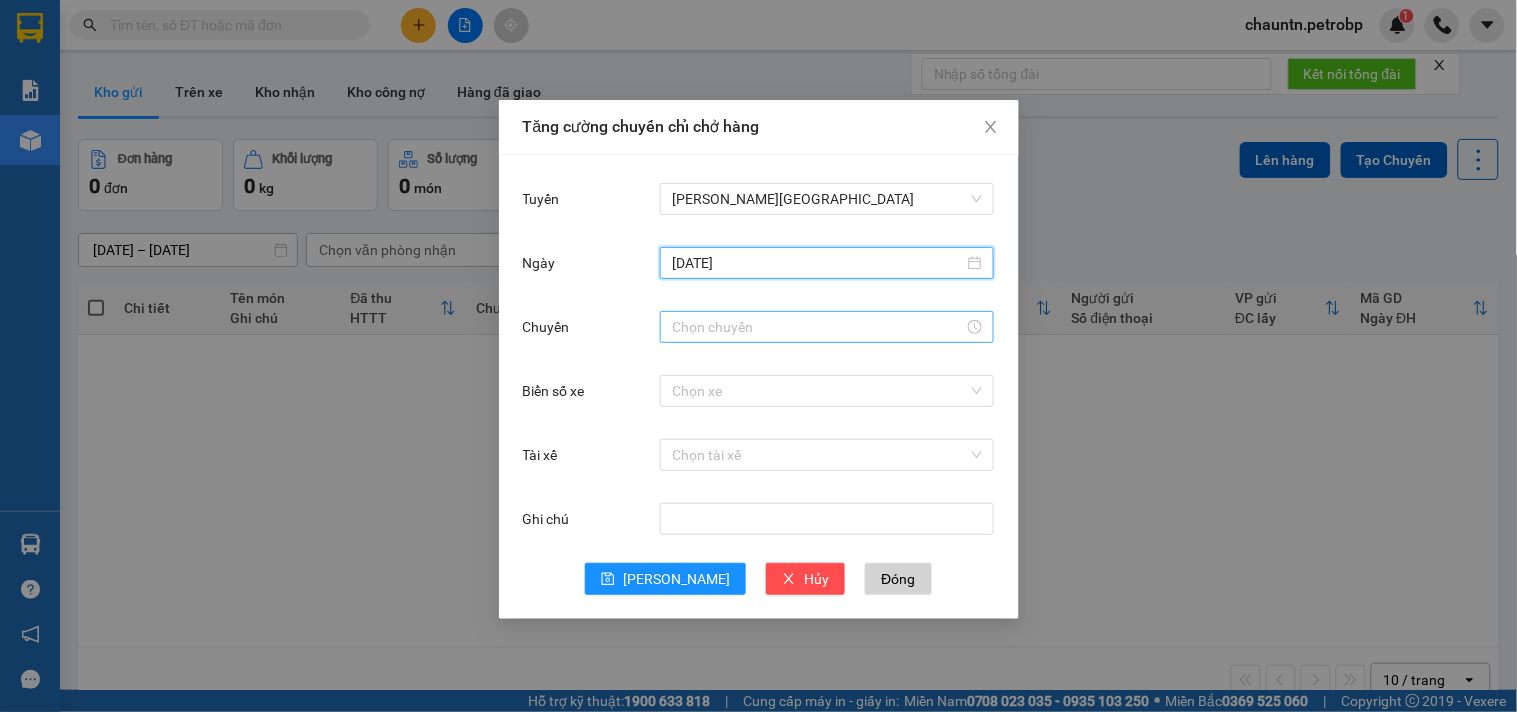click on "Chuyến" at bounding box center [818, 327] 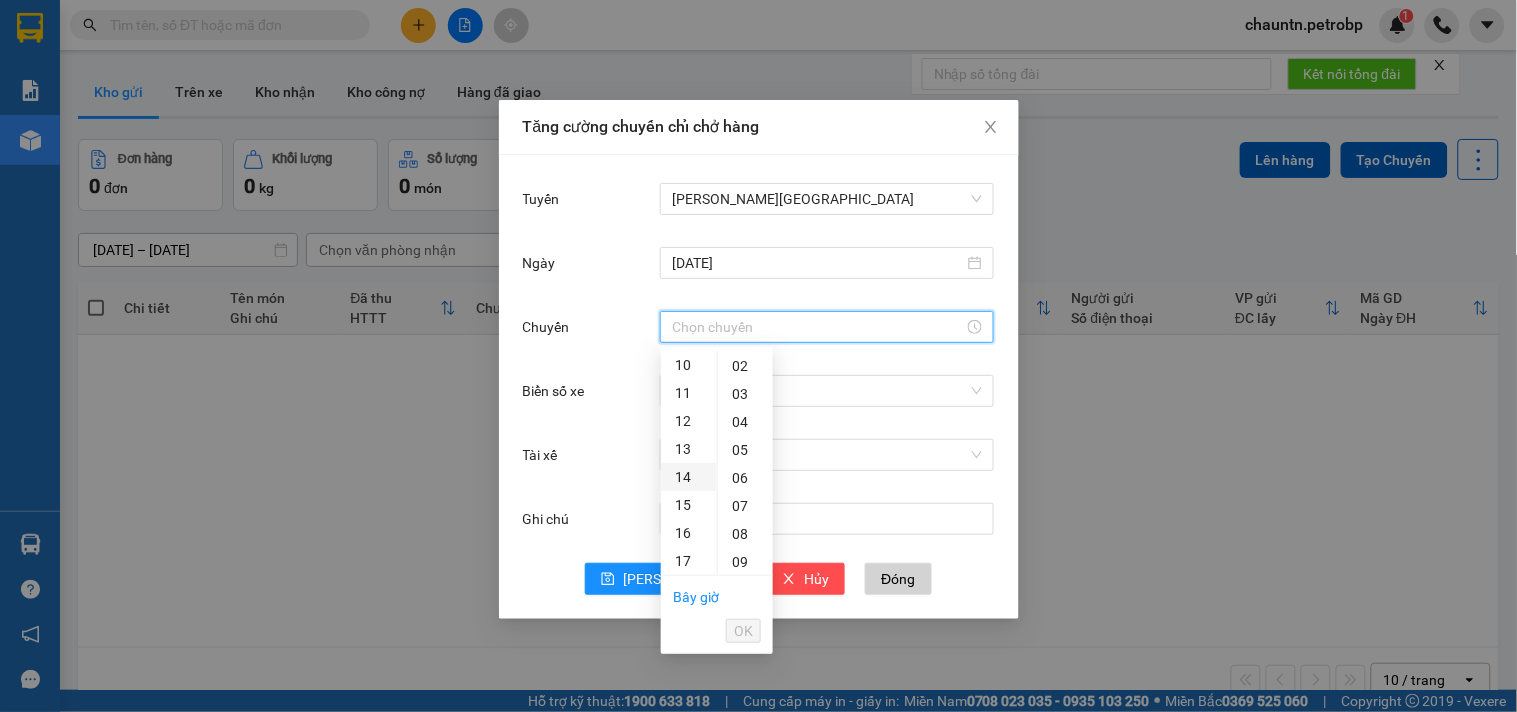 click on "14" at bounding box center [689, 477] 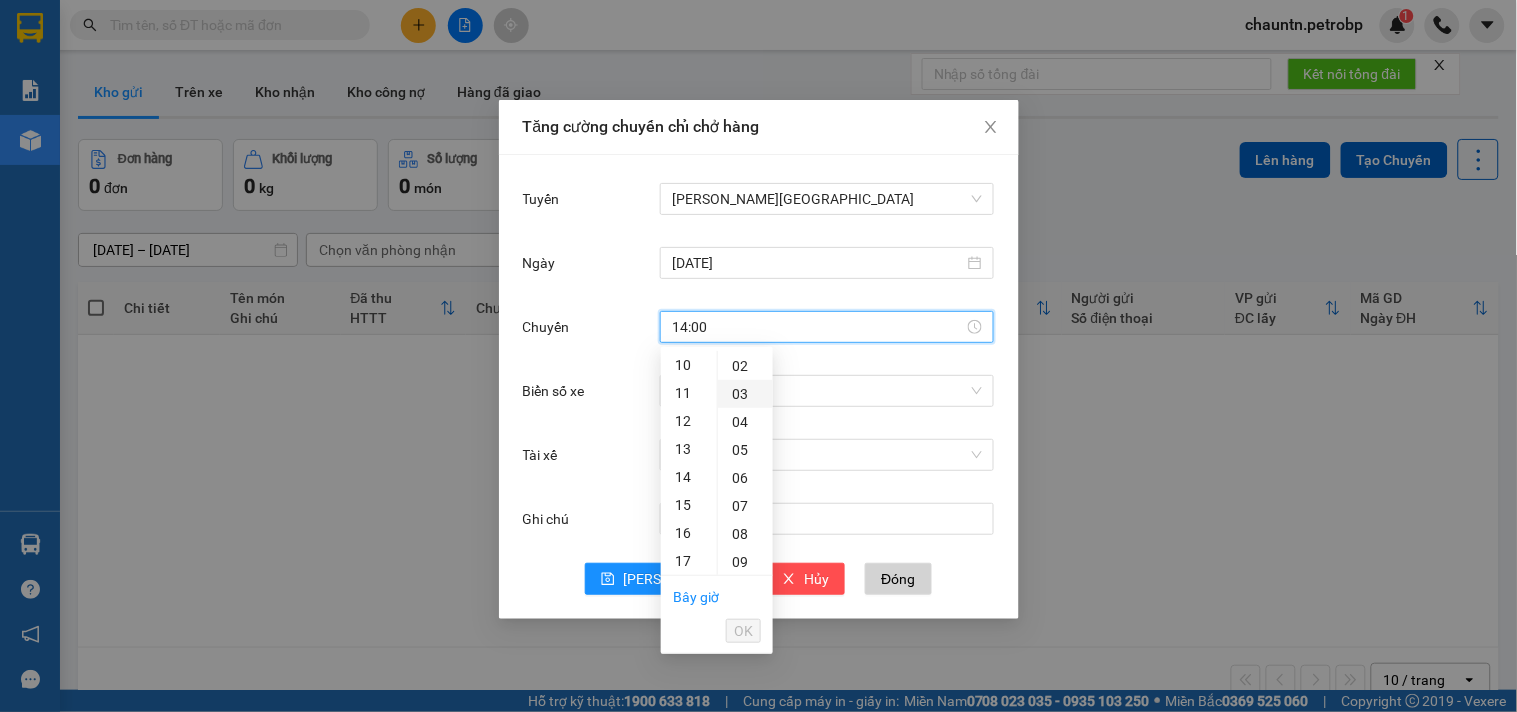 scroll, scrollTop: 354, scrollLeft: 0, axis: vertical 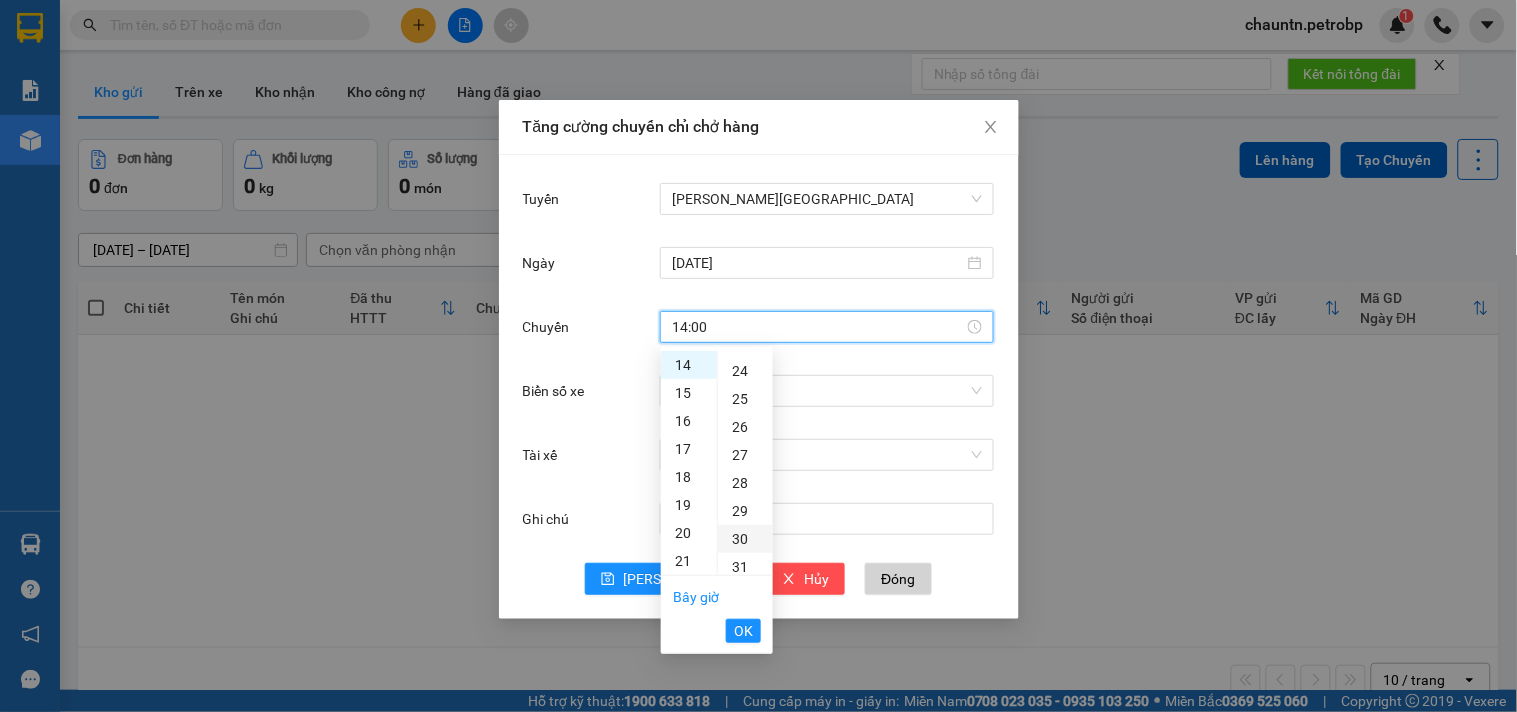 click on "30" at bounding box center (745, 539) 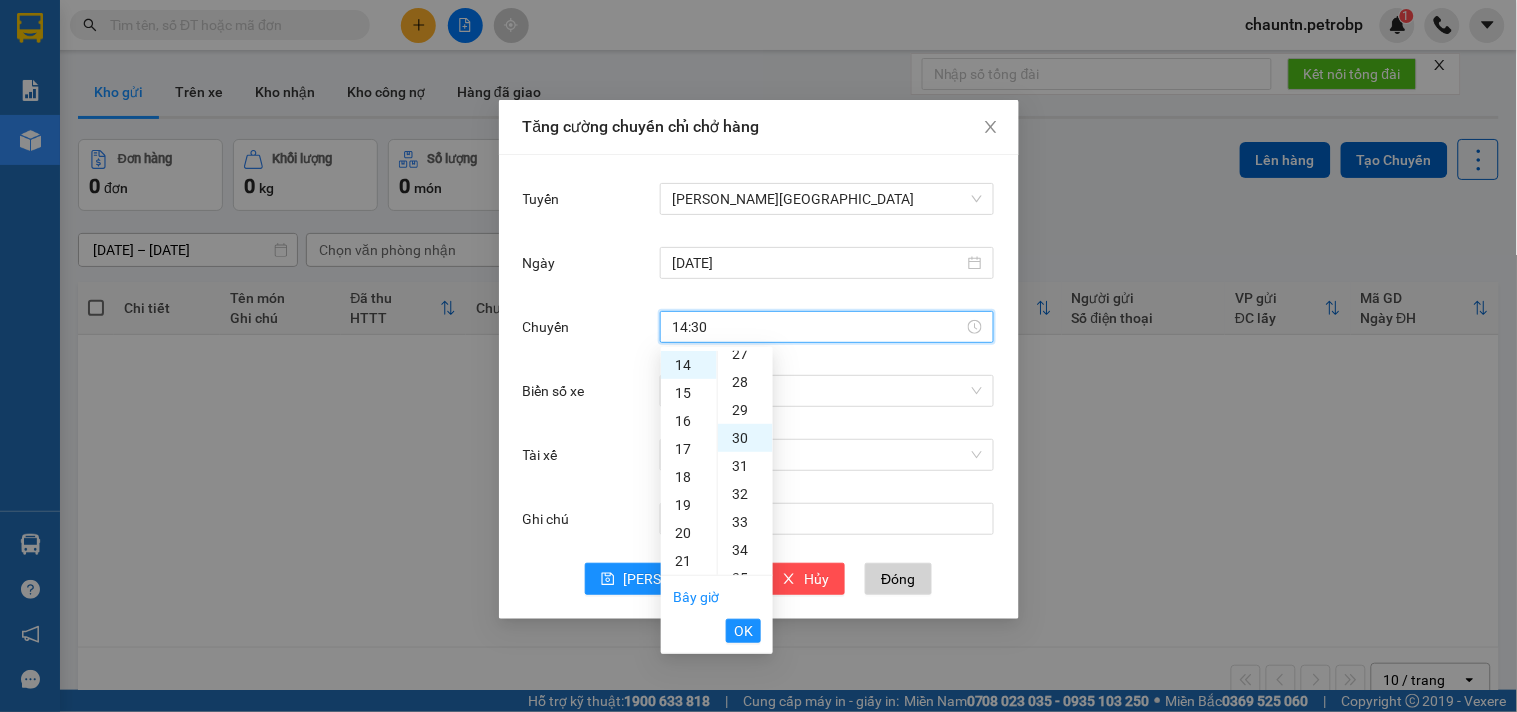 scroll, scrollTop: 840, scrollLeft: 0, axis: vertical 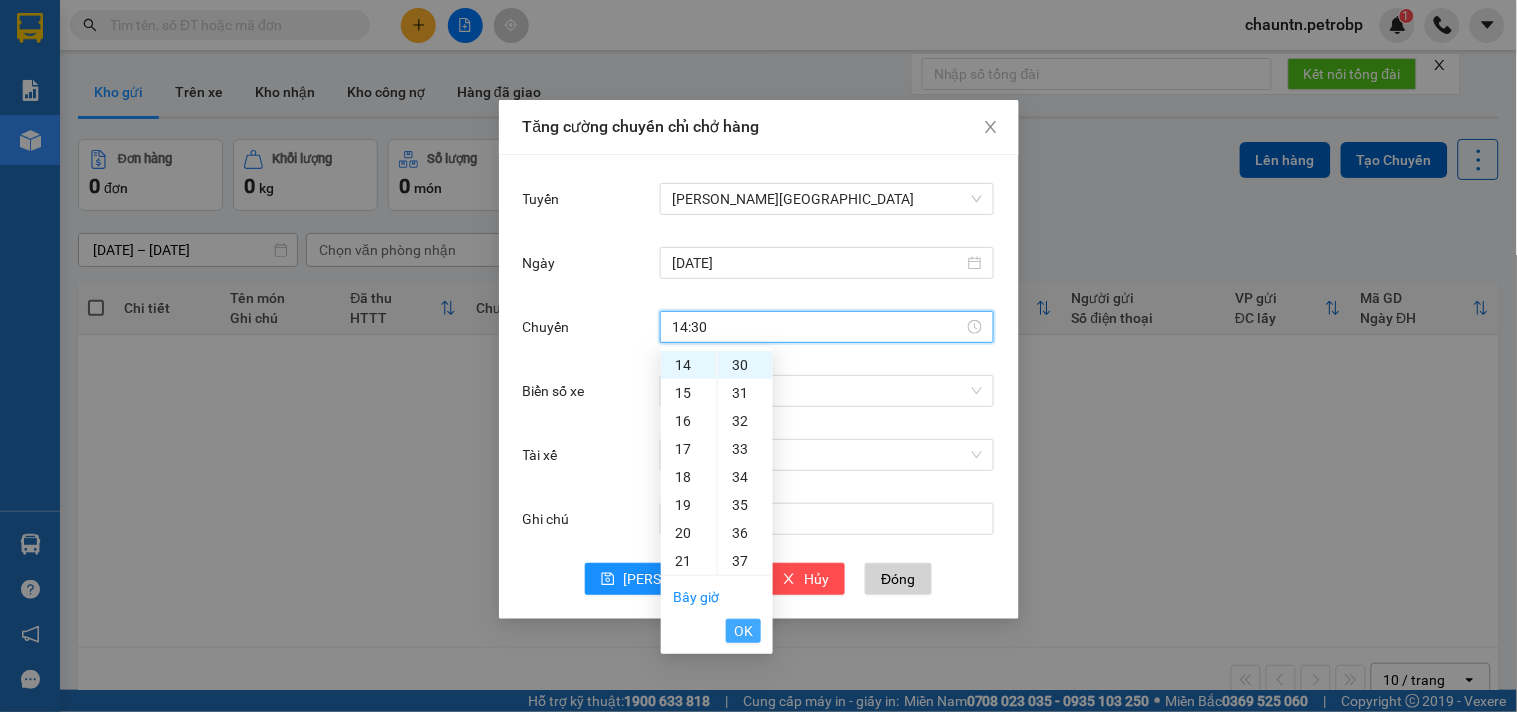 click on "OK" at bounding box center [743, 631] 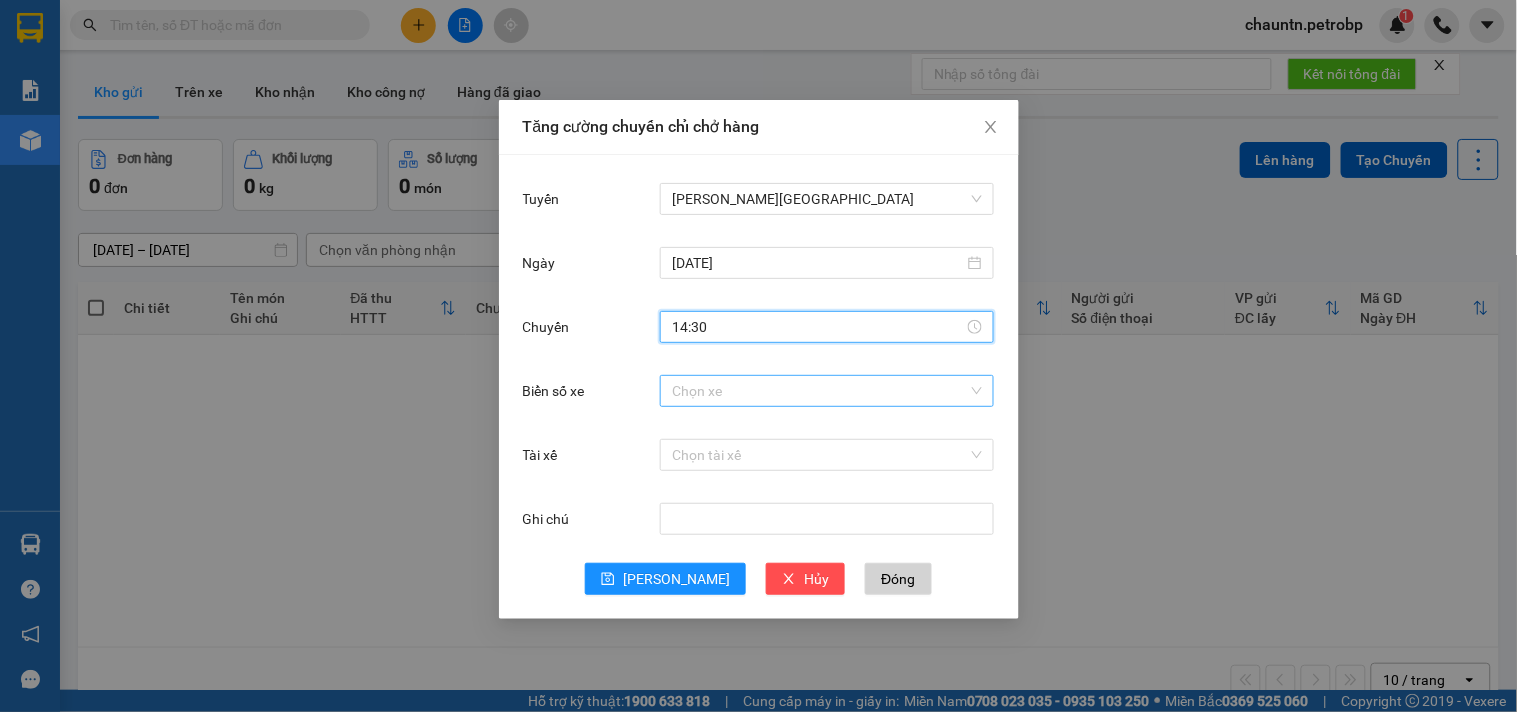 click on "Biển số xe" at bounding box center (820, 391) 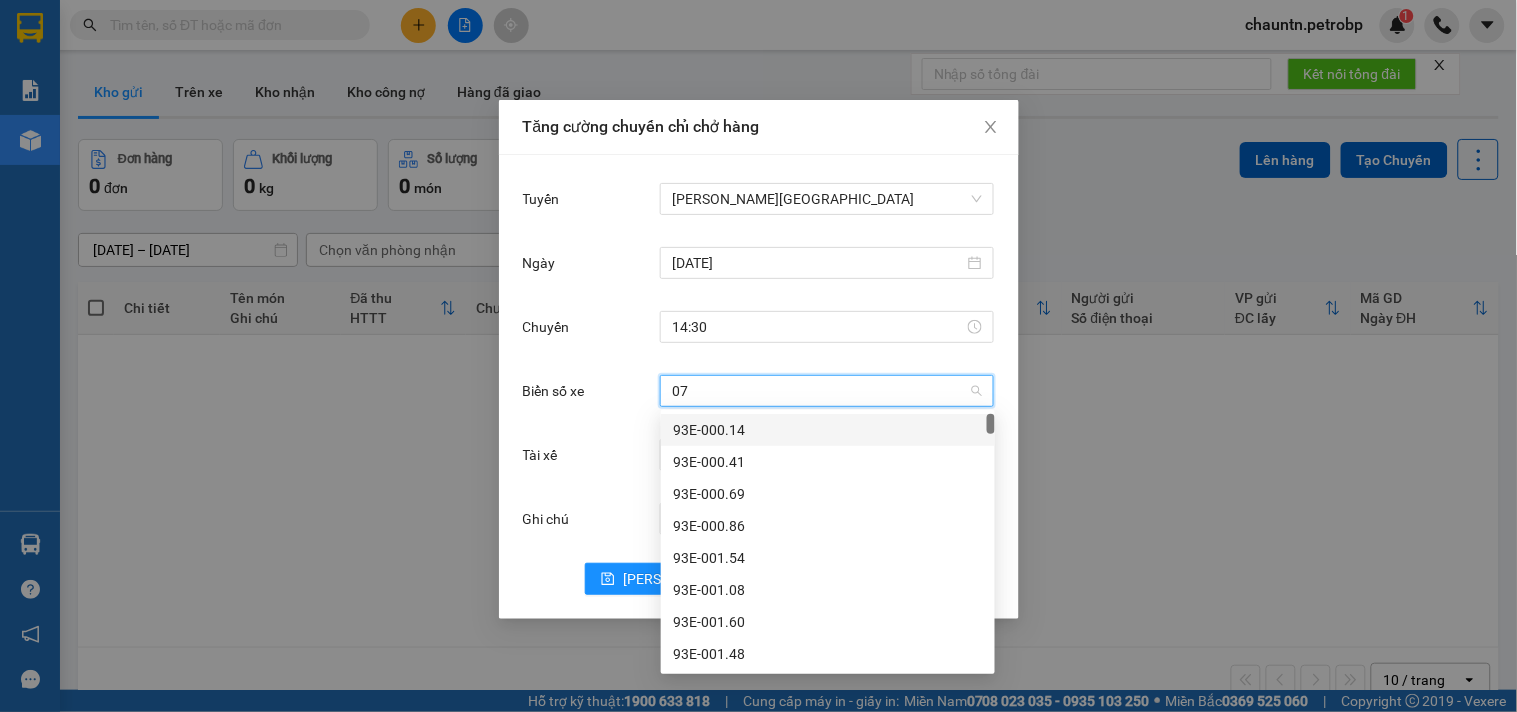 type on "074" 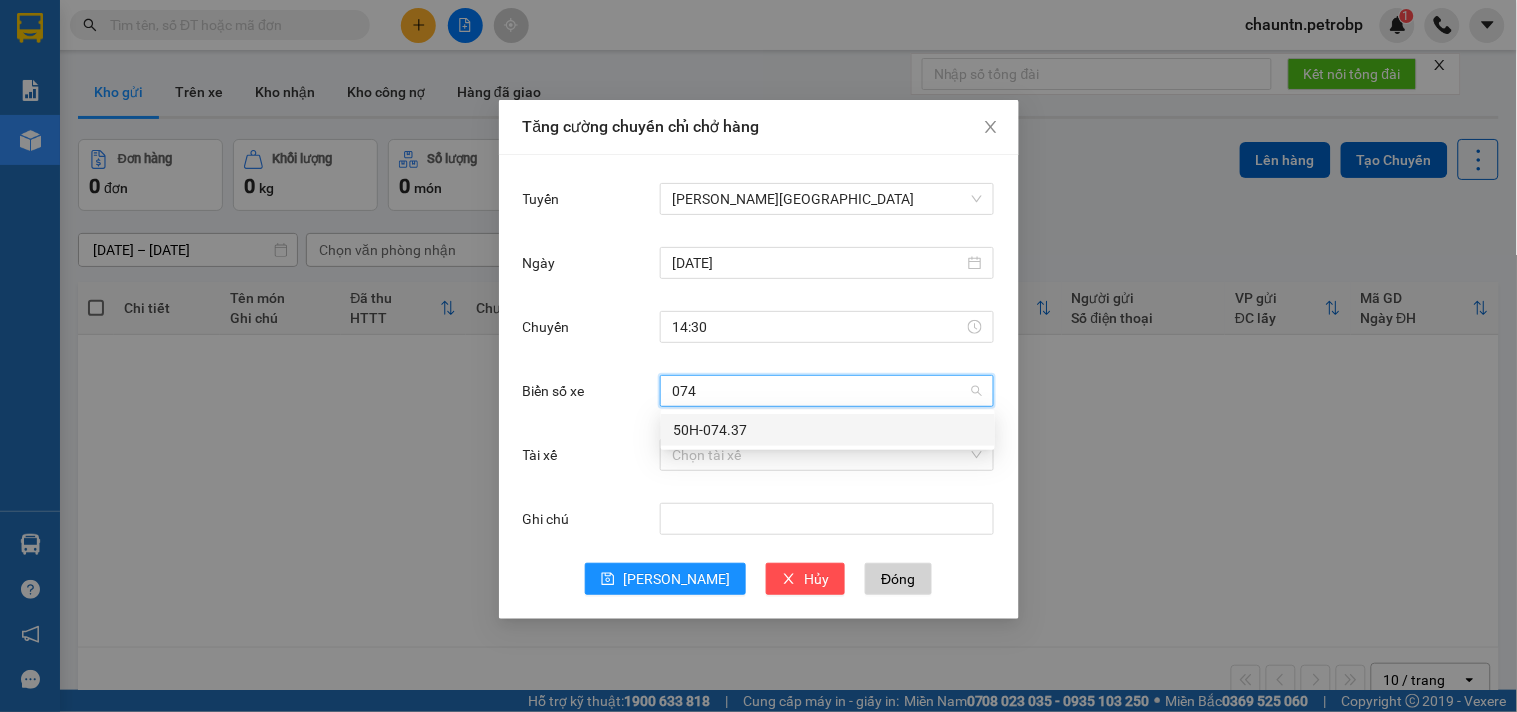 click on "50H-074.37" at bounding box center [828, 430] 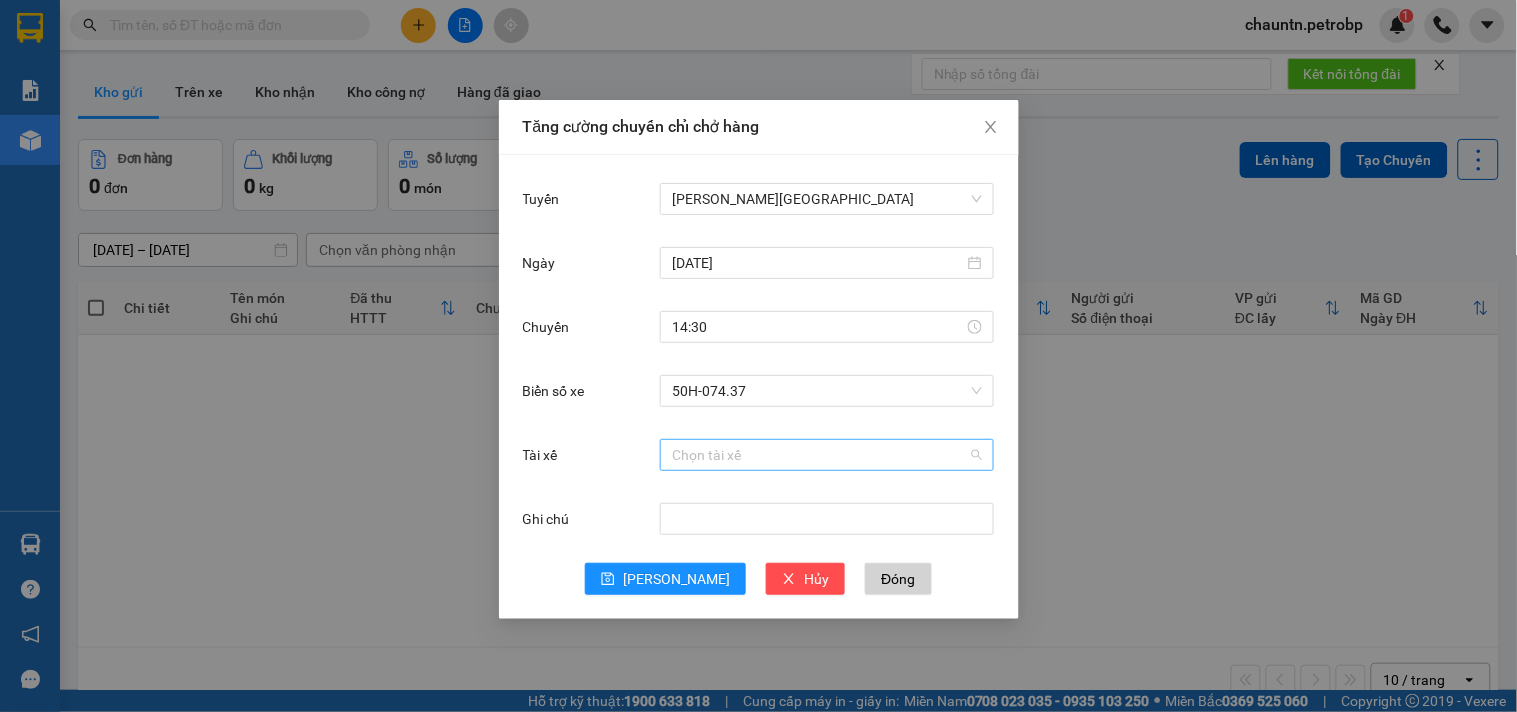 click on "Tài xế" at bounding box center [820, 455] 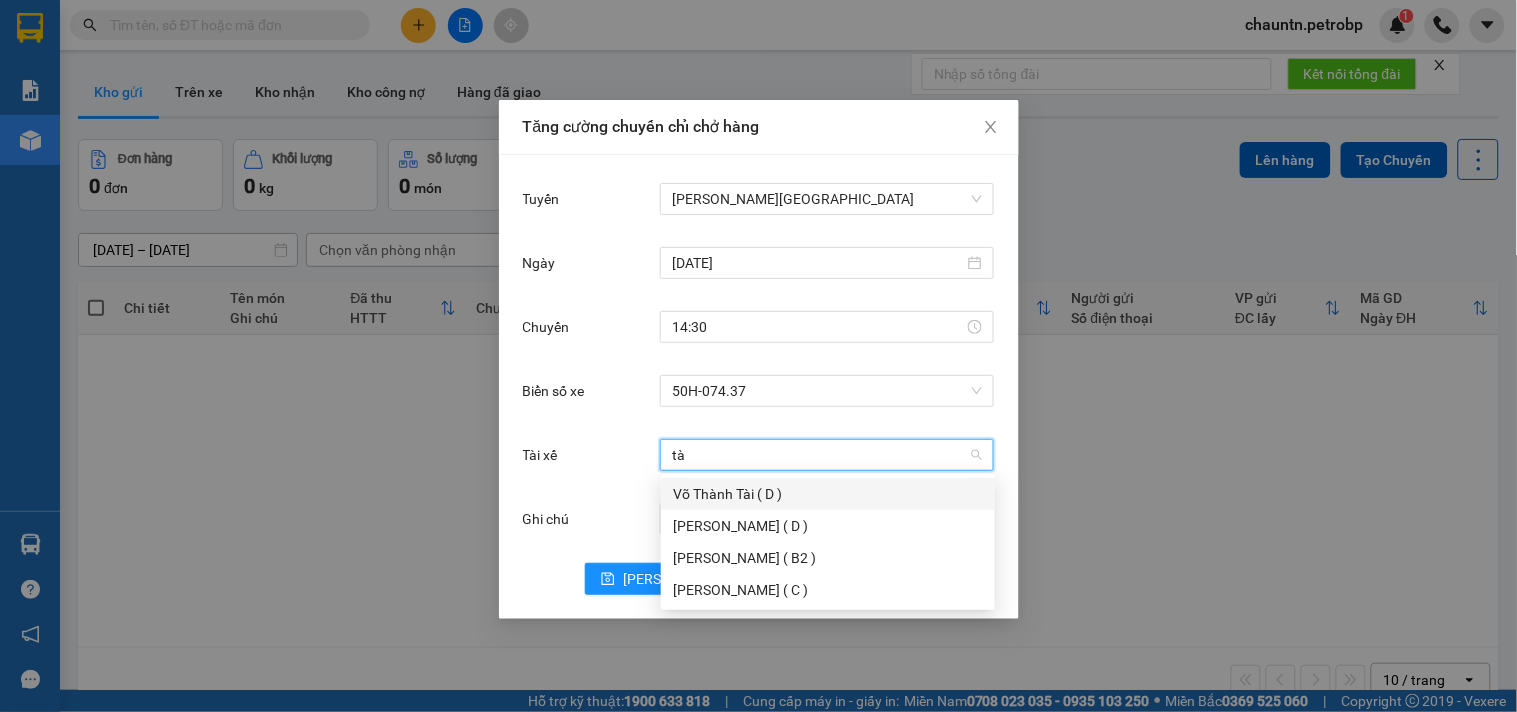 type on "tài" 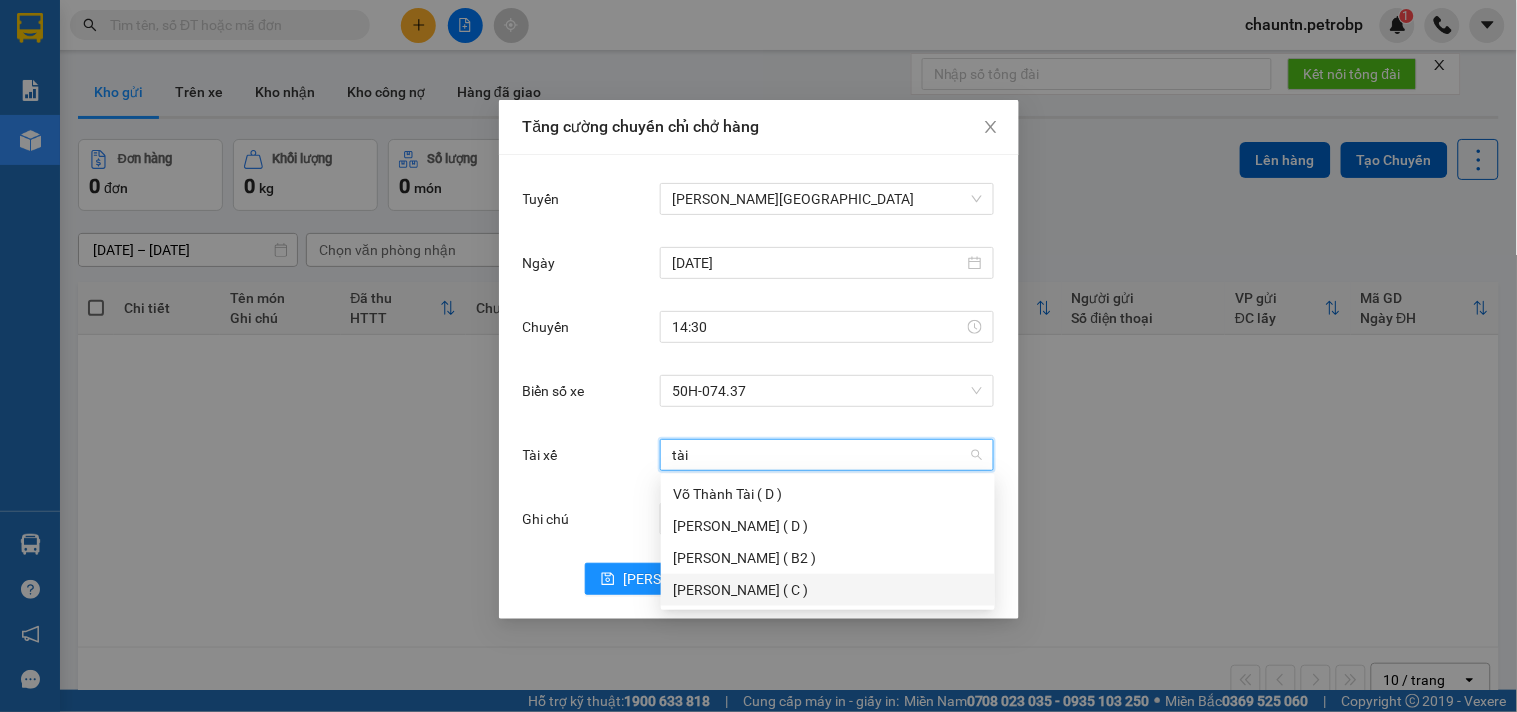 click on "Lê Văn Tài ( C )" at bounding box center (828, 590) 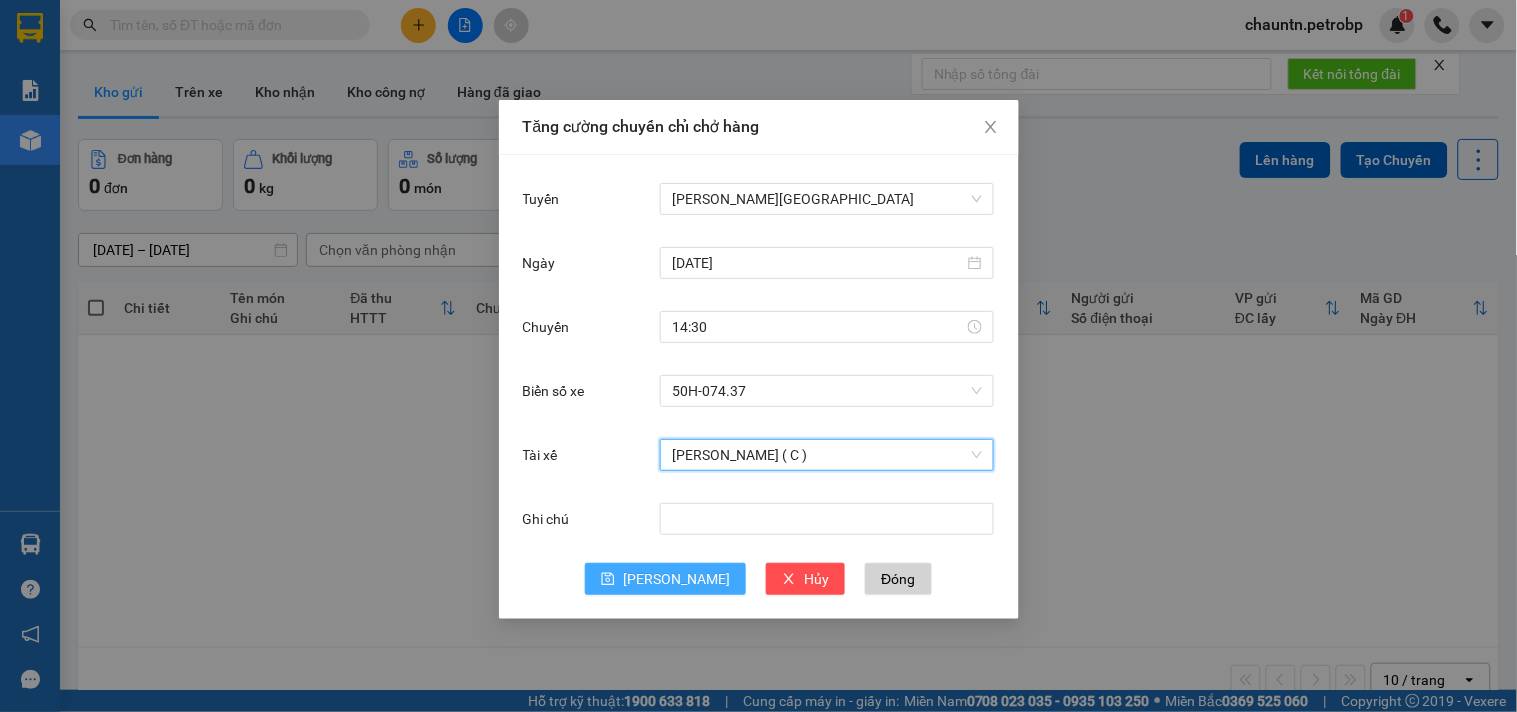 click on "Lưu" at bounding box center (676, 579) 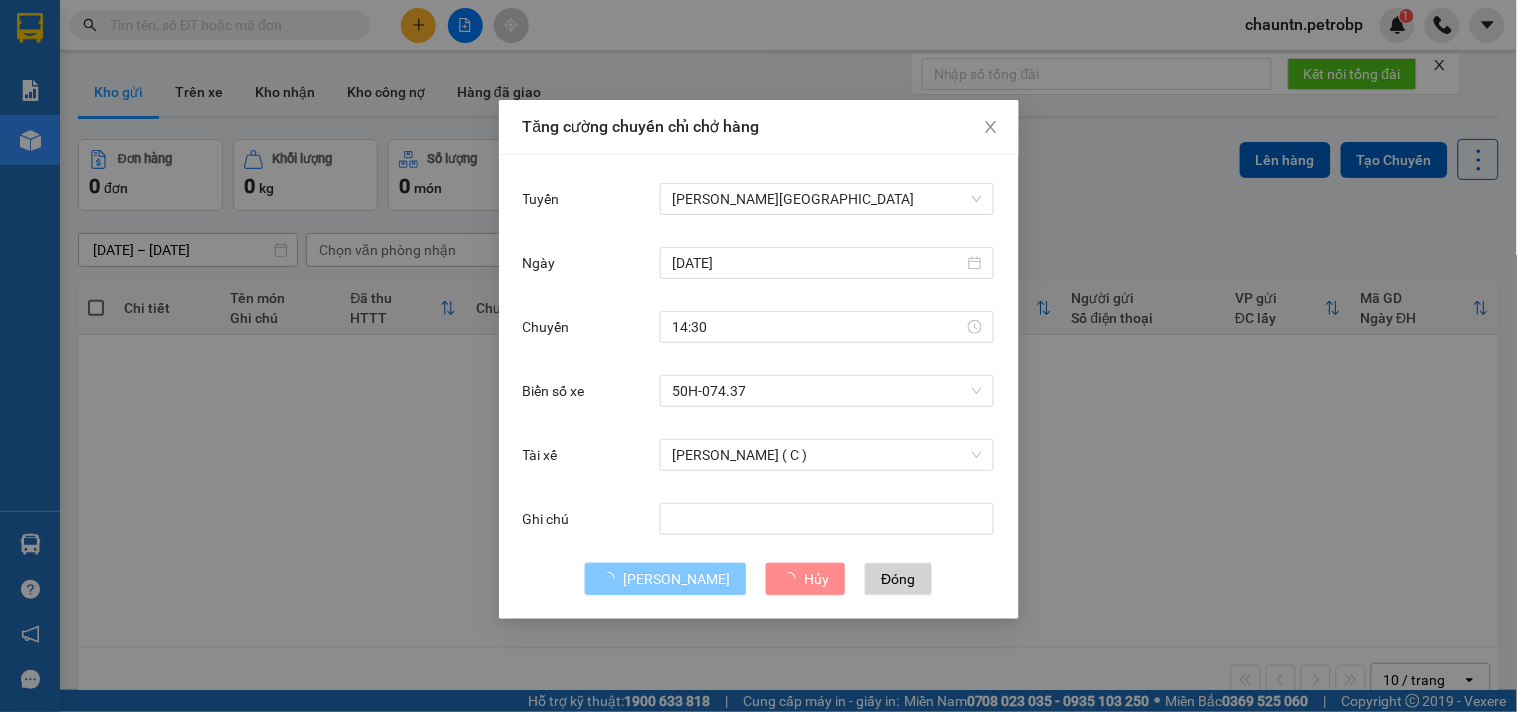 type 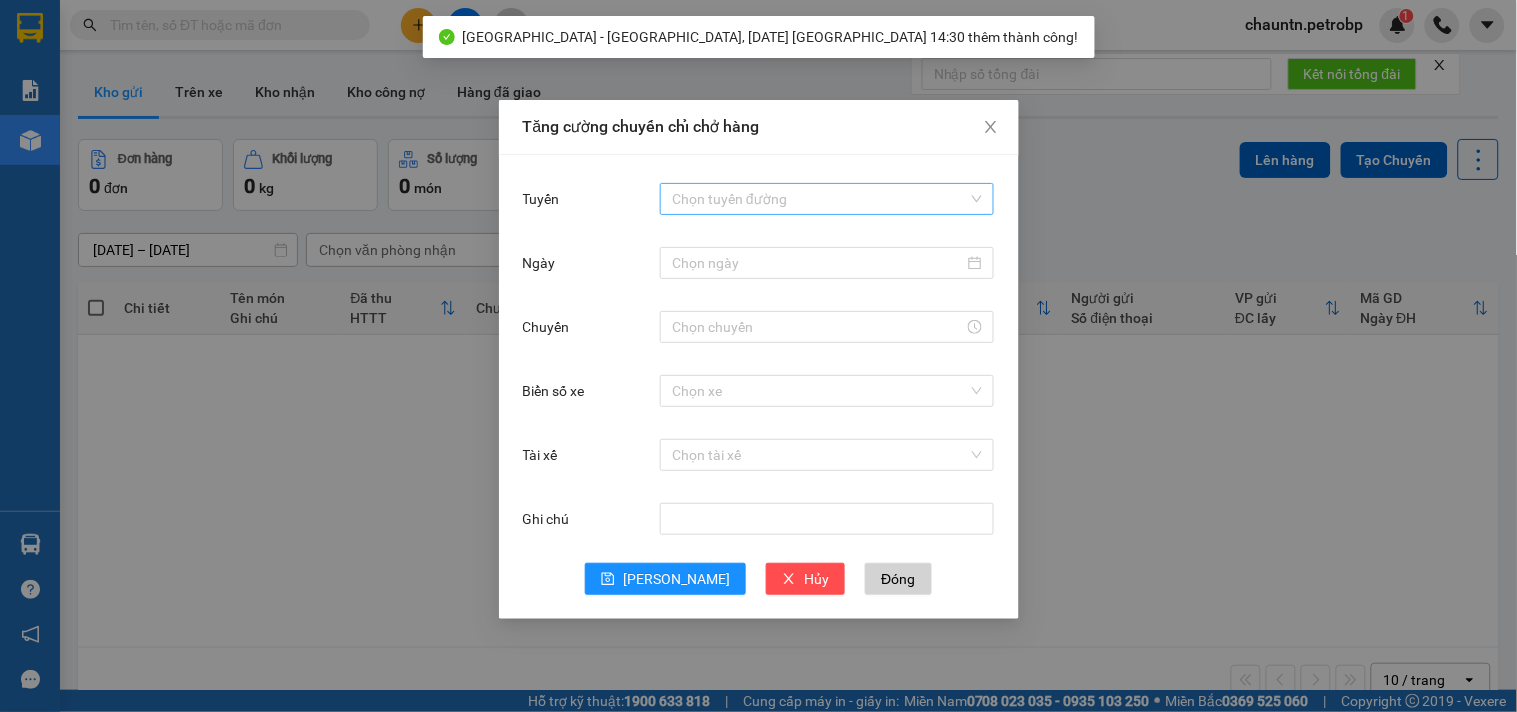 click on "Tuyến" at bounding box center (820, 199) 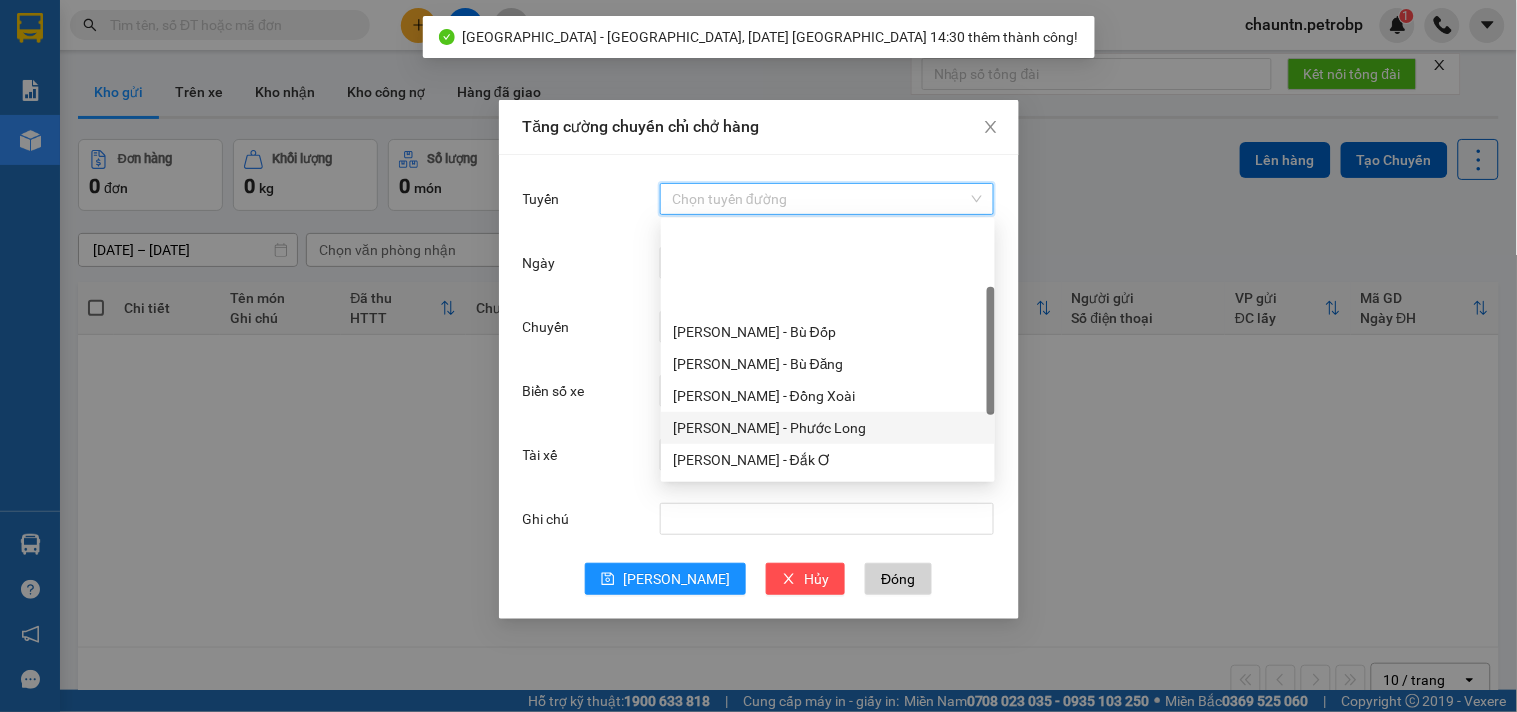 scroll, scrollTop: 224, scrollLeft: 0, axis: vertical 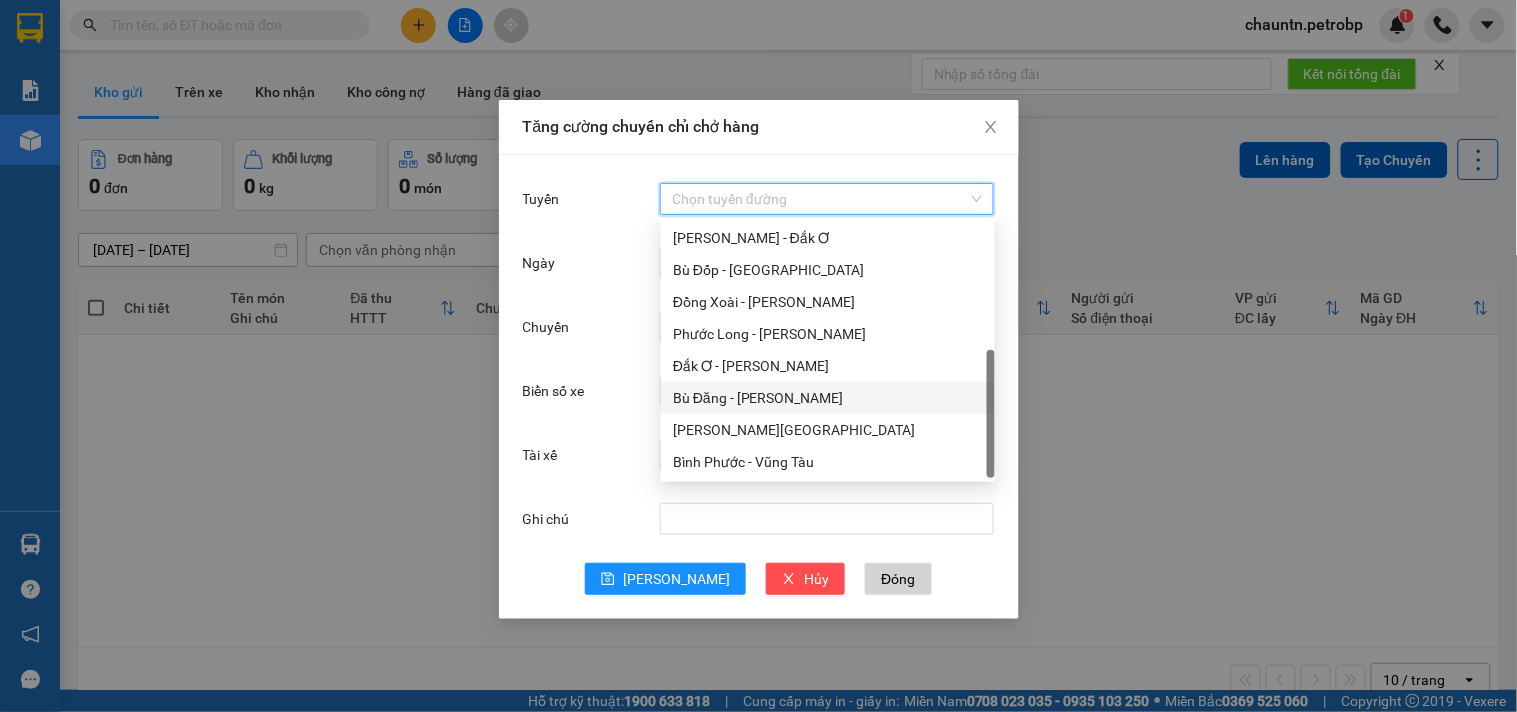 click on "Bù Đăng - Hồ Chí Minh" at bounding box center [828, 398] 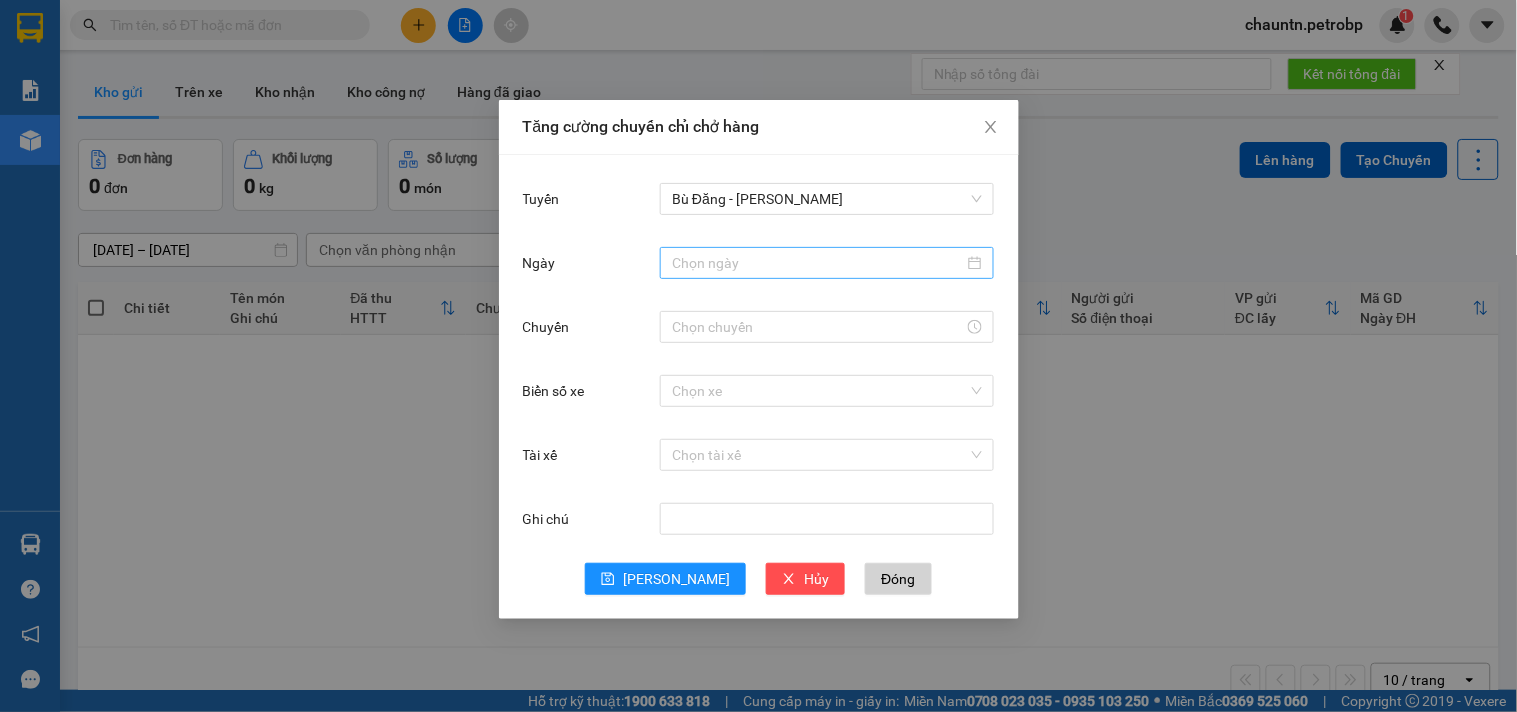 click at bounding box center (827, 263) 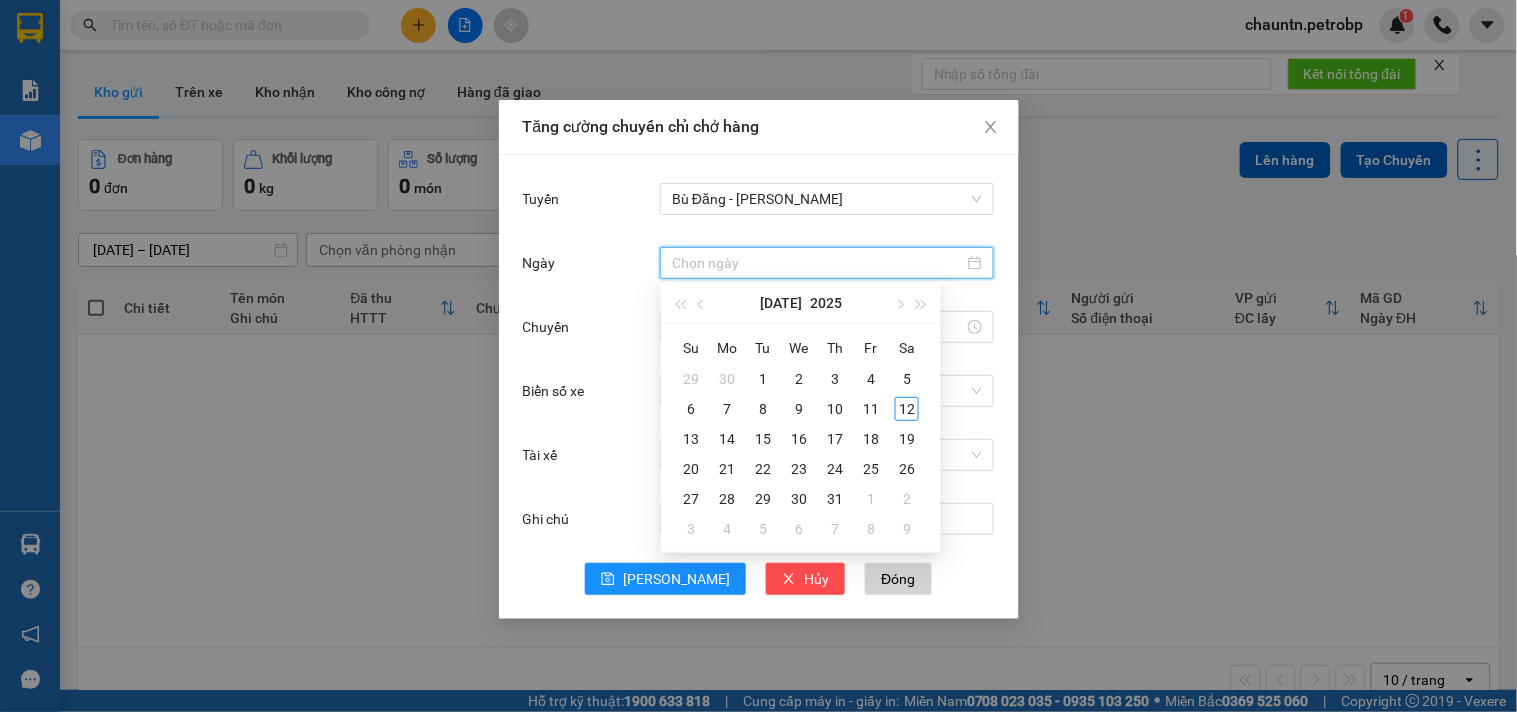 click on "Ngày" at bounding box center [818, 263] 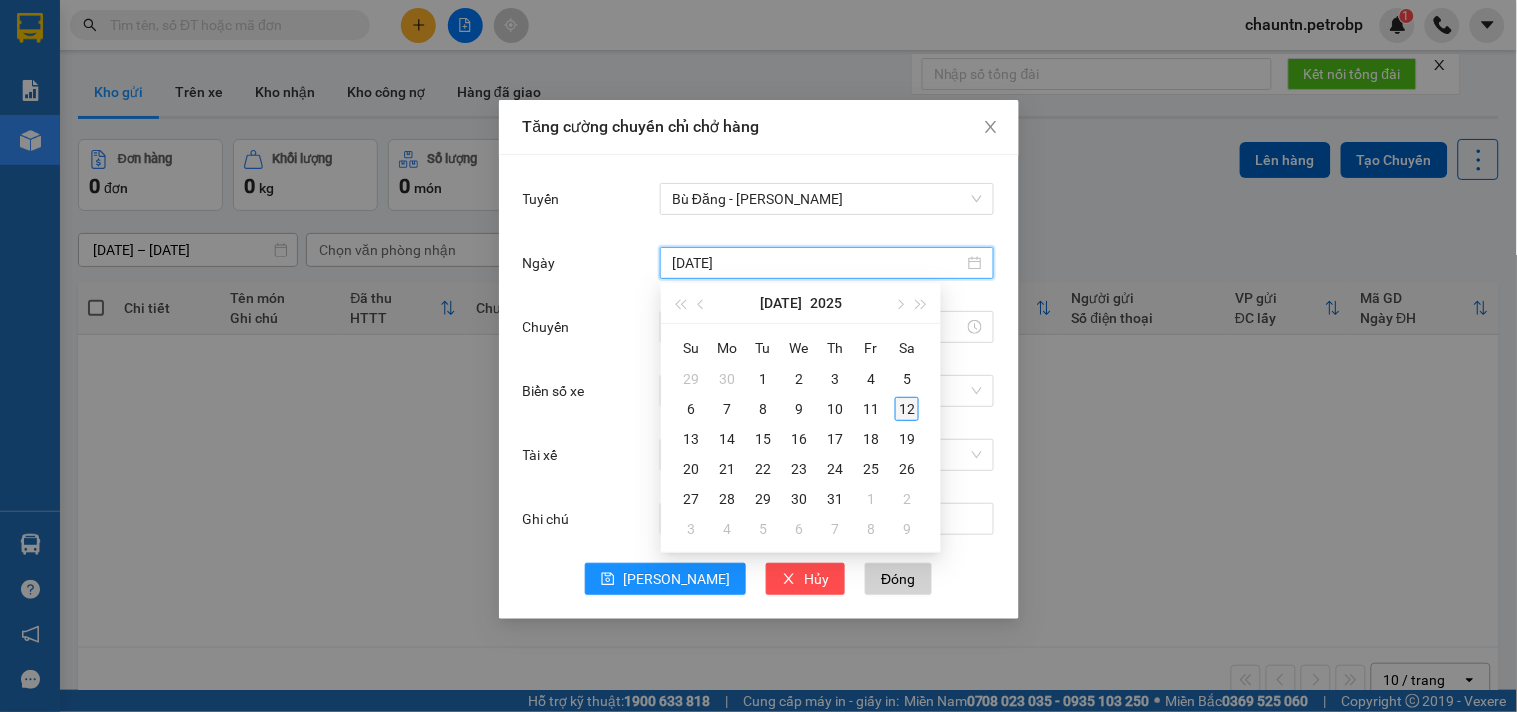 type on "12/07/2025" 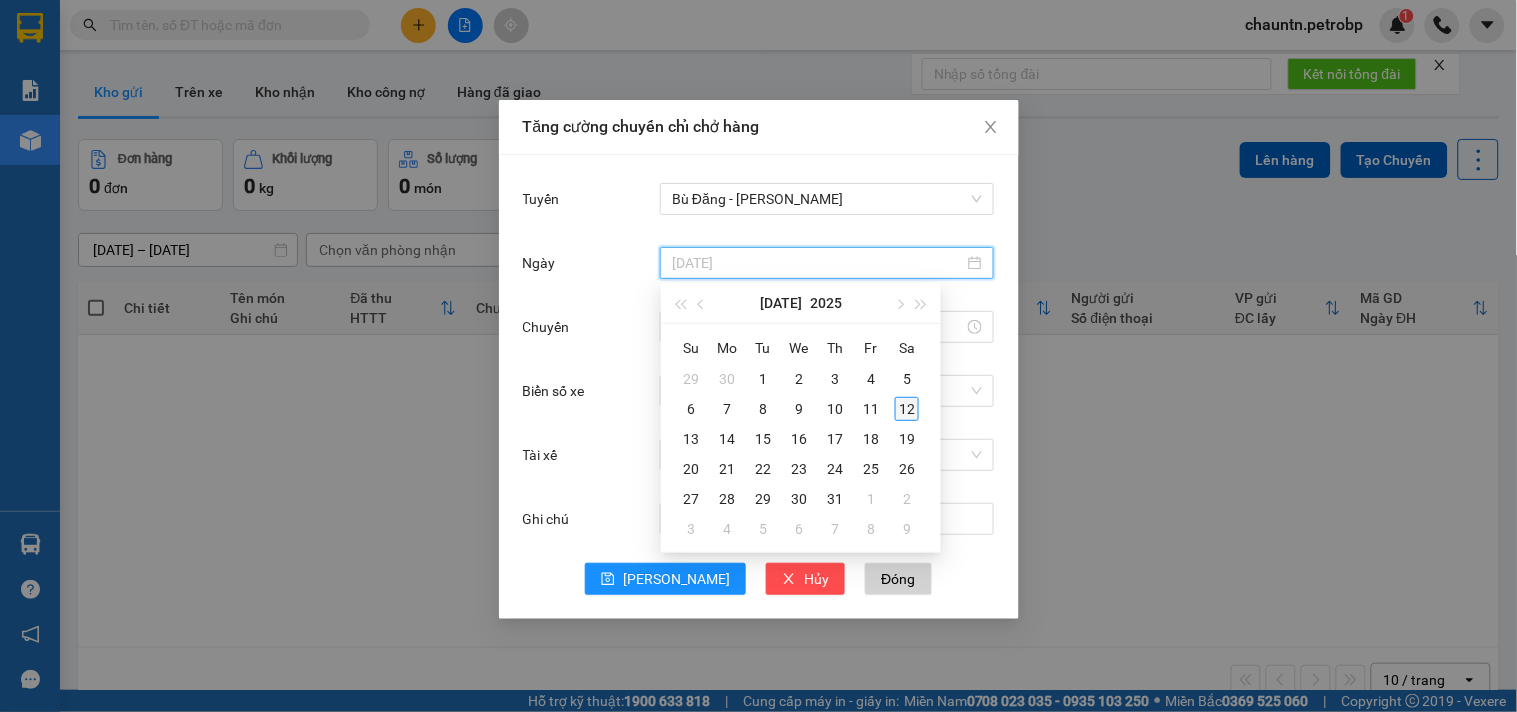 click on "12" at bounding box center [907, 409] 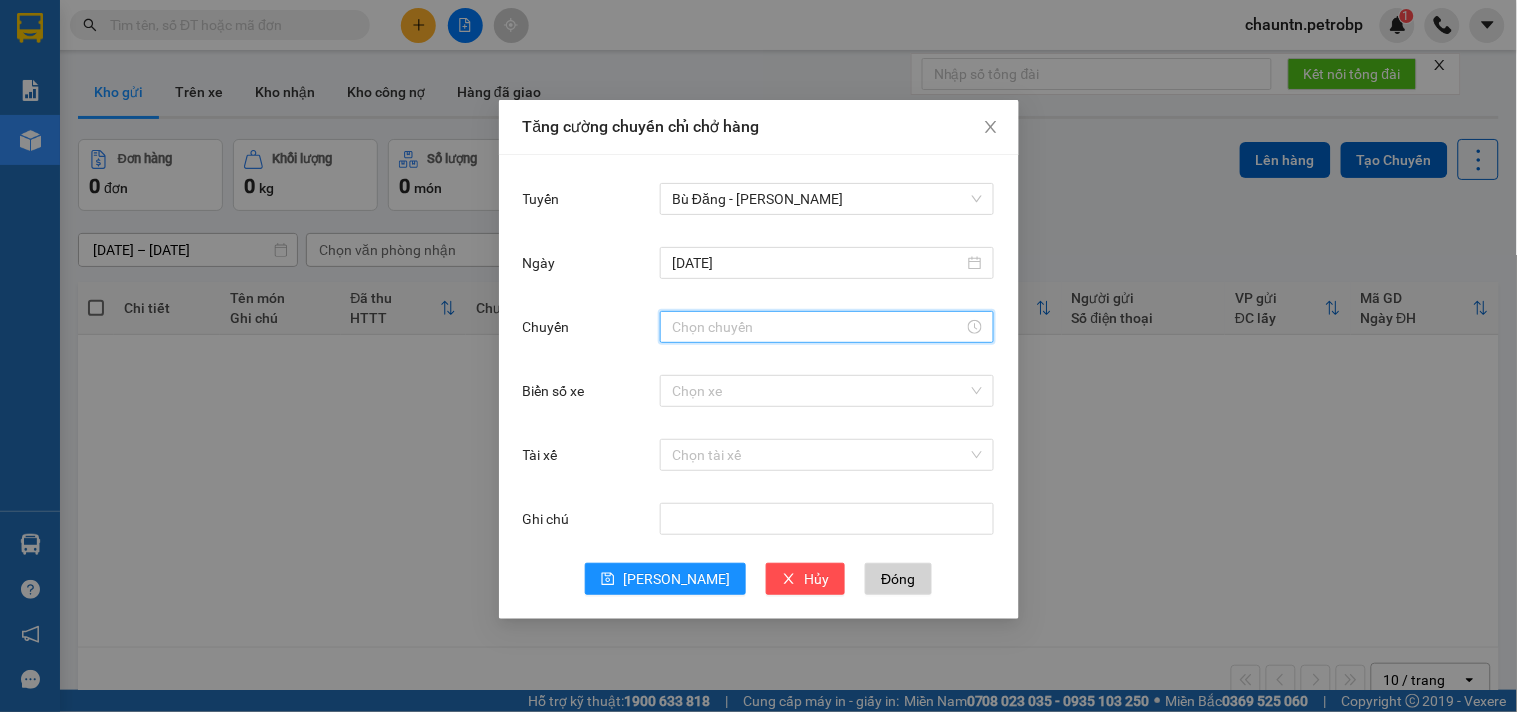 click on "Chuyến" at bounding box center (818, 327) 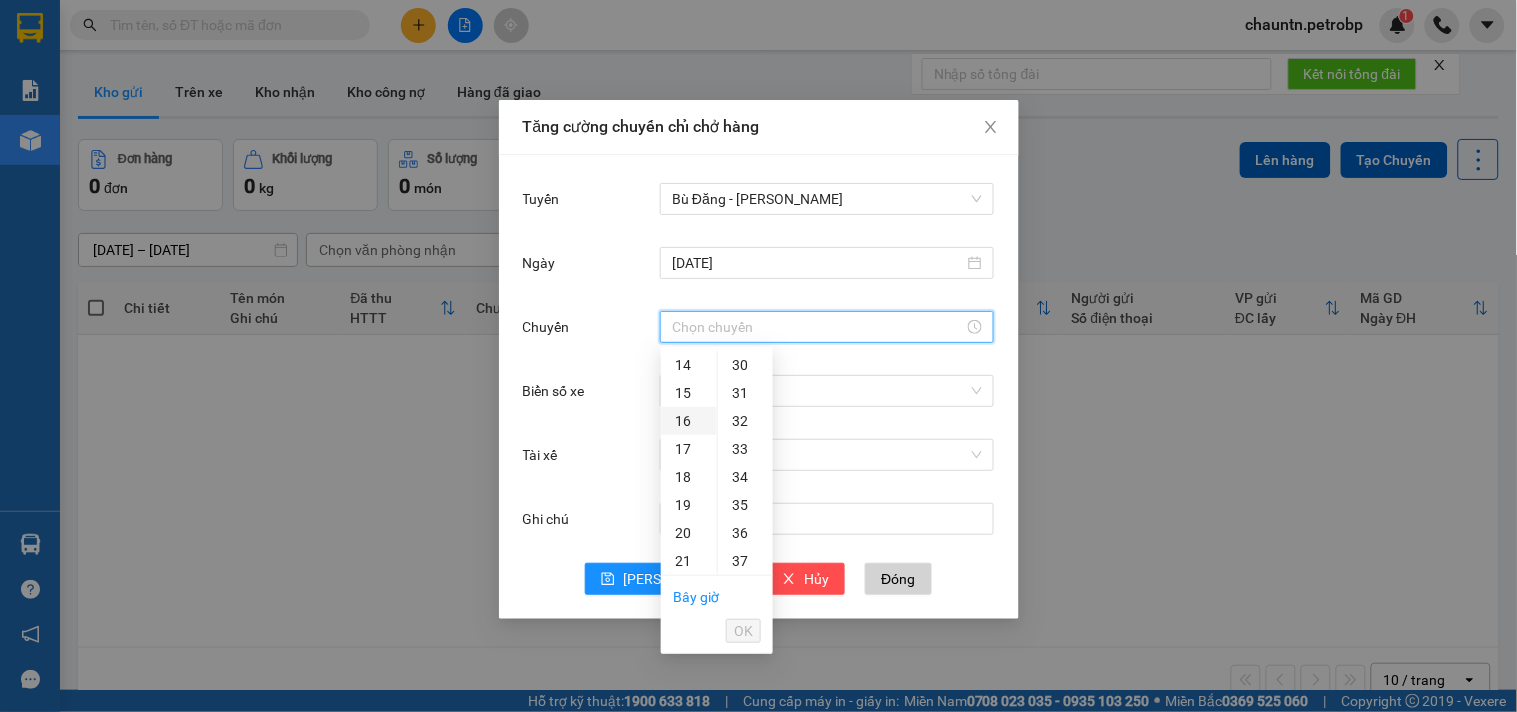 scroll, scrollTop: 281, scrollLeft: 0, axis: vertical 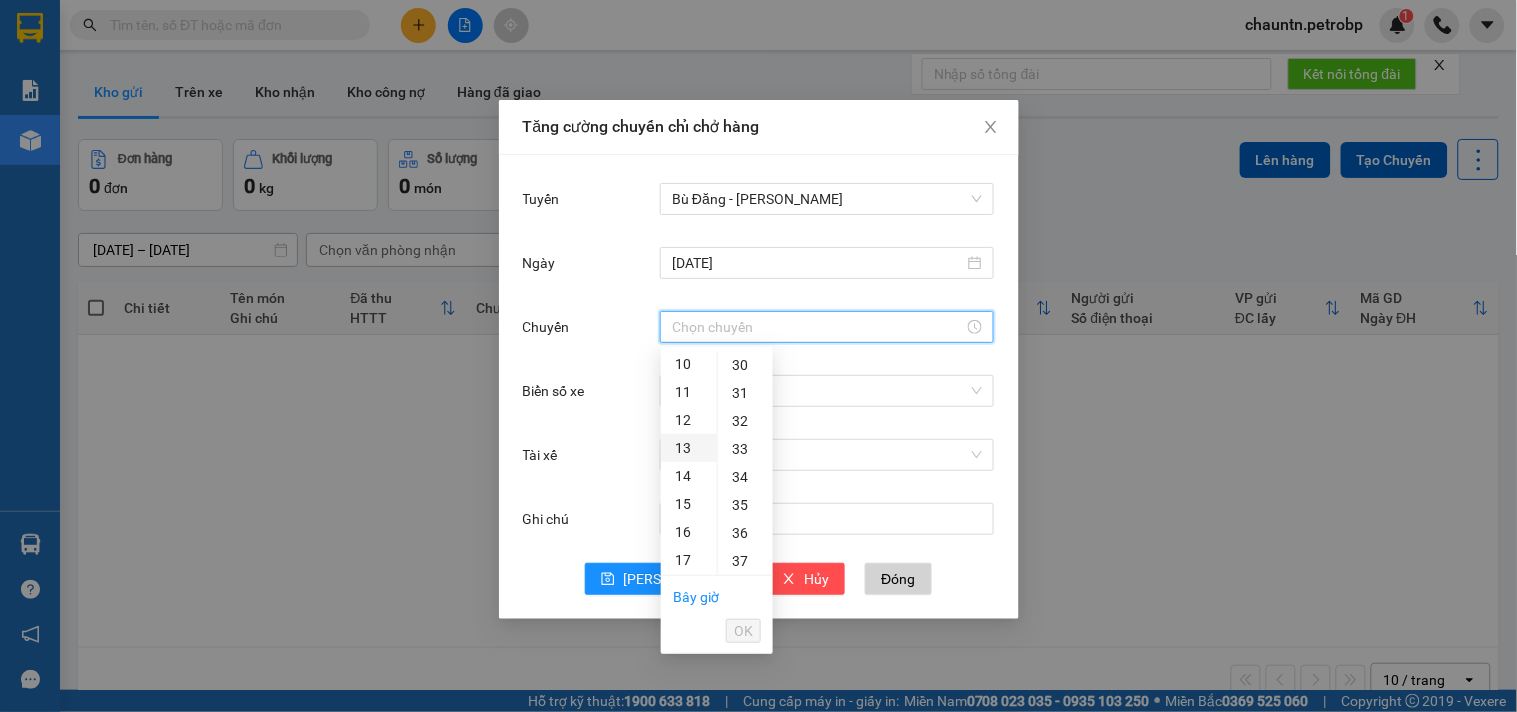 click on "13" at bounding box center [689, 448] 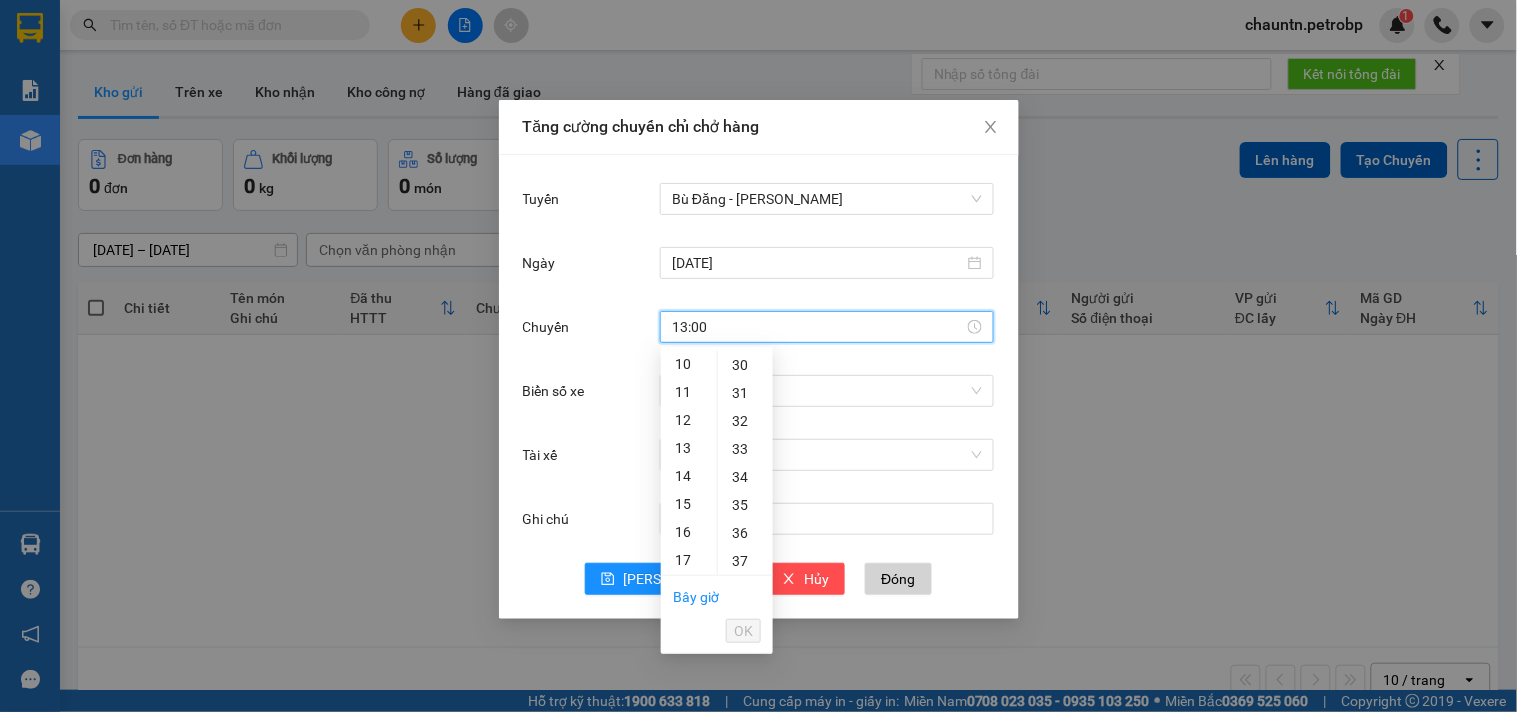 scroll, scrollTop: 335, scrollLeft: 0, axis: vertical 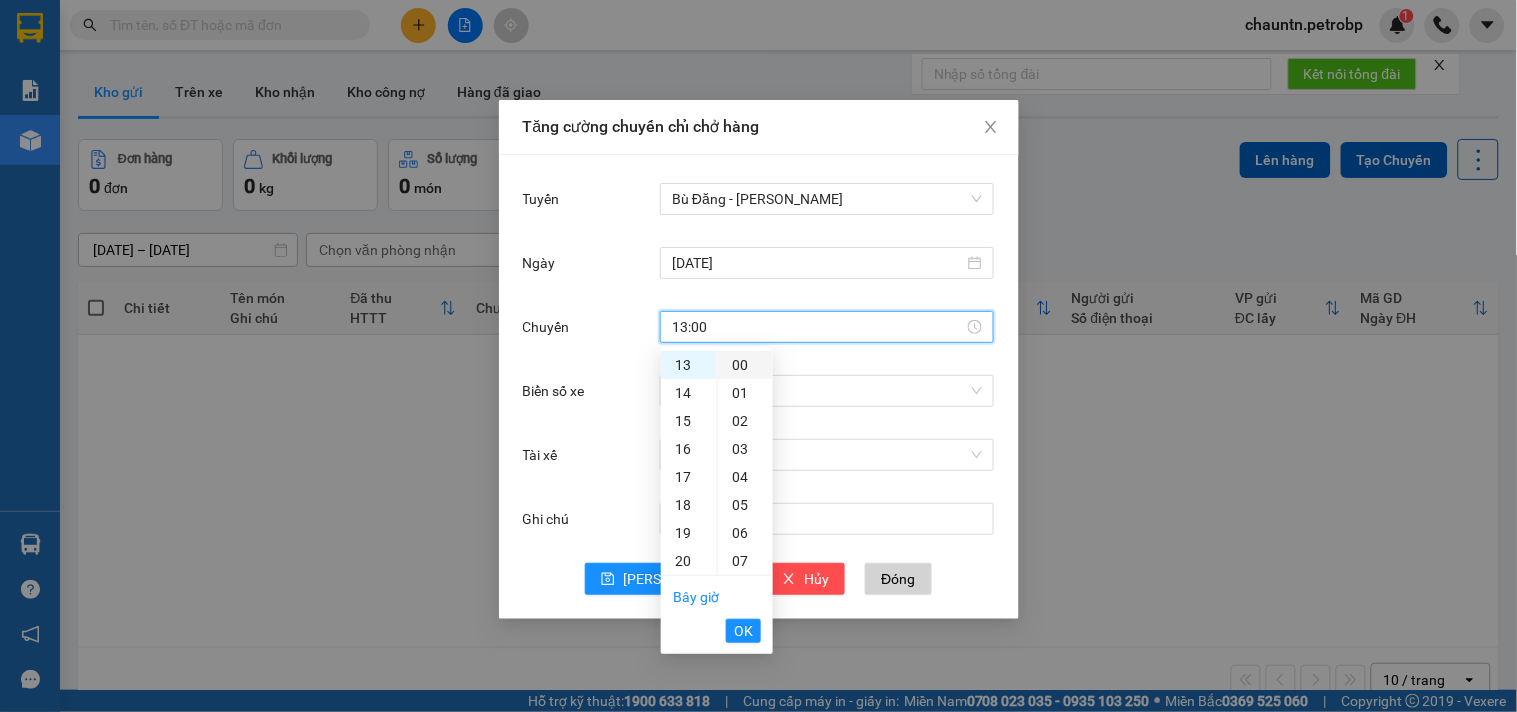 click on "00" at bounding box center (745, 365) 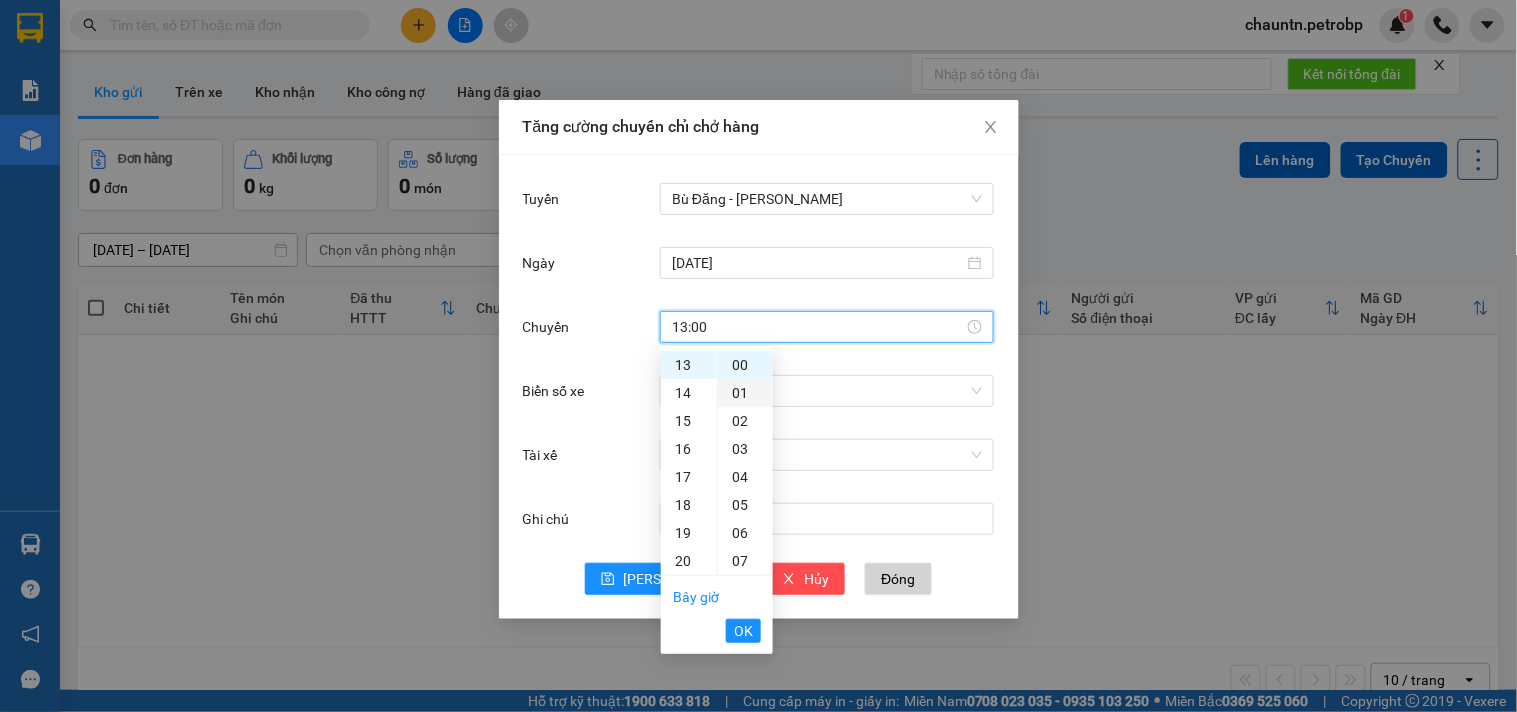 click on "01" at bounding box center (745, 393) 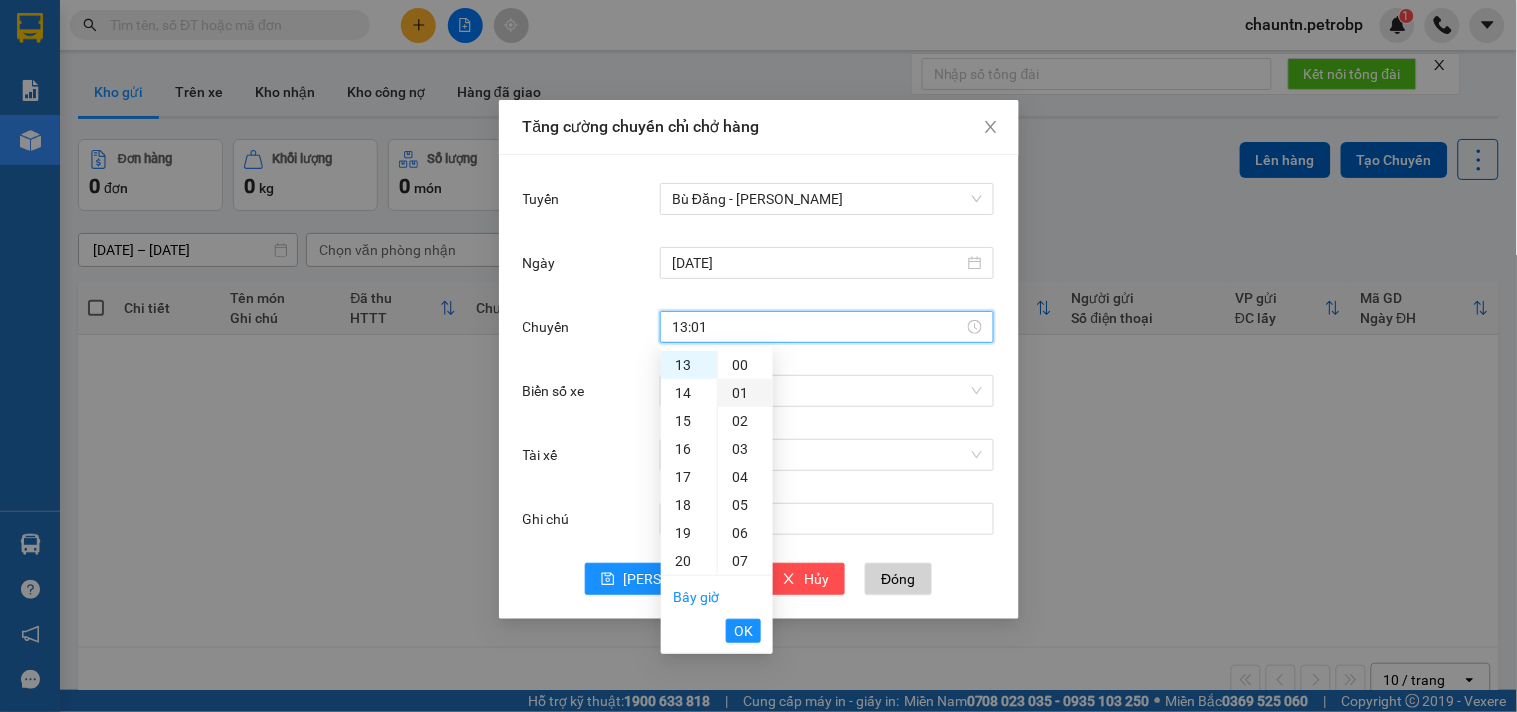 scroll, scrollTop: 27, scrollLeft: 0, axis: vertical 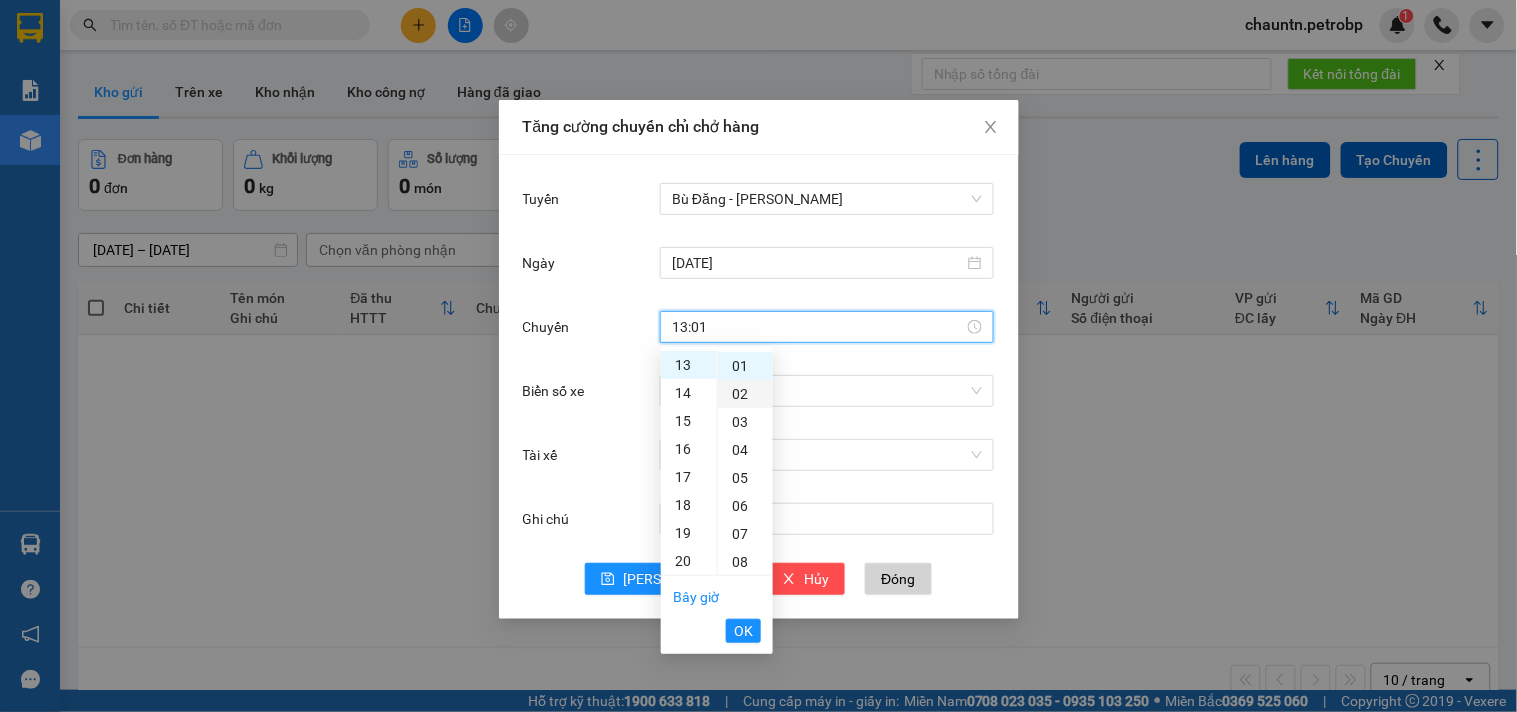 click on "02" at bounding box center (745, 394) 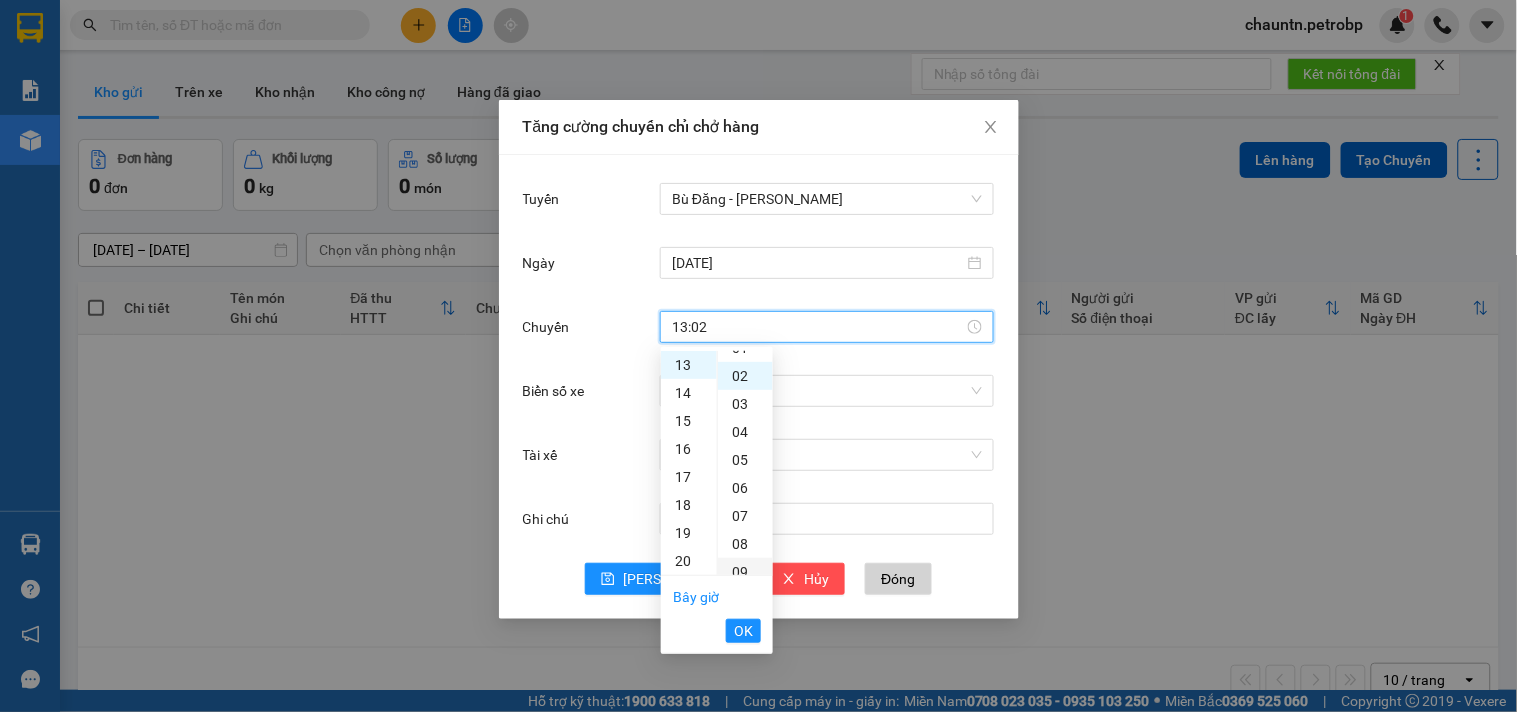 scroll, scrollTop: 55, scrollLeft: 0, axis: vertical 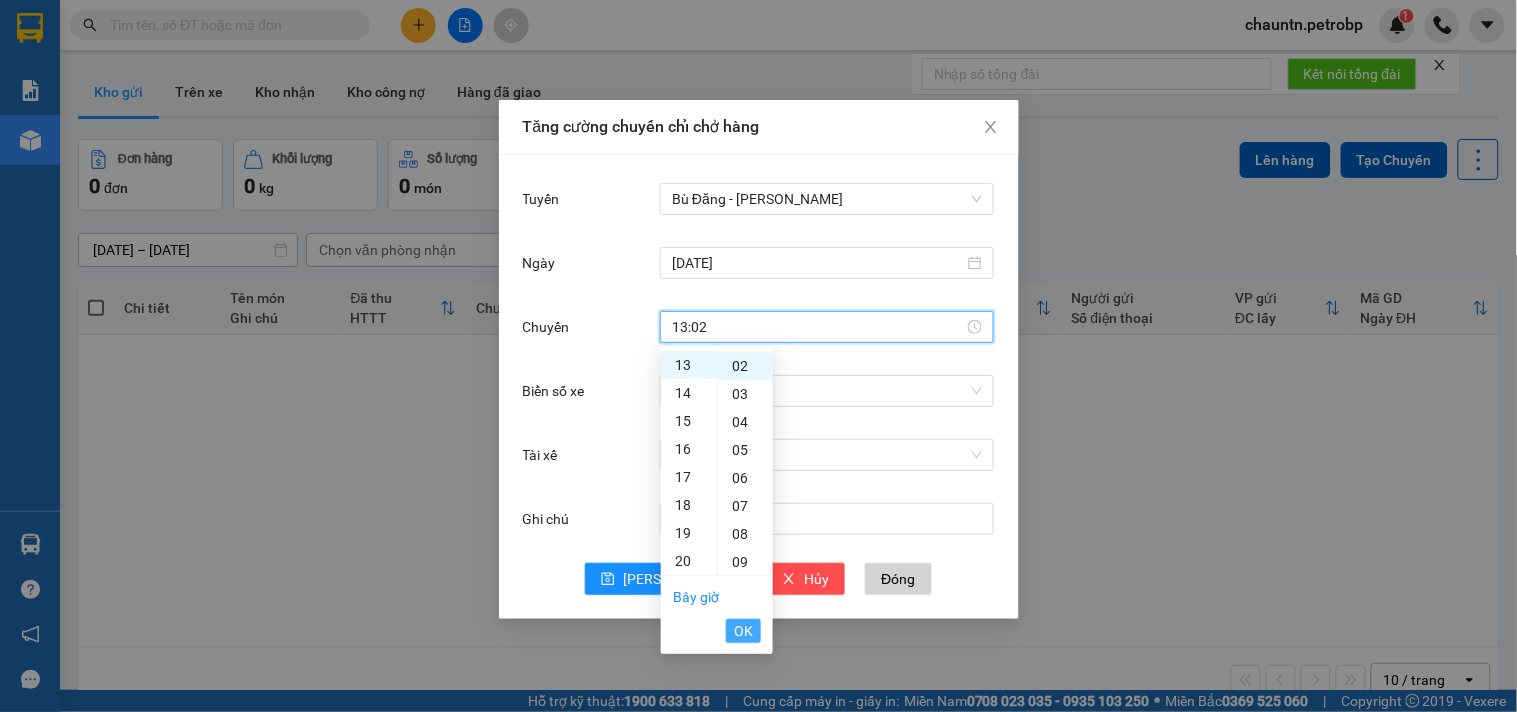 click on "OK" at bounding box center (743, 631) 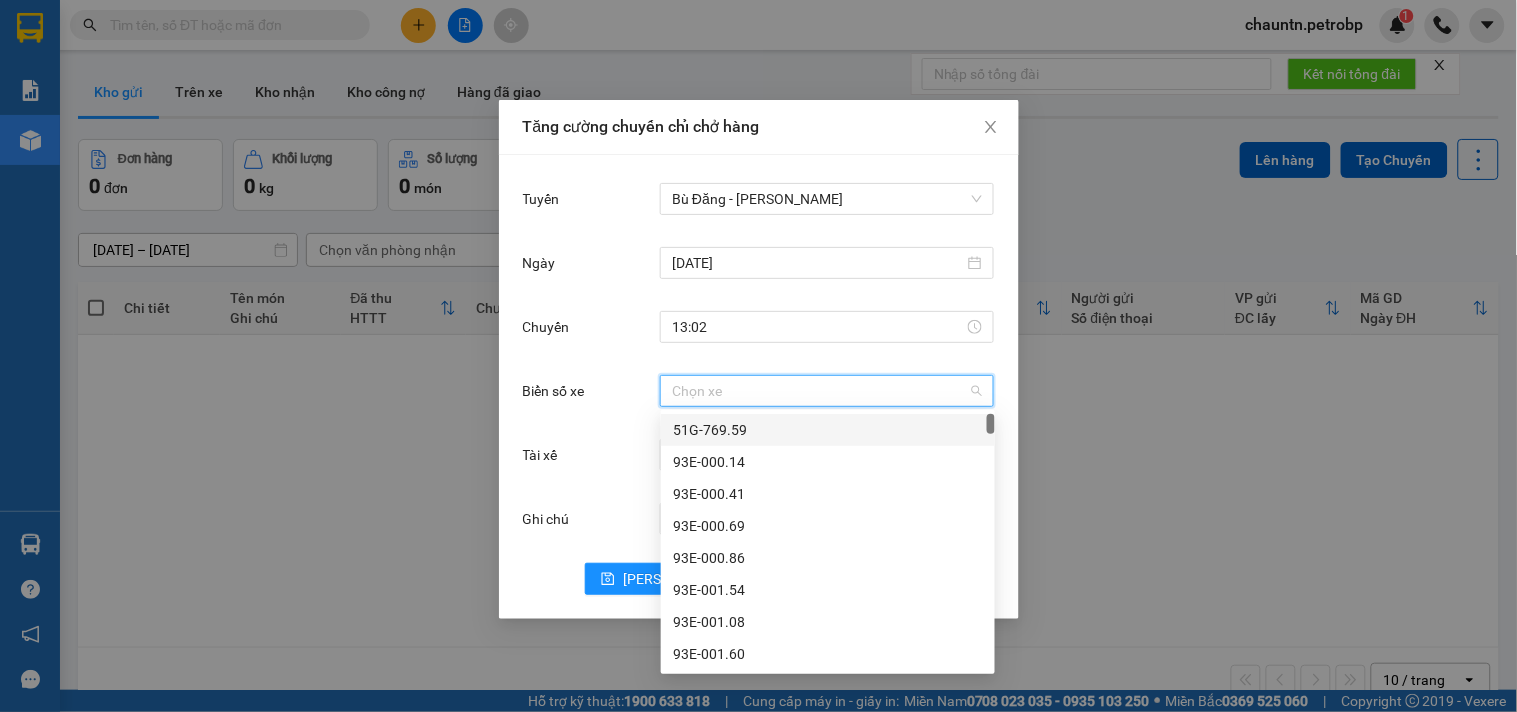 click on "Biển số xe" at bounding box center (820, 391) 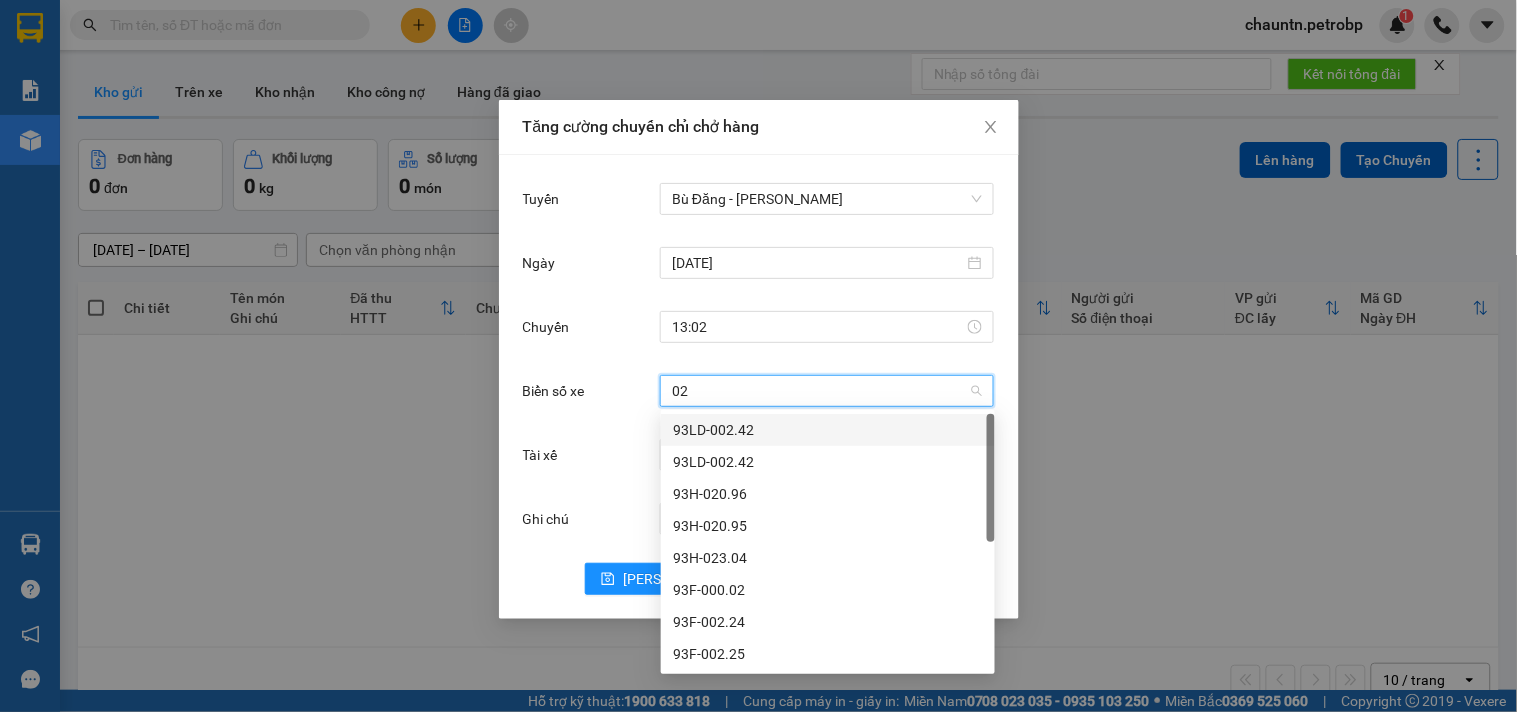 type on "020" 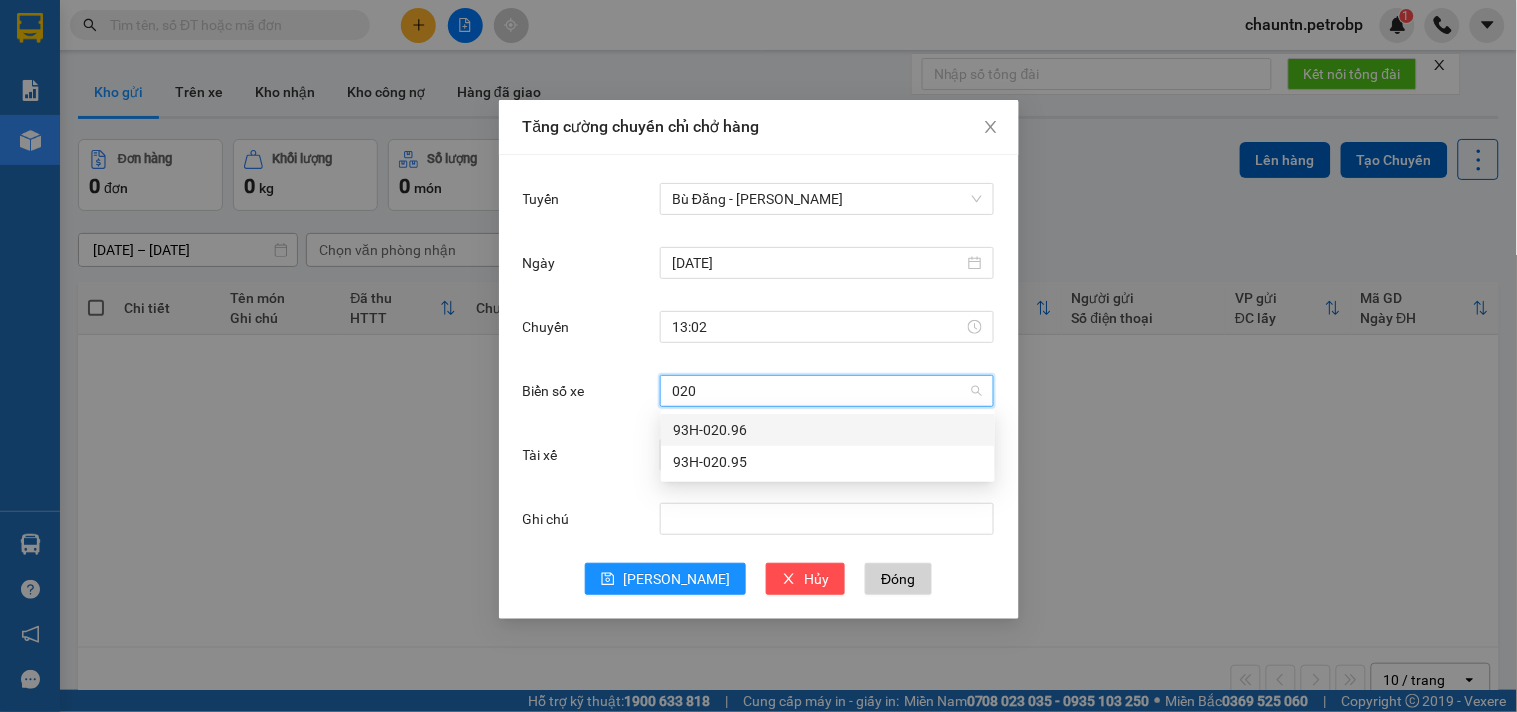 click on "93H-020.96" at bounding box center (828, 430) 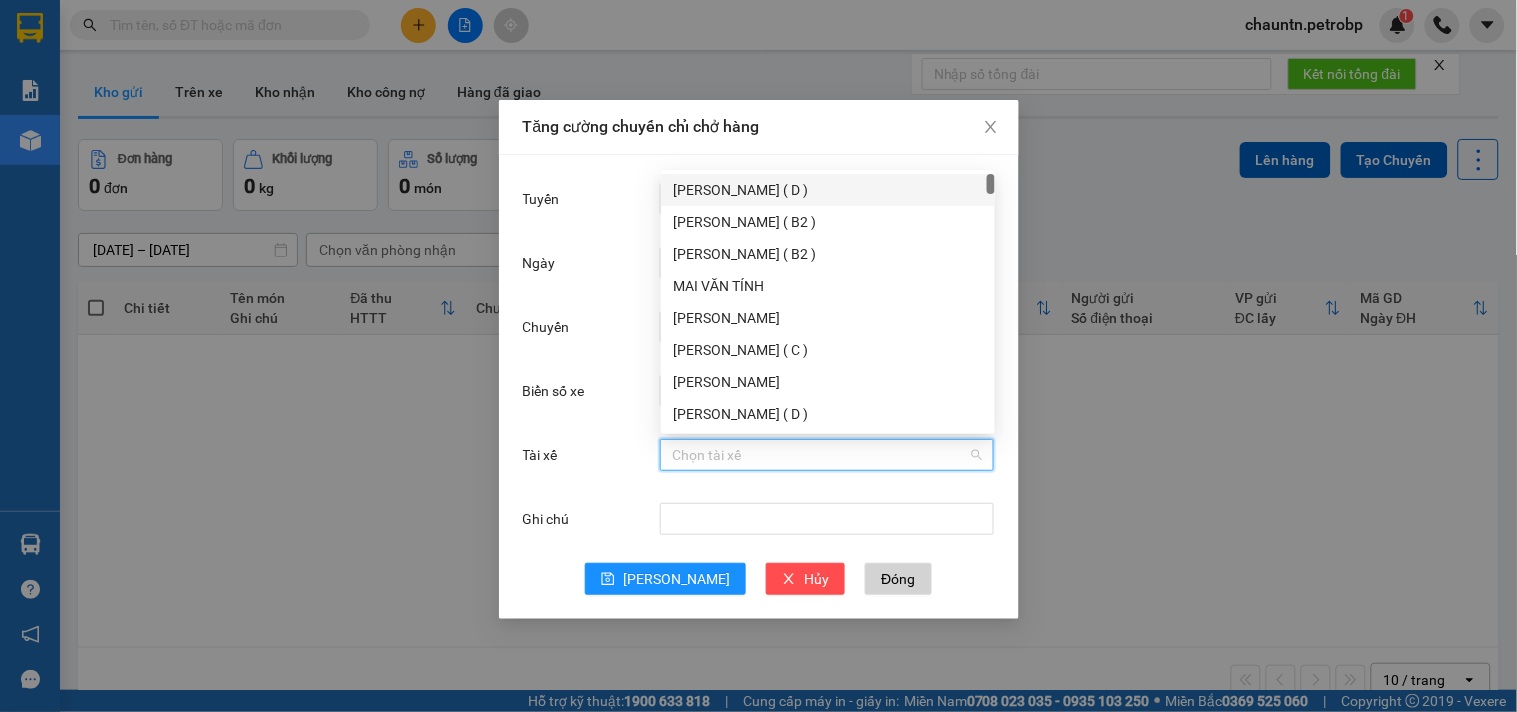 click on "Tài xế" at bounding box center (820, 455) 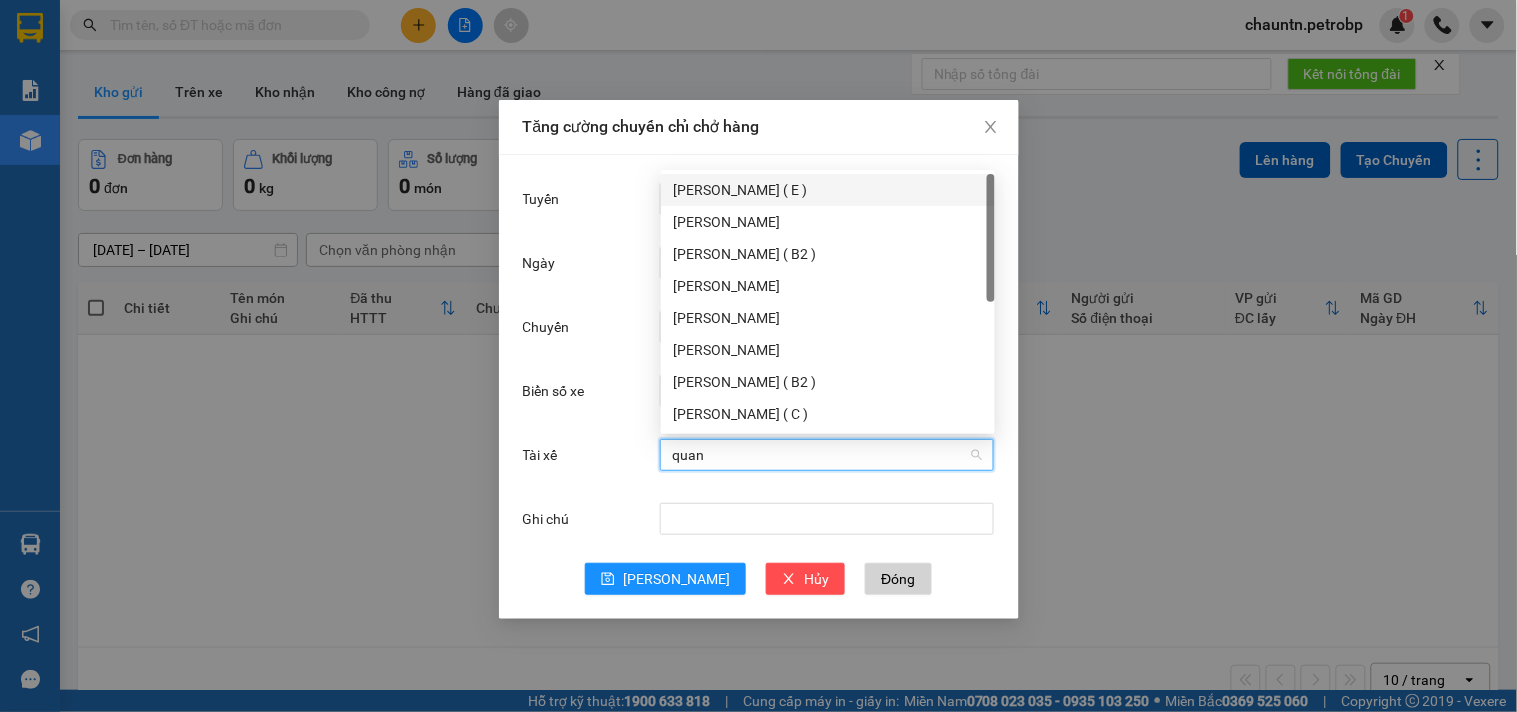 type on "quang" 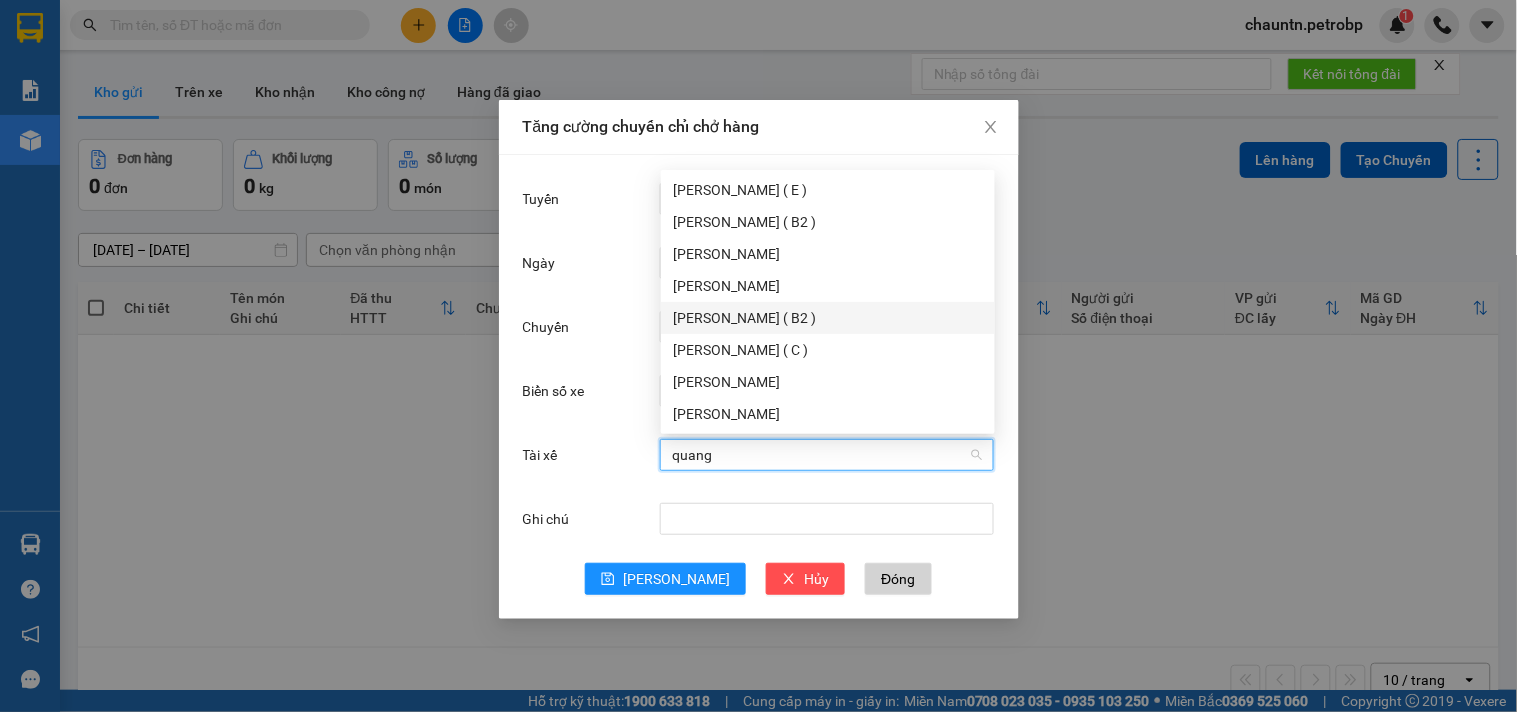 click on "Đoàn Duy Quang ( B2 )" at bounding box center [828, 318] 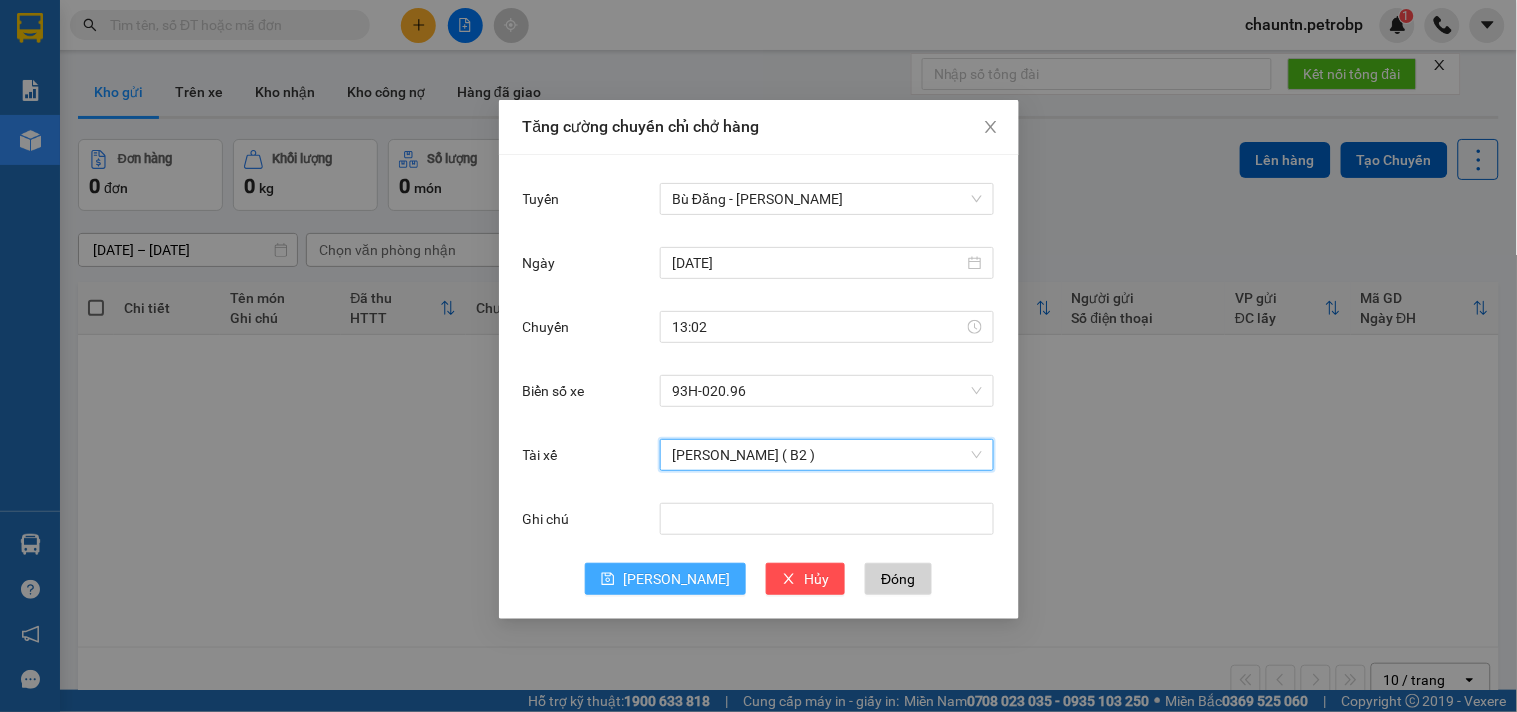 click on "Lưu" at bounding box center [676, 579] 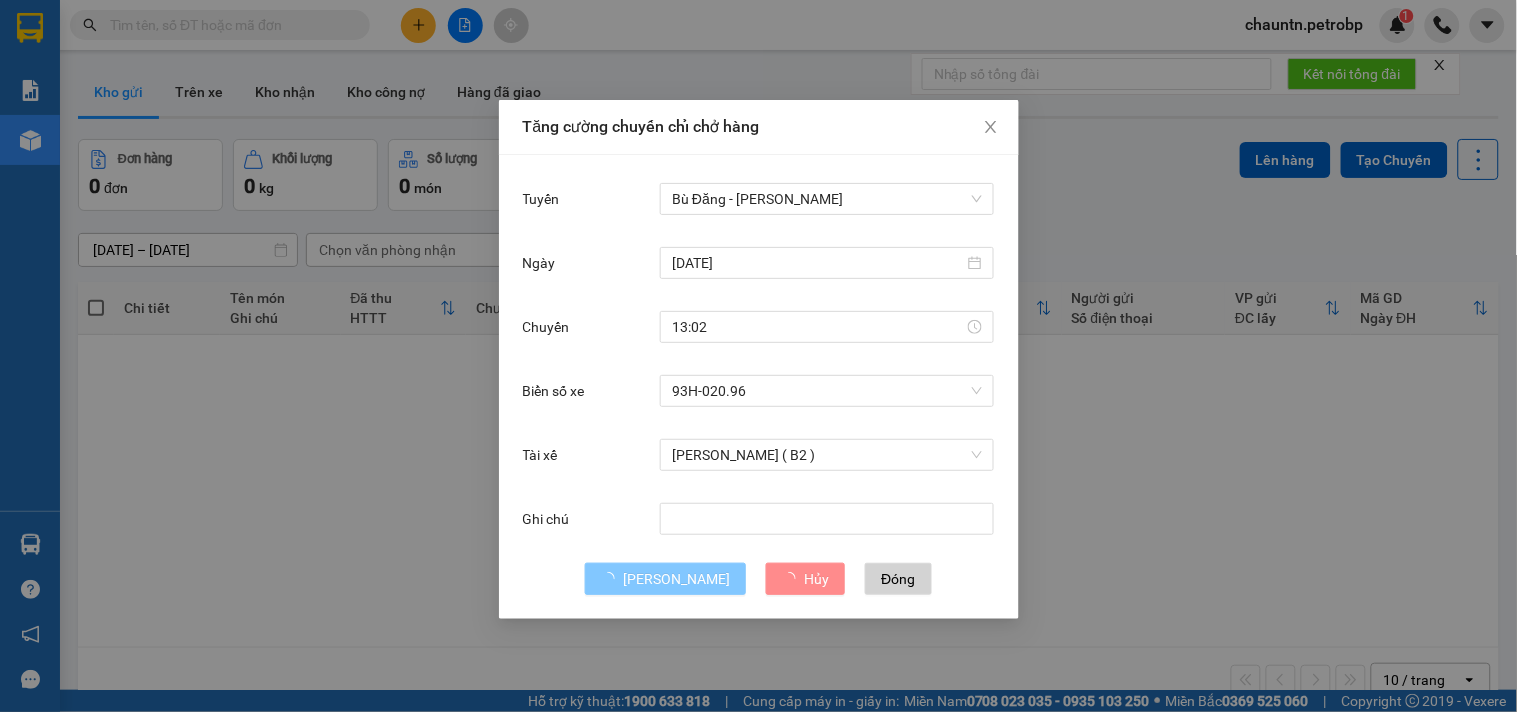 type 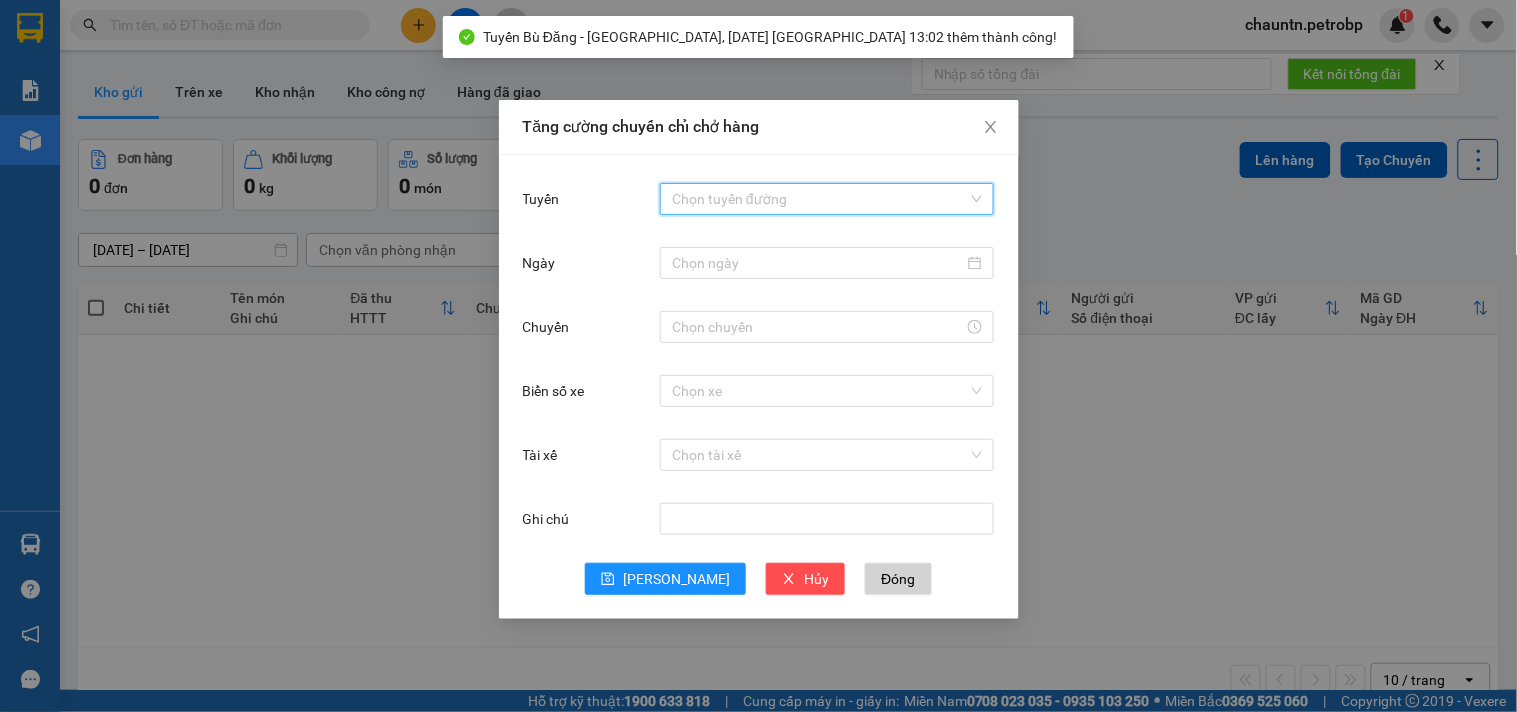click on "Tuyến" at bounding box center [820, 199] 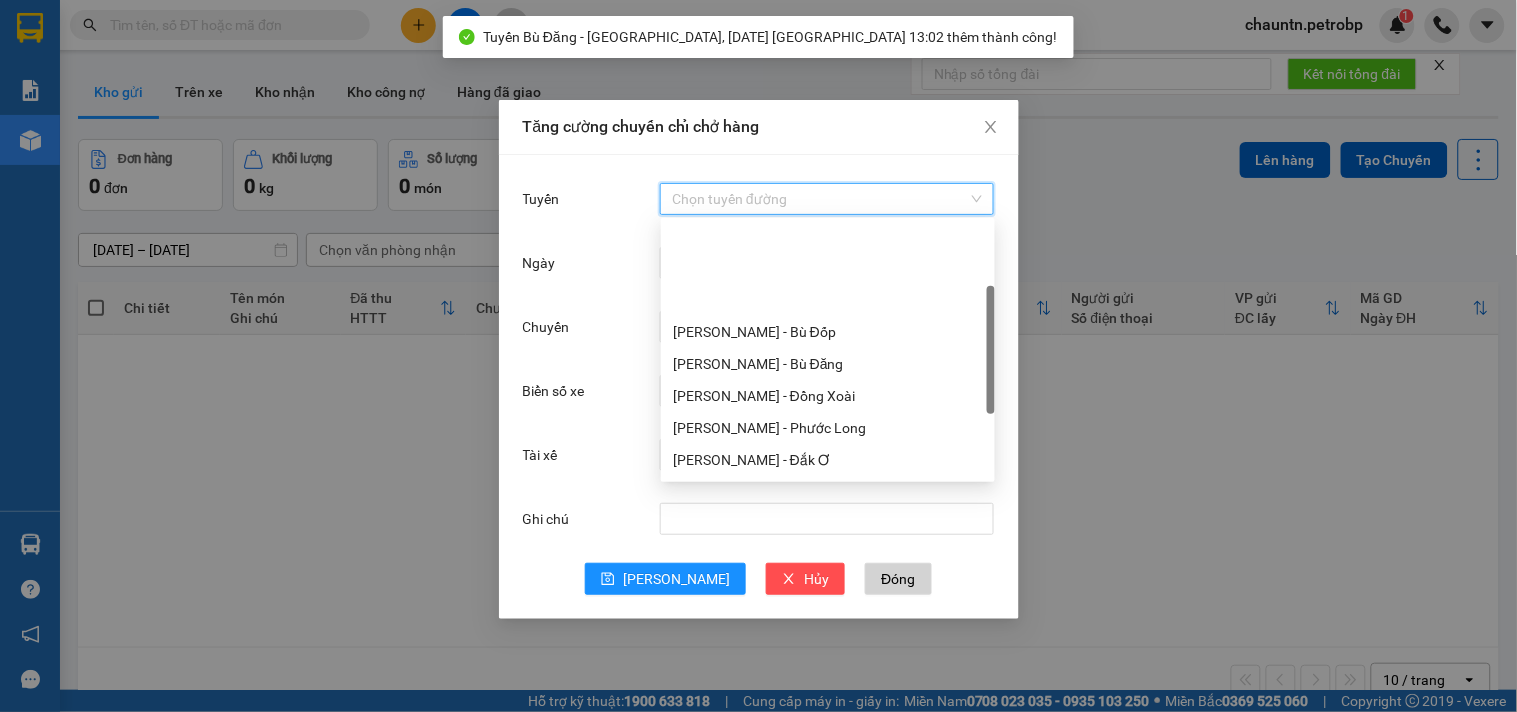 scroll, scrollTop: 0, scrollLeft: 0, axis: both 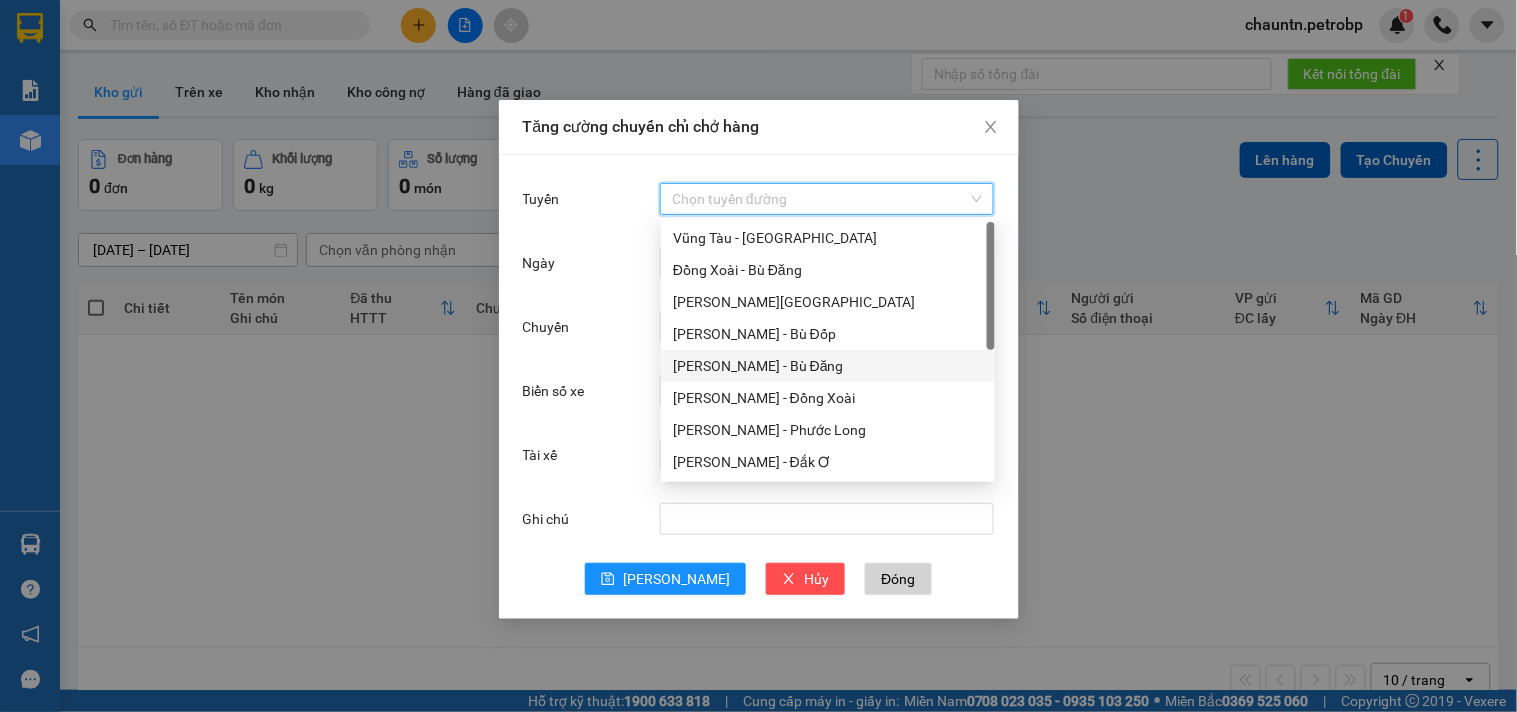 click on "Hồ Chí Minh - Bù Đăng" at bounding box center (828, 366) 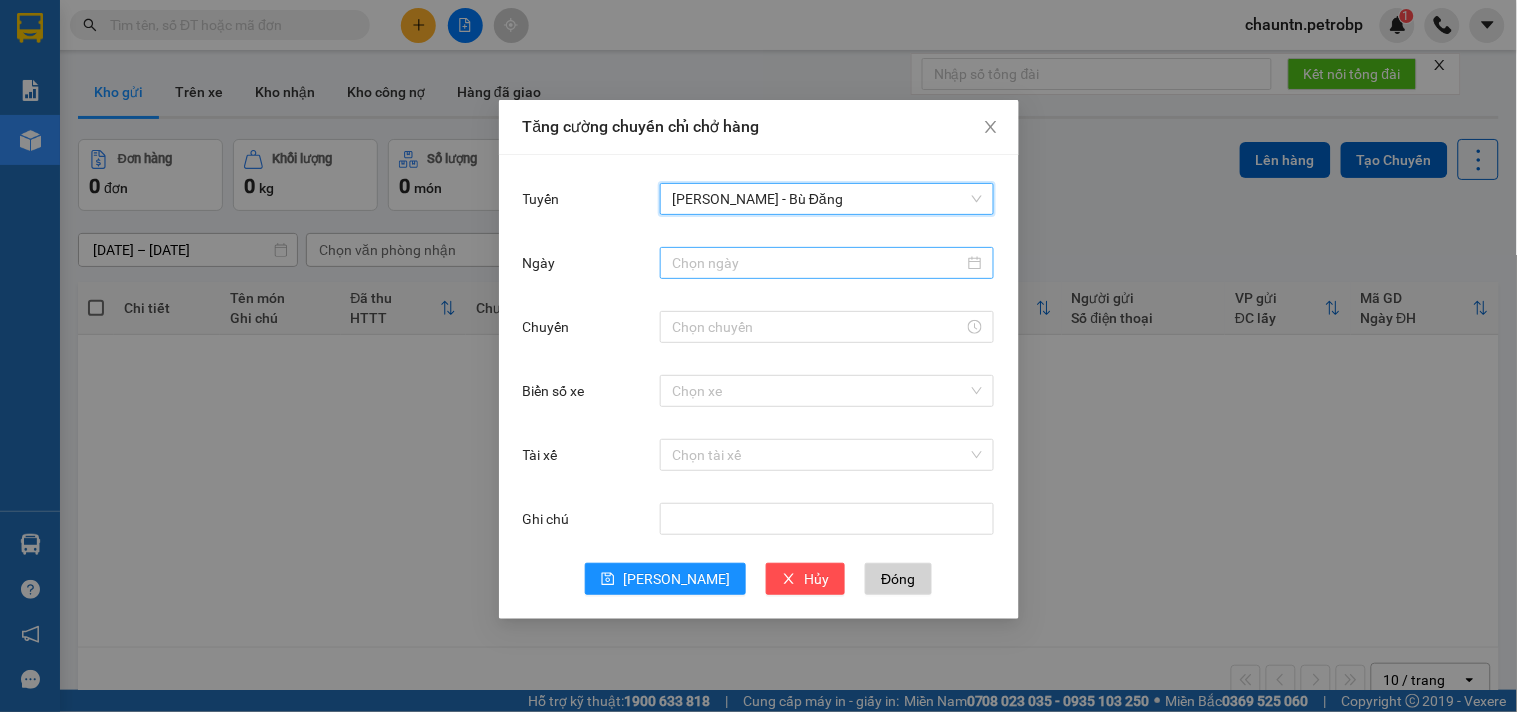 click on "Ngày" at bounding box center (818, 263) 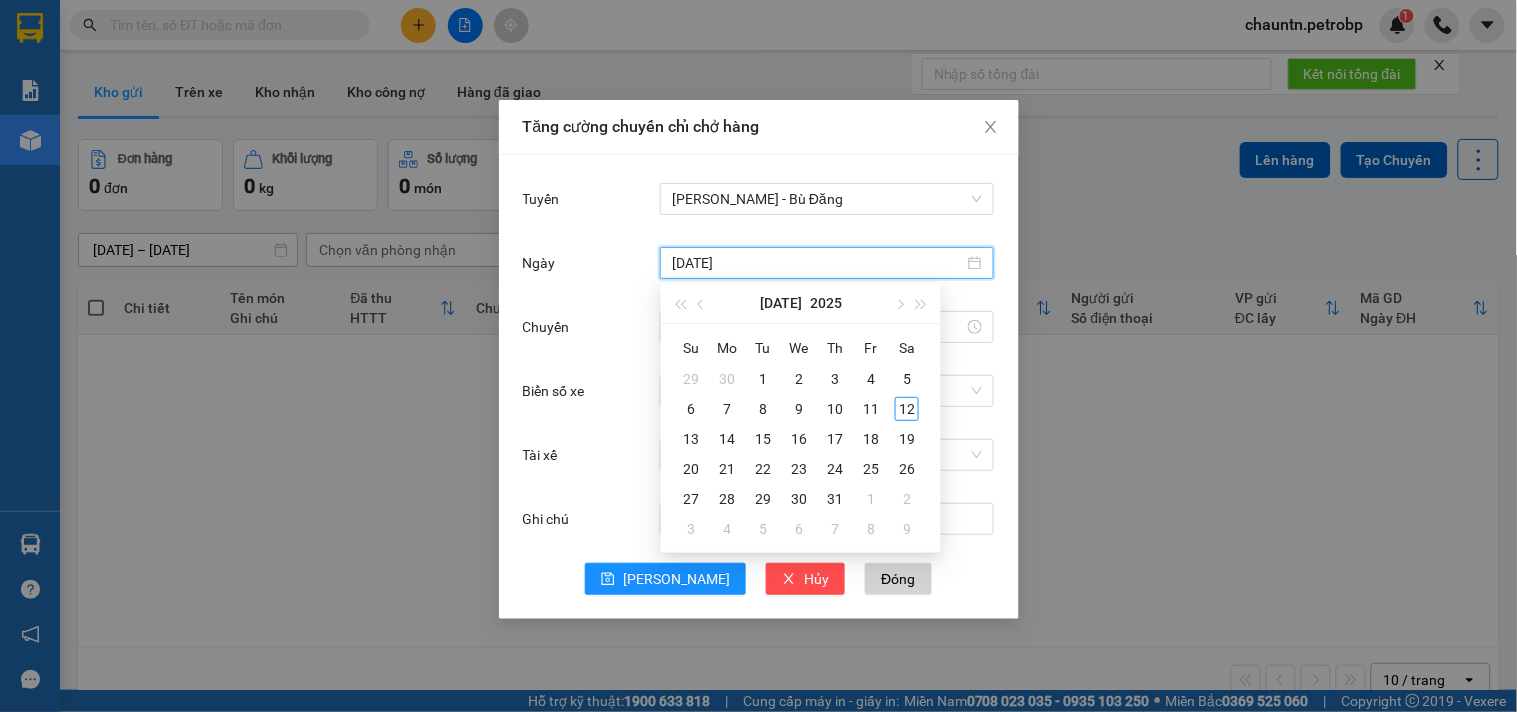 type on "04/07/2025" 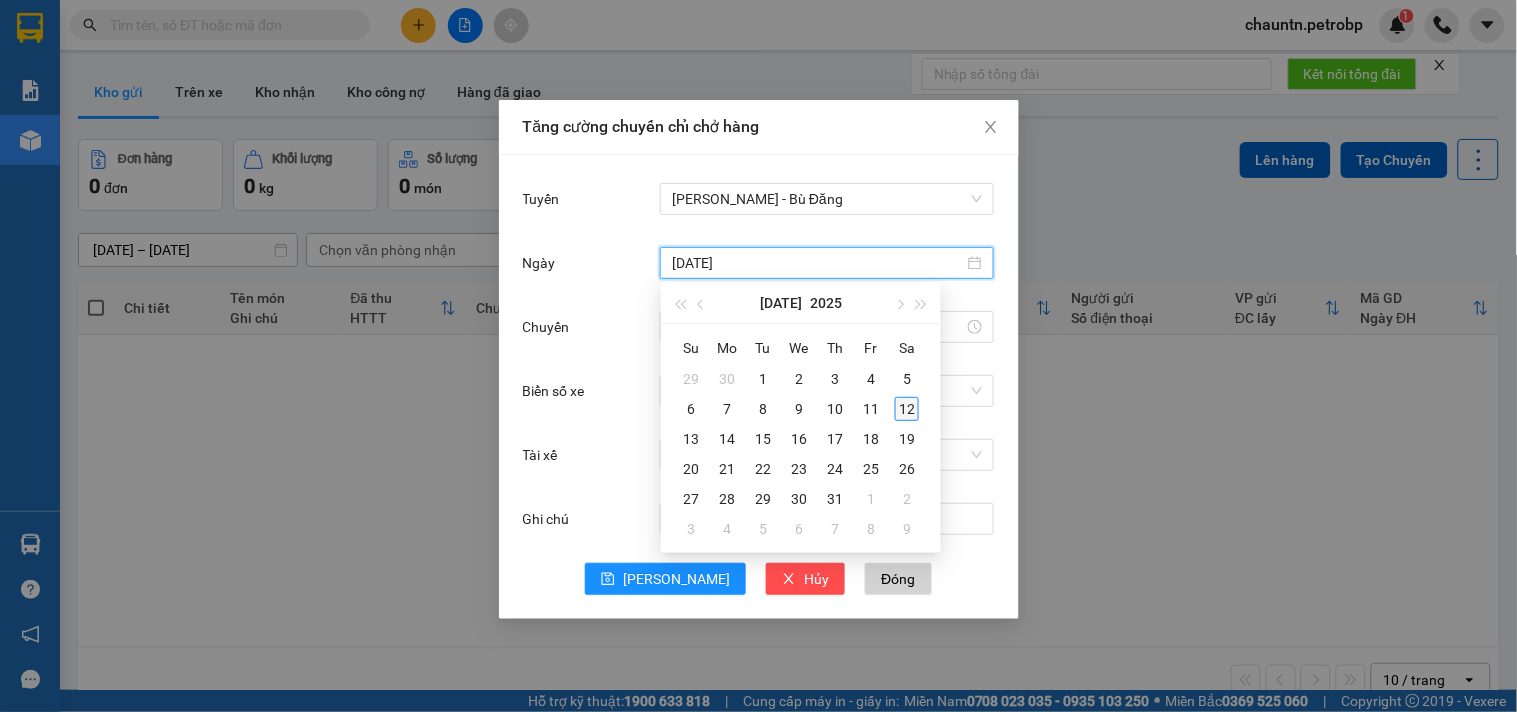 type on "12/07/2025" 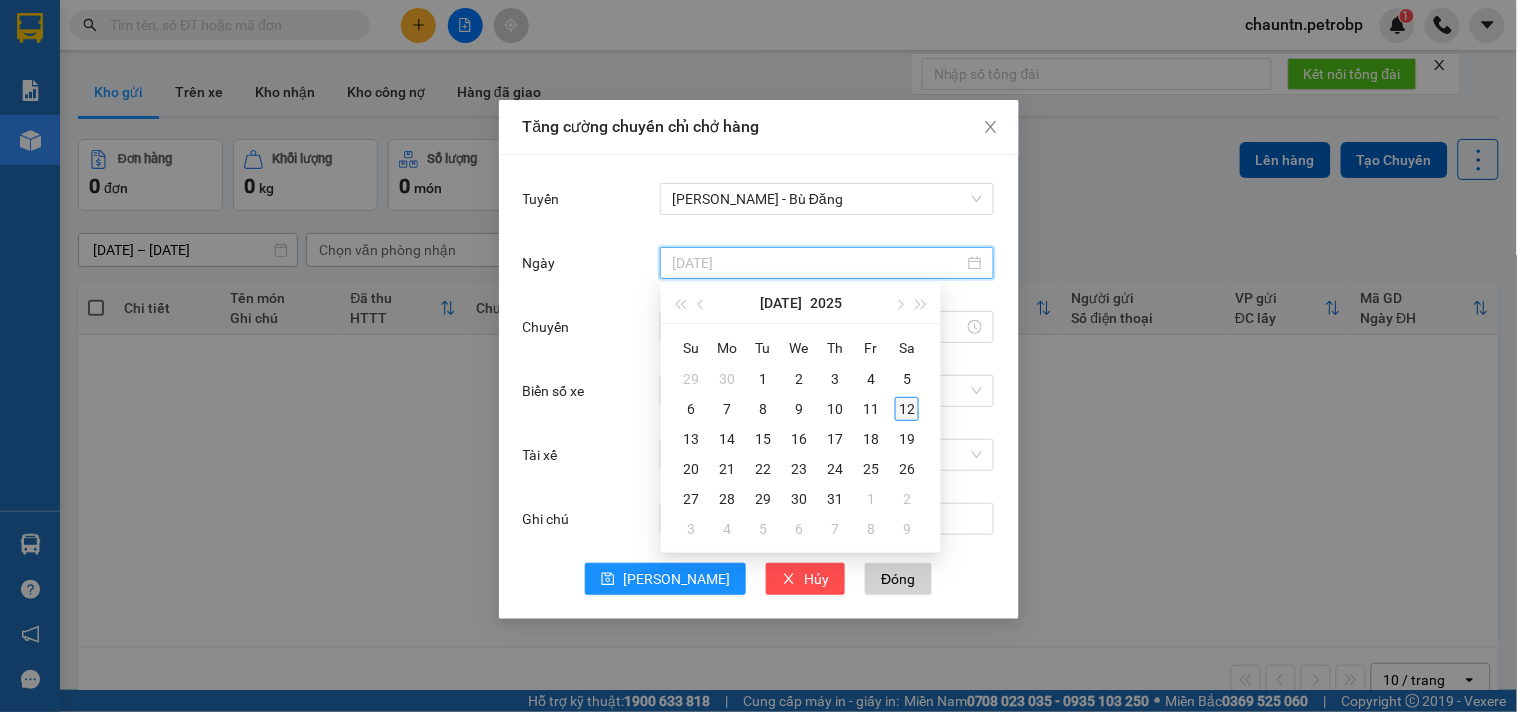 click on "12" at bounding box center [907, 409] 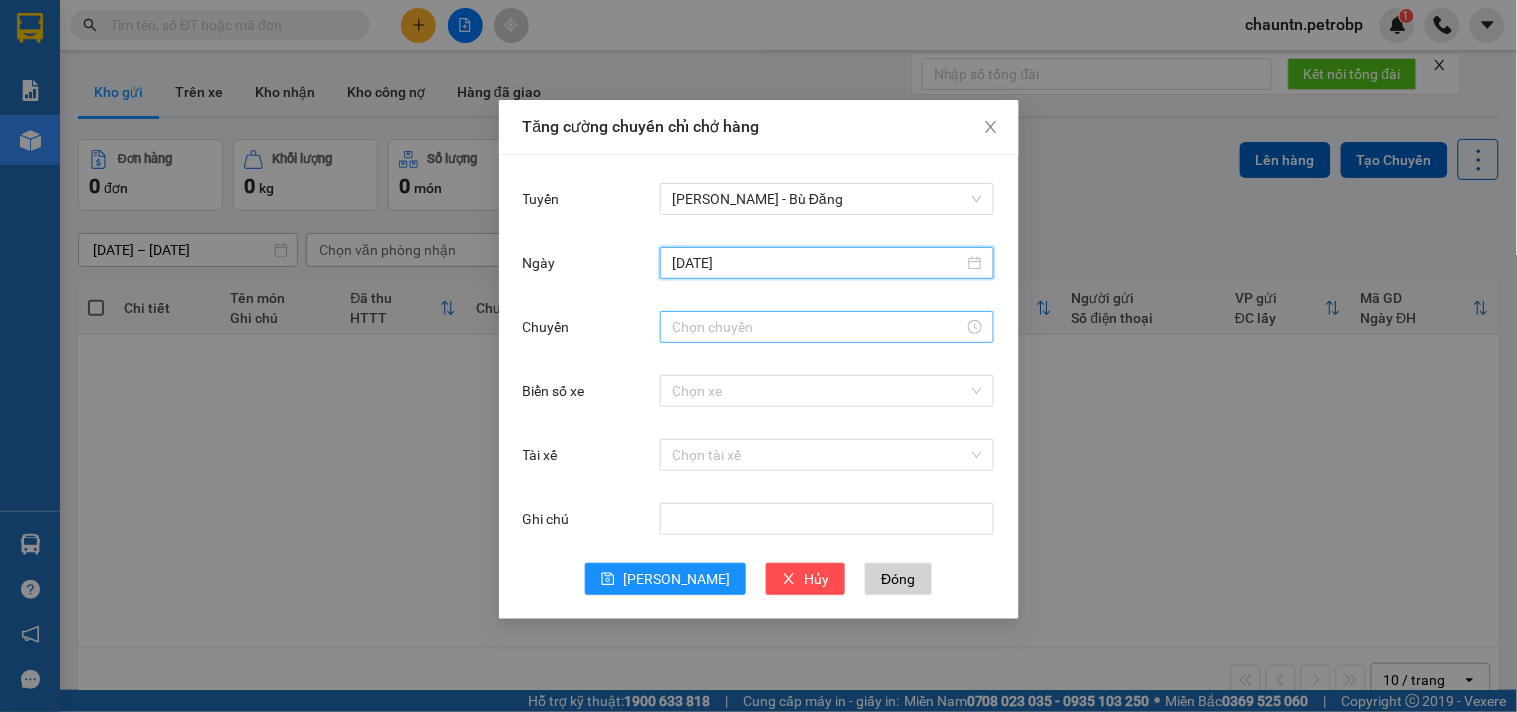 click on "Chuyến" at bounding box center (818, 327) 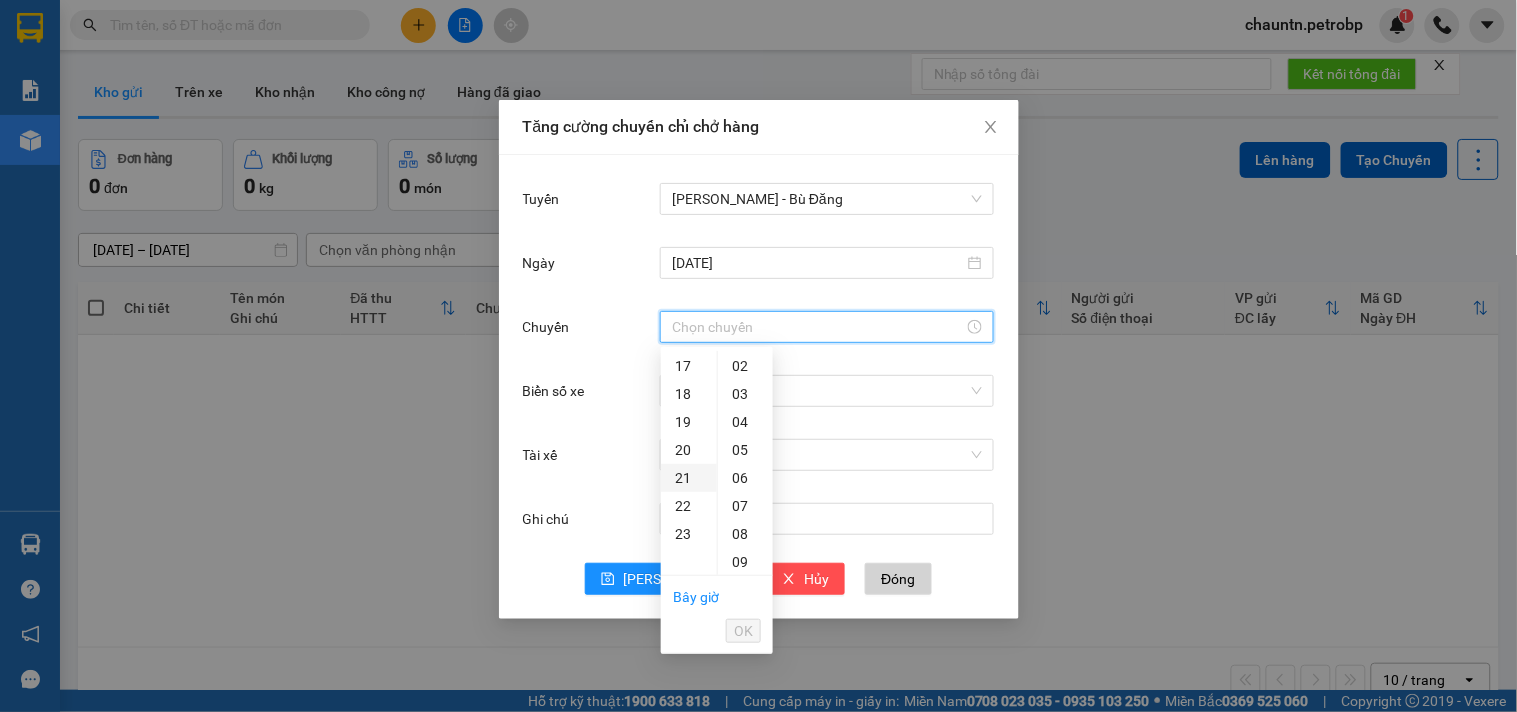 click on "21" at bounding box center [689, 478] 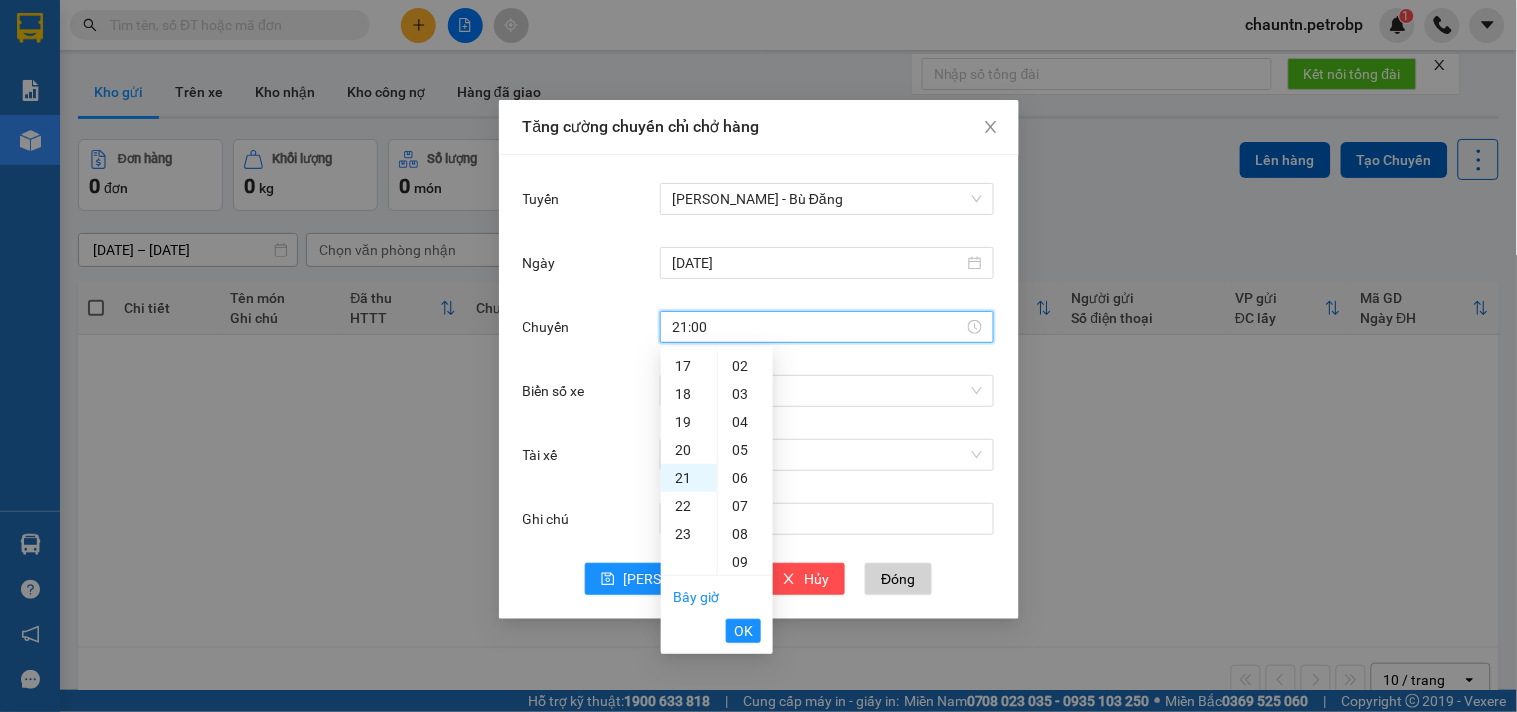 scroll, scrollTop: 550, scrollLeft: 0, axis: vertical 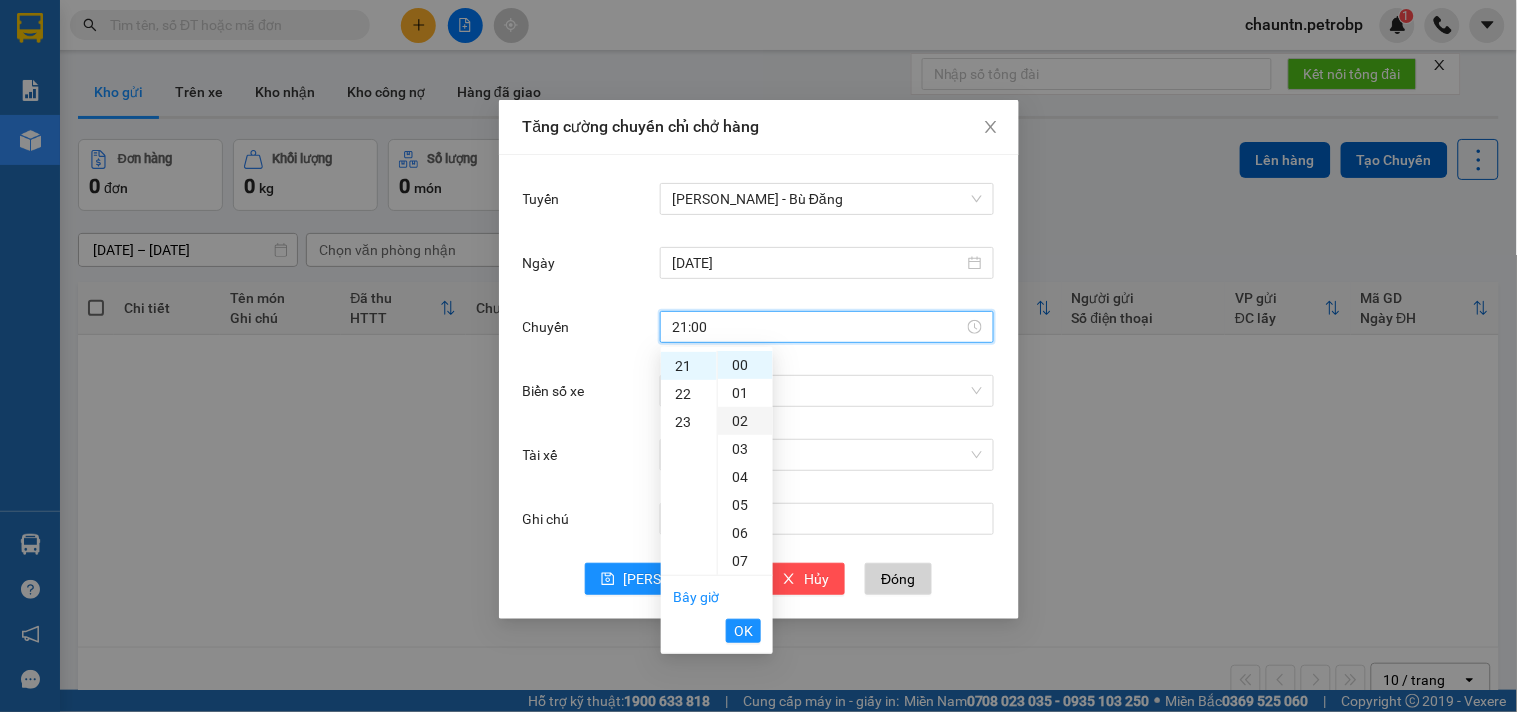click on "02" at bounding box center (745, 421) 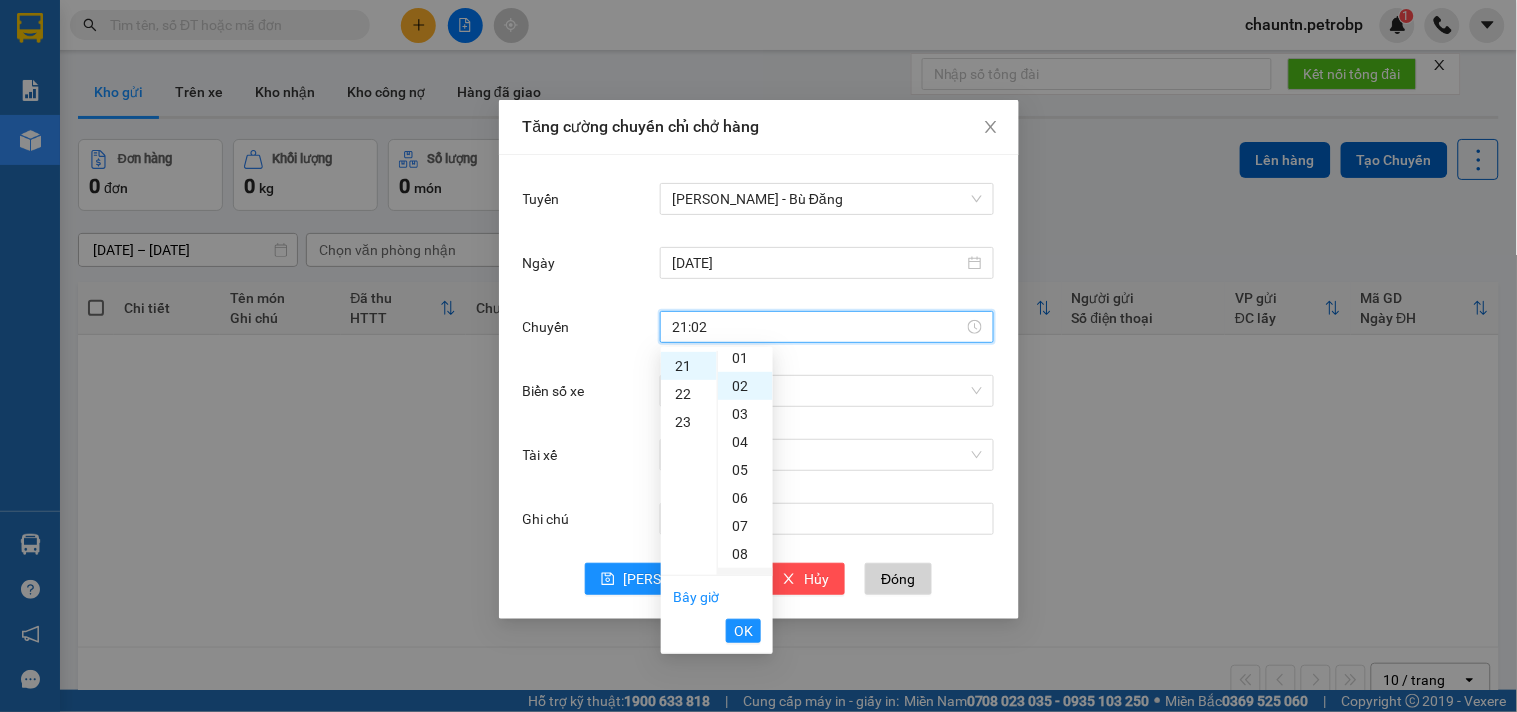 scroll, scrollTop: 55, scrollLeft: 0, axis: vertical 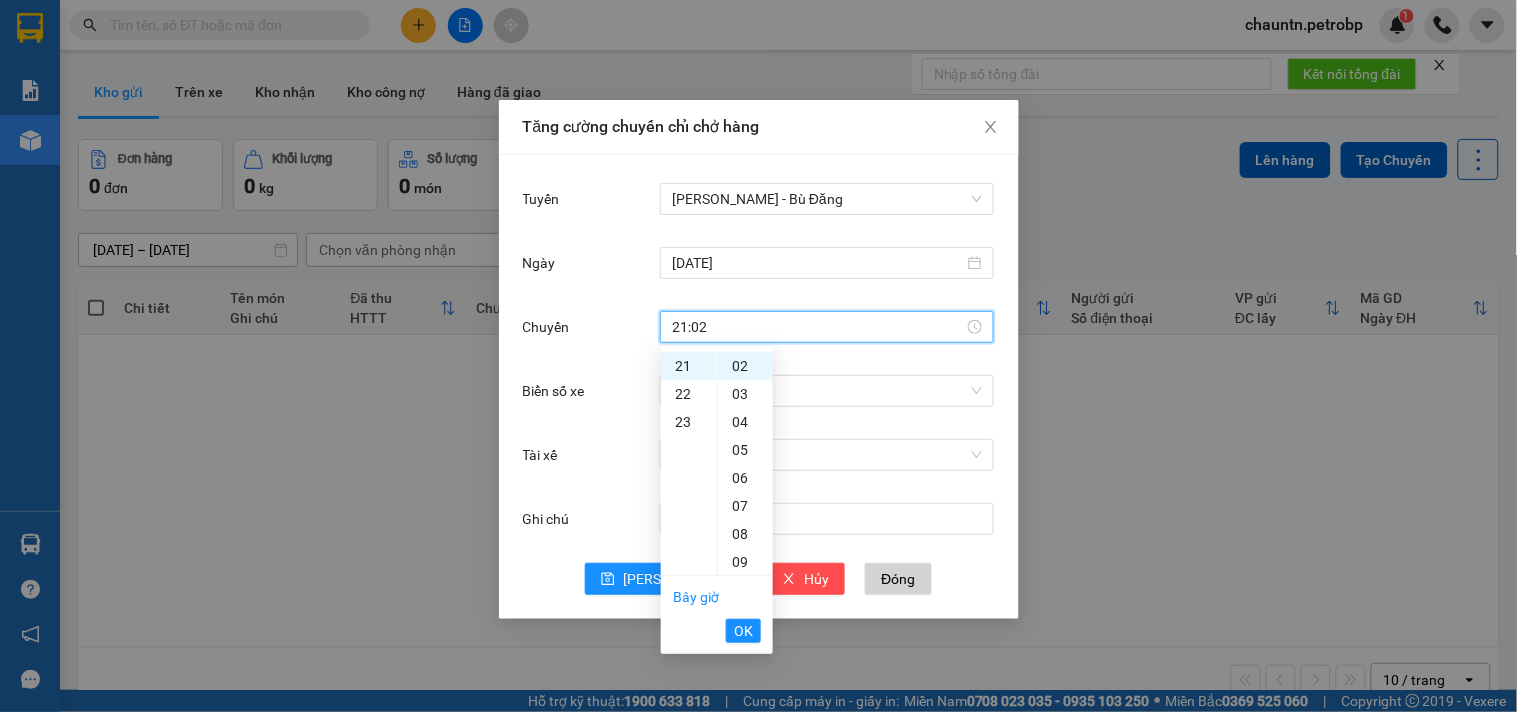 click on "OK" at bounding box center (743, 631) 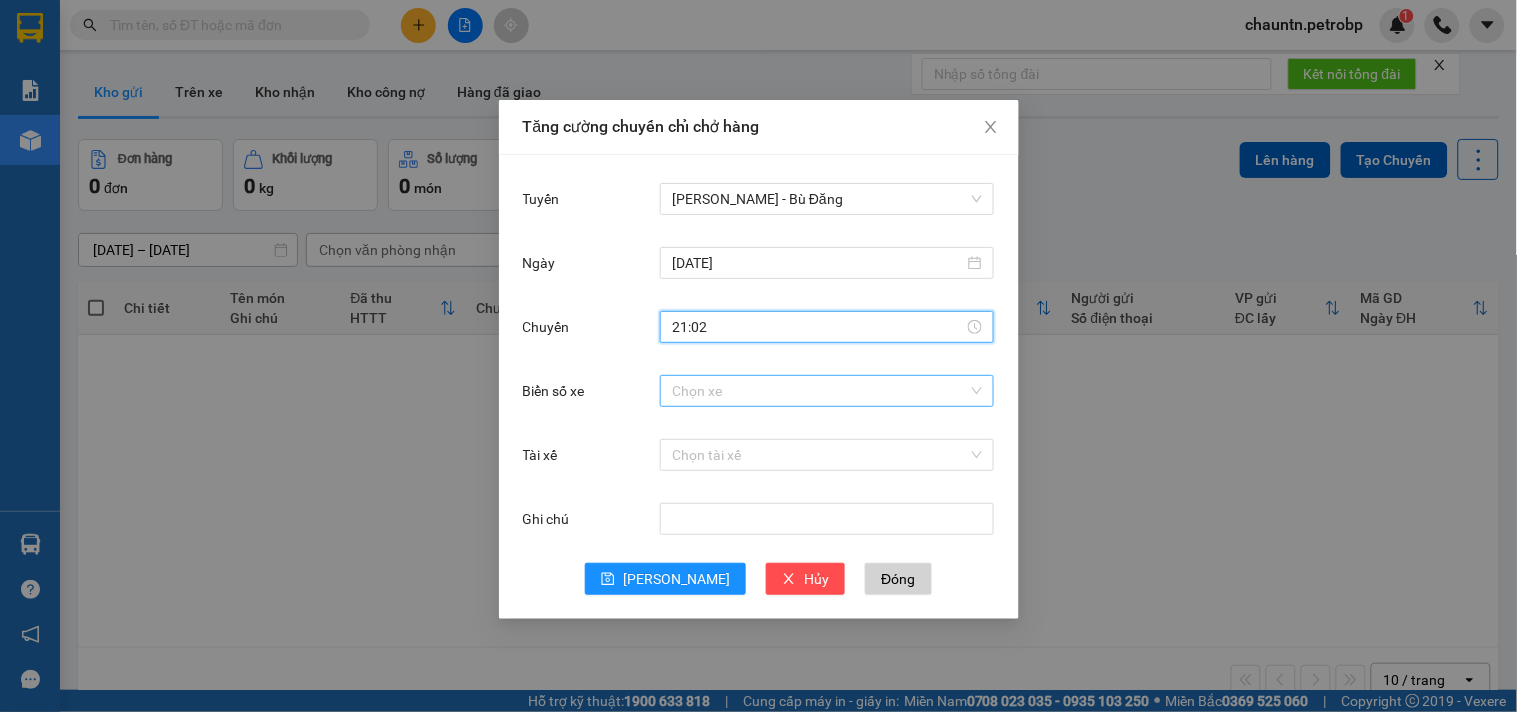 click on "Biển số xe" at bounding box center (820, 391) 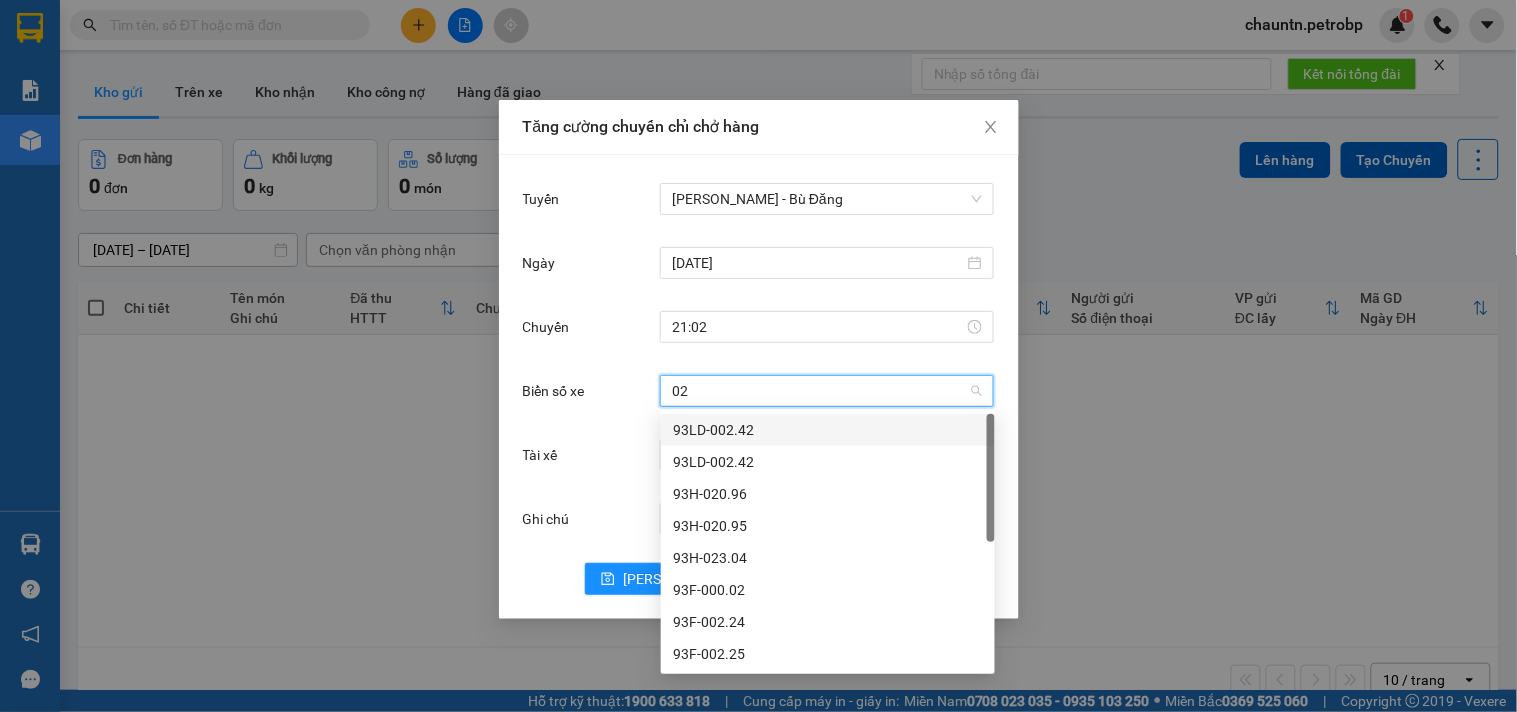type on "020" 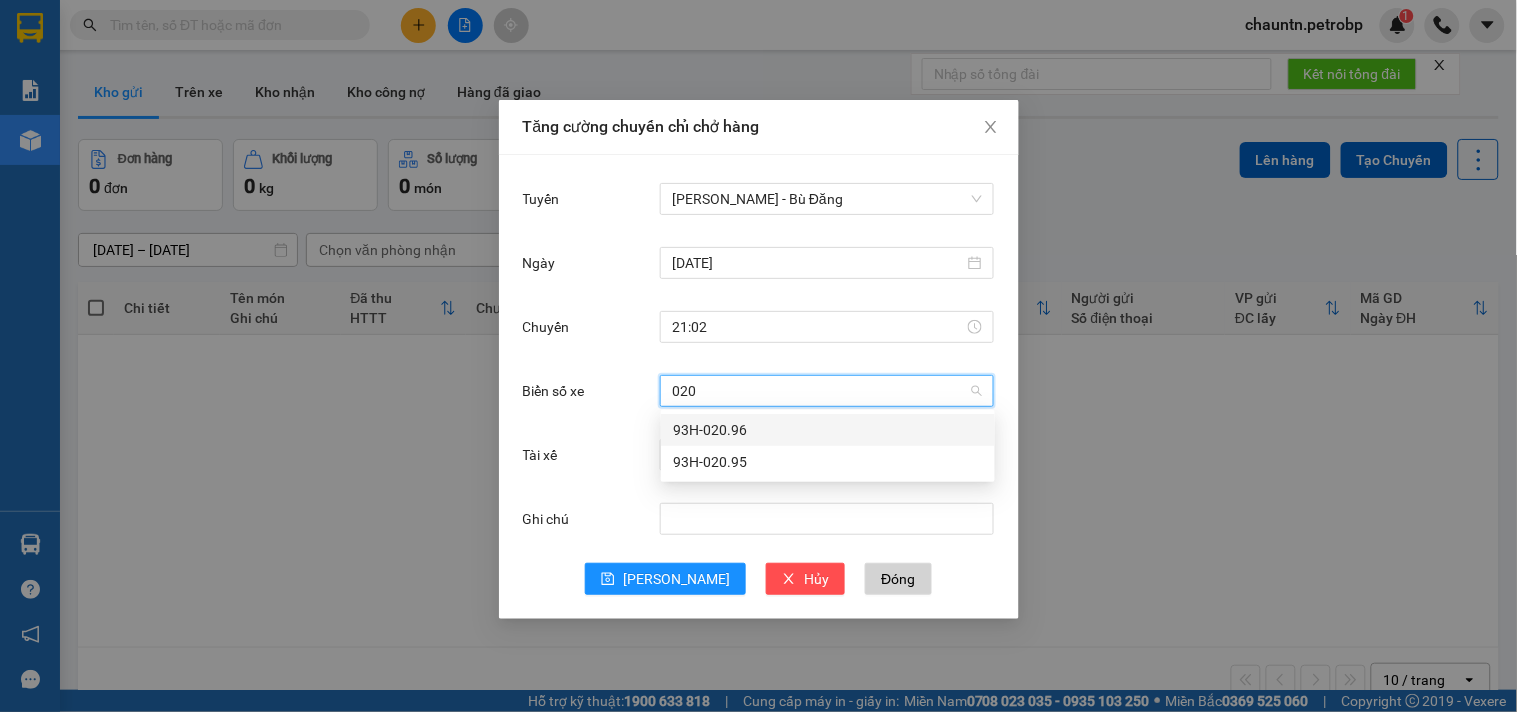 click on "93H-020.96" at bounding box center (828, 430) 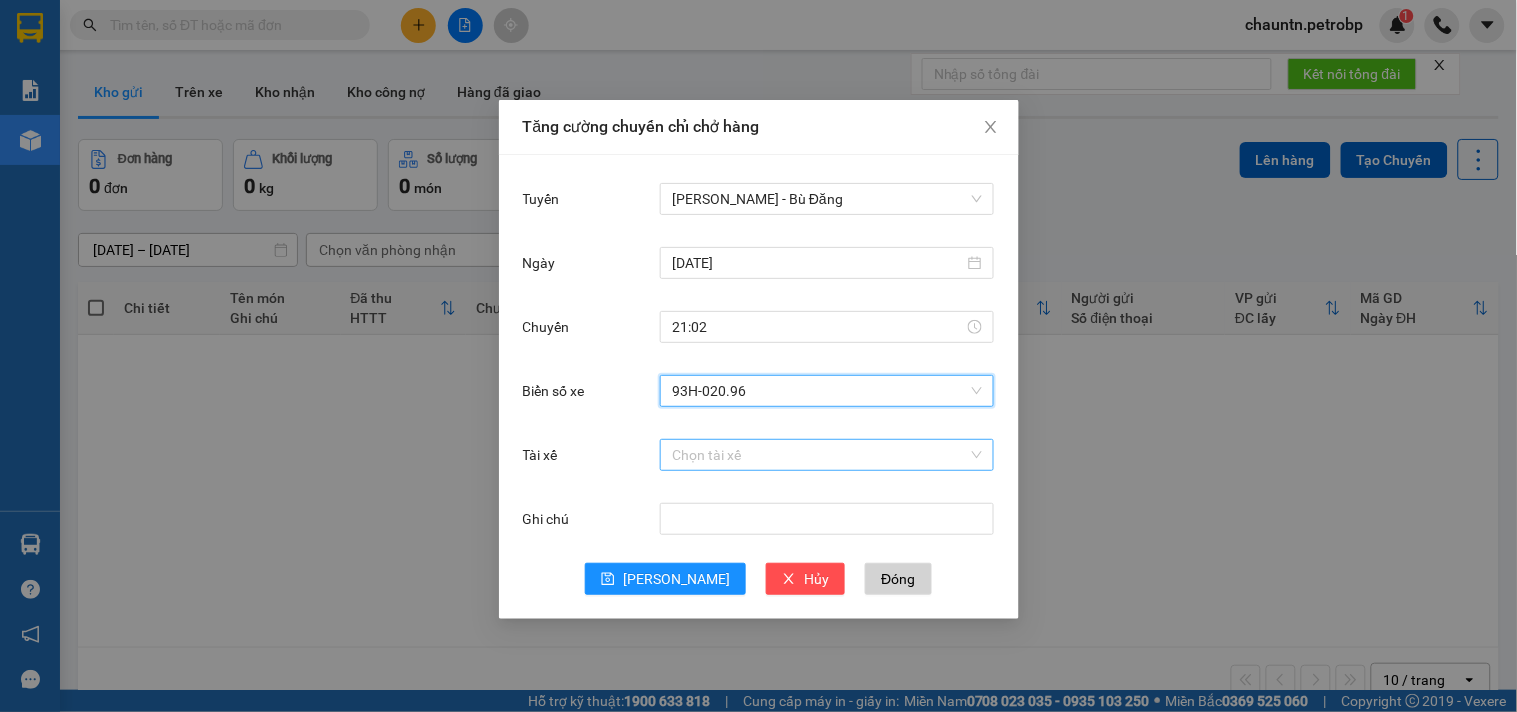 click on "Tài xế" at bounding box center [820, 455] 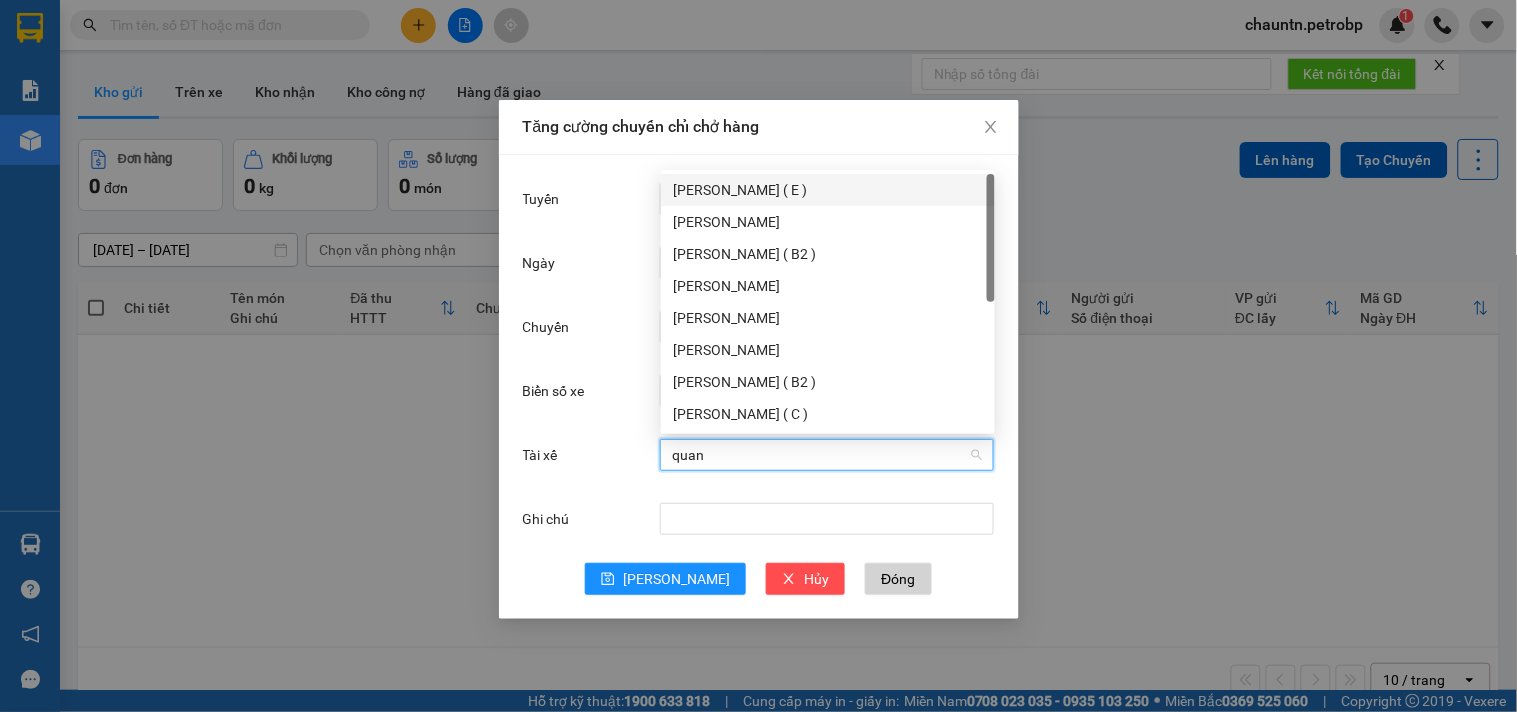 type on "quang" 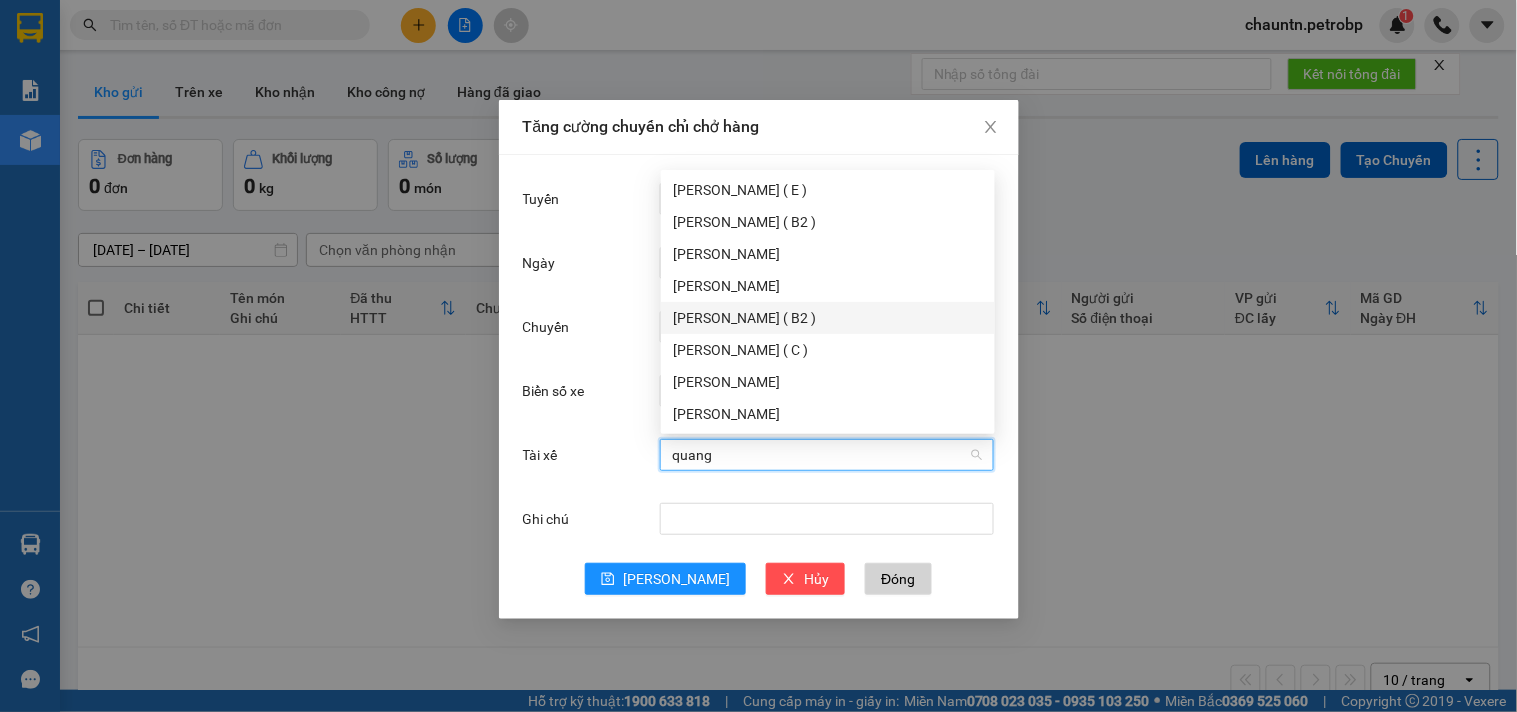 click on "Đoàn Duy Quang ( B2 )" at bounding box center (828, 318) 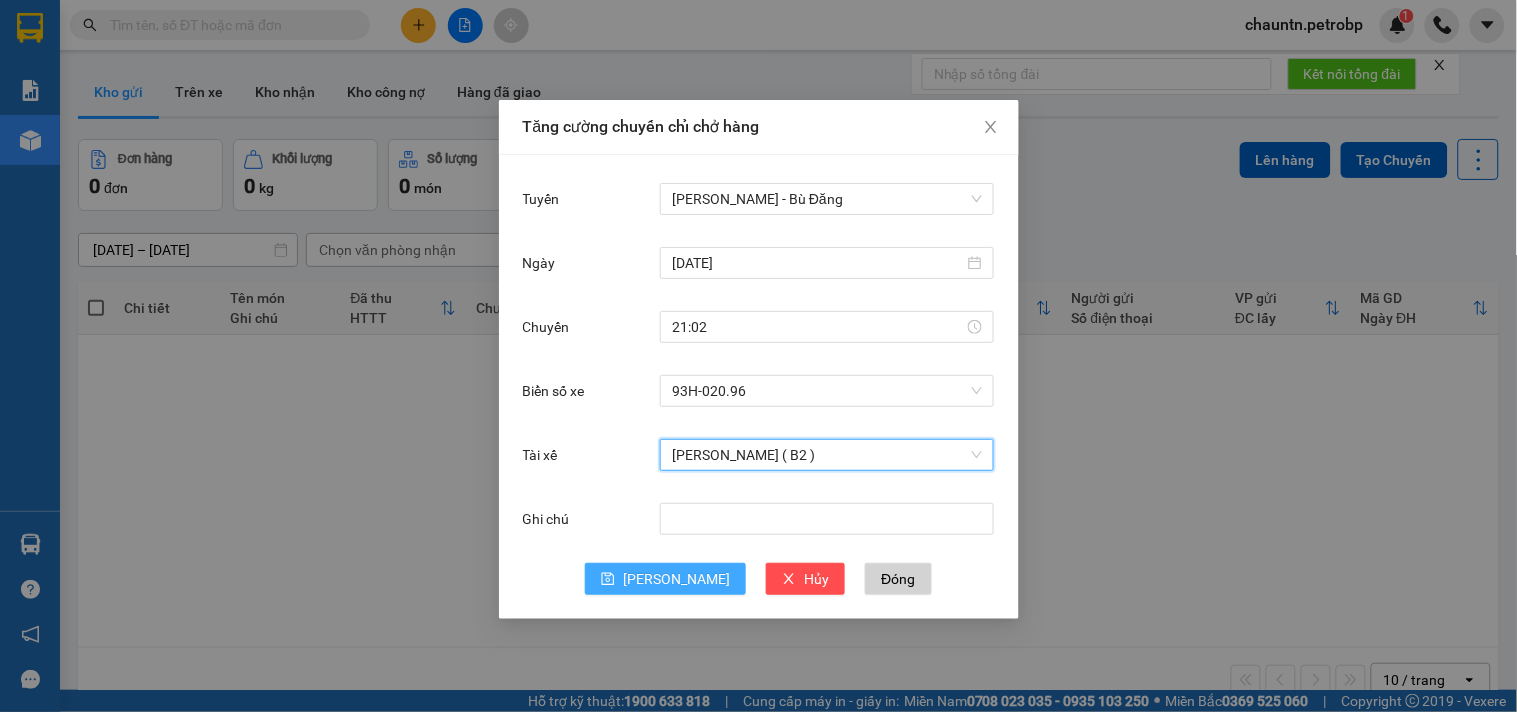click on "Lưu" at bounding box center [676, 579] 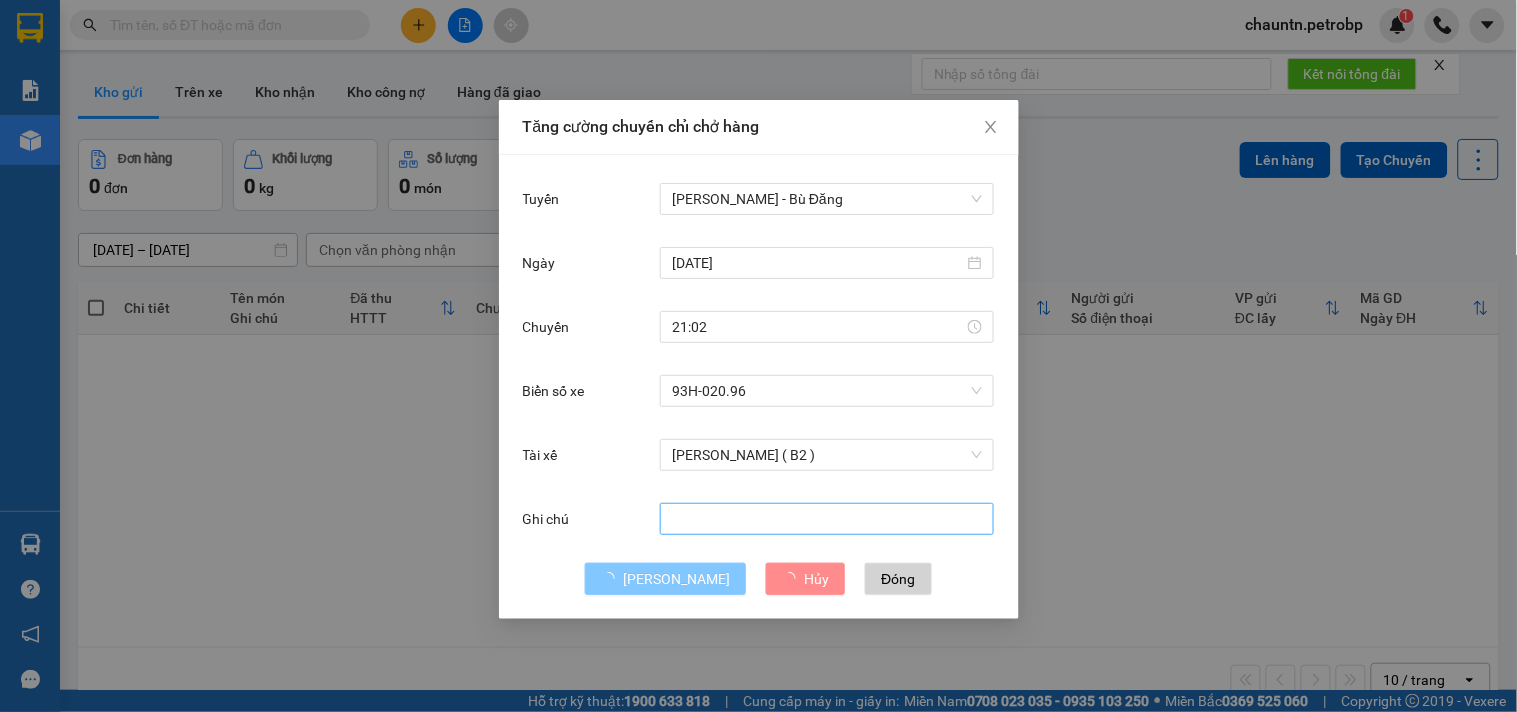 type 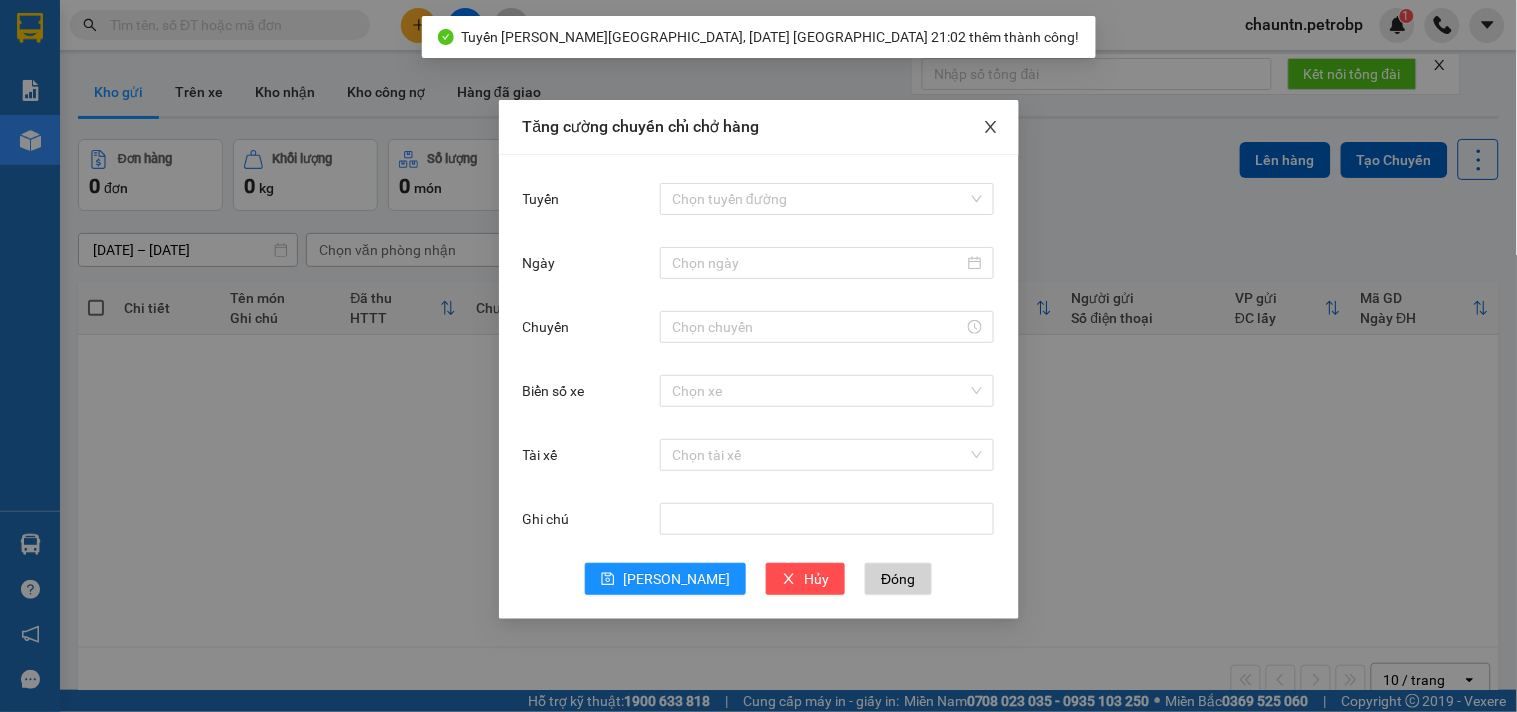 click 